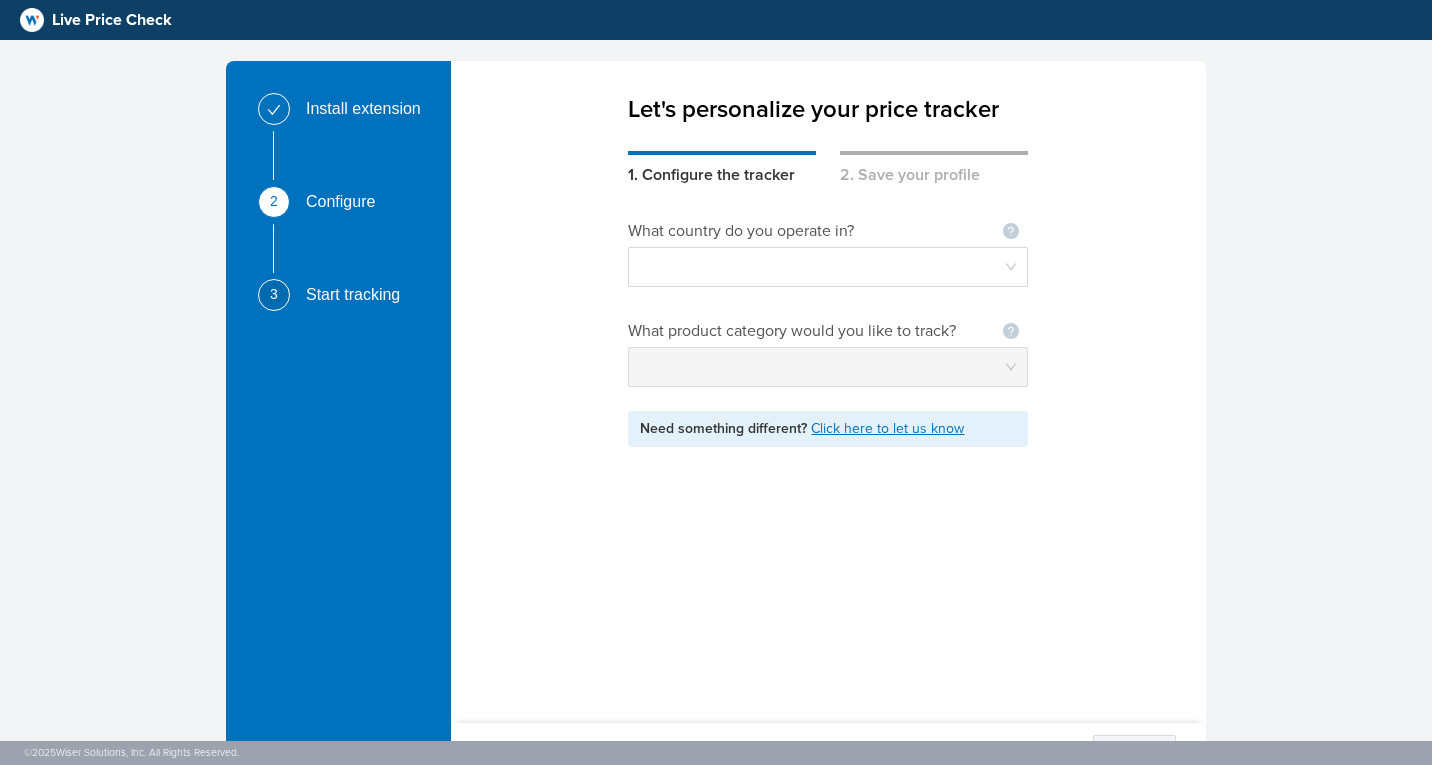 scroll, scrollTop: 0, scrollLeft: 0, axis: both 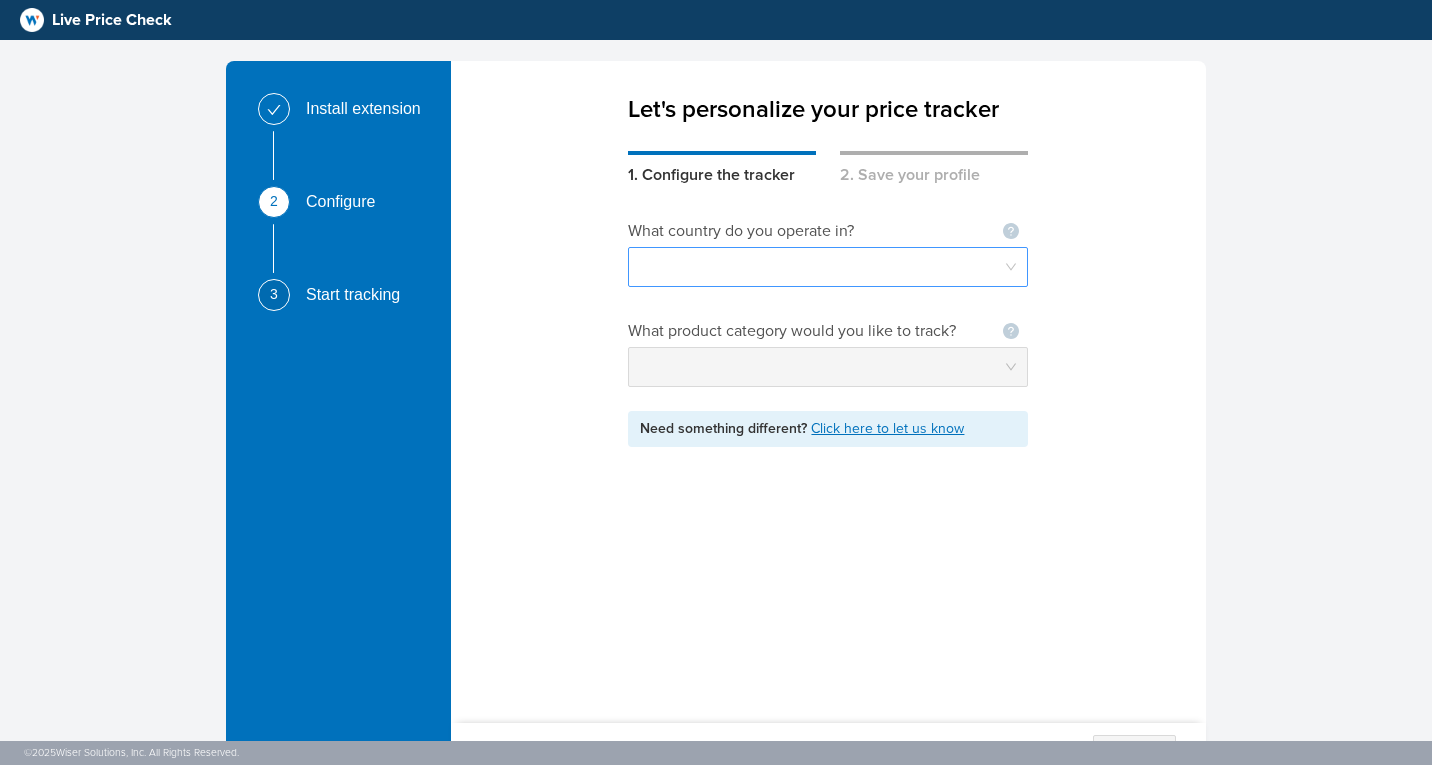 click at bounding box center (828, 267) 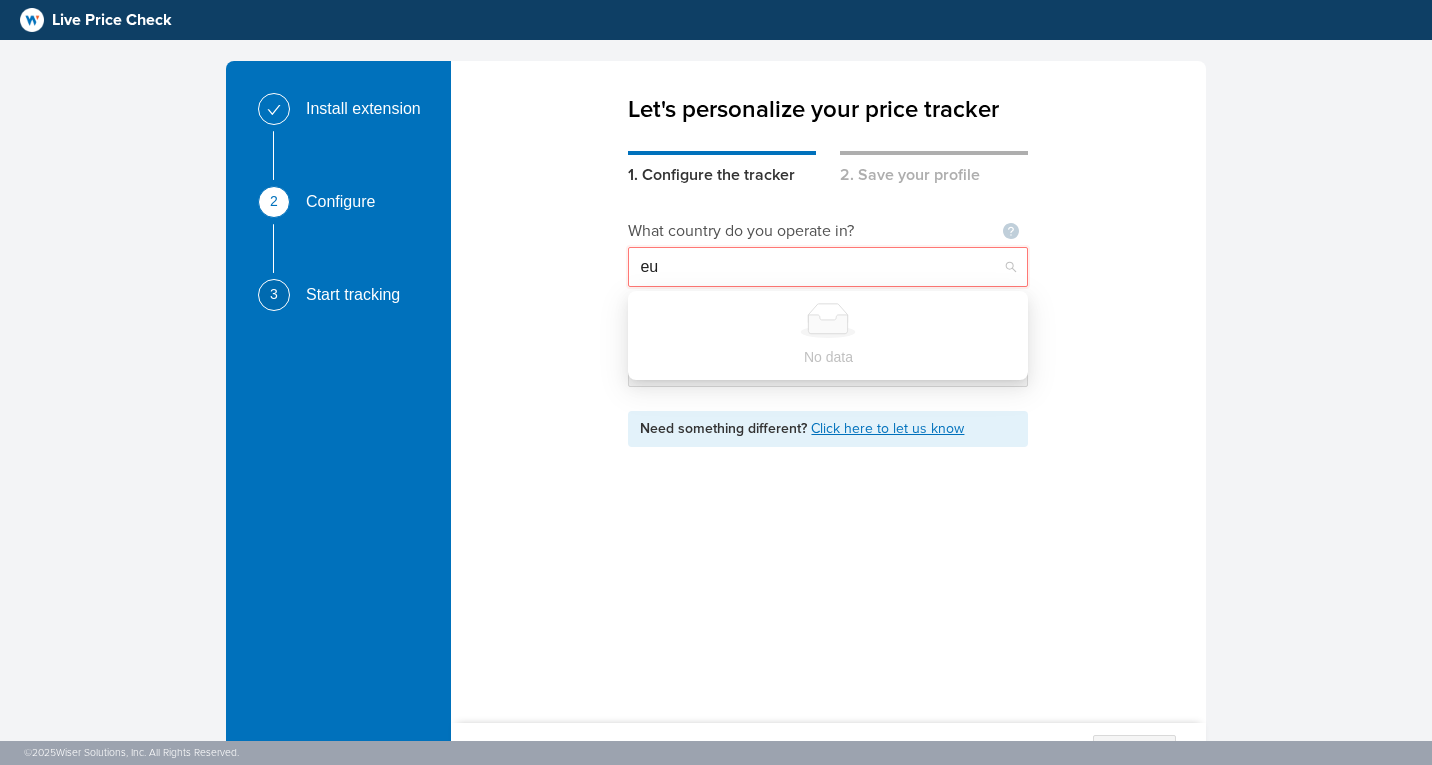 type on "e" 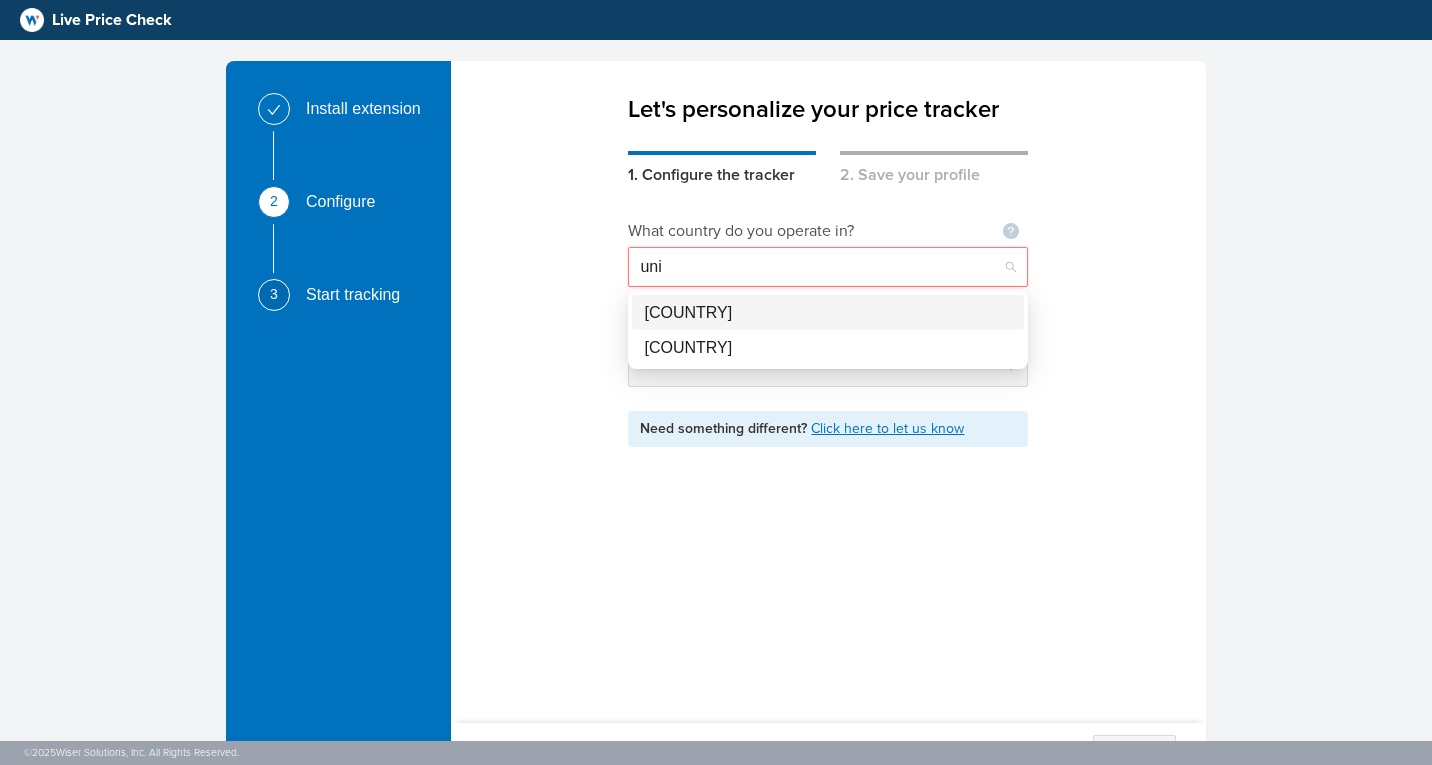 type on "unit" 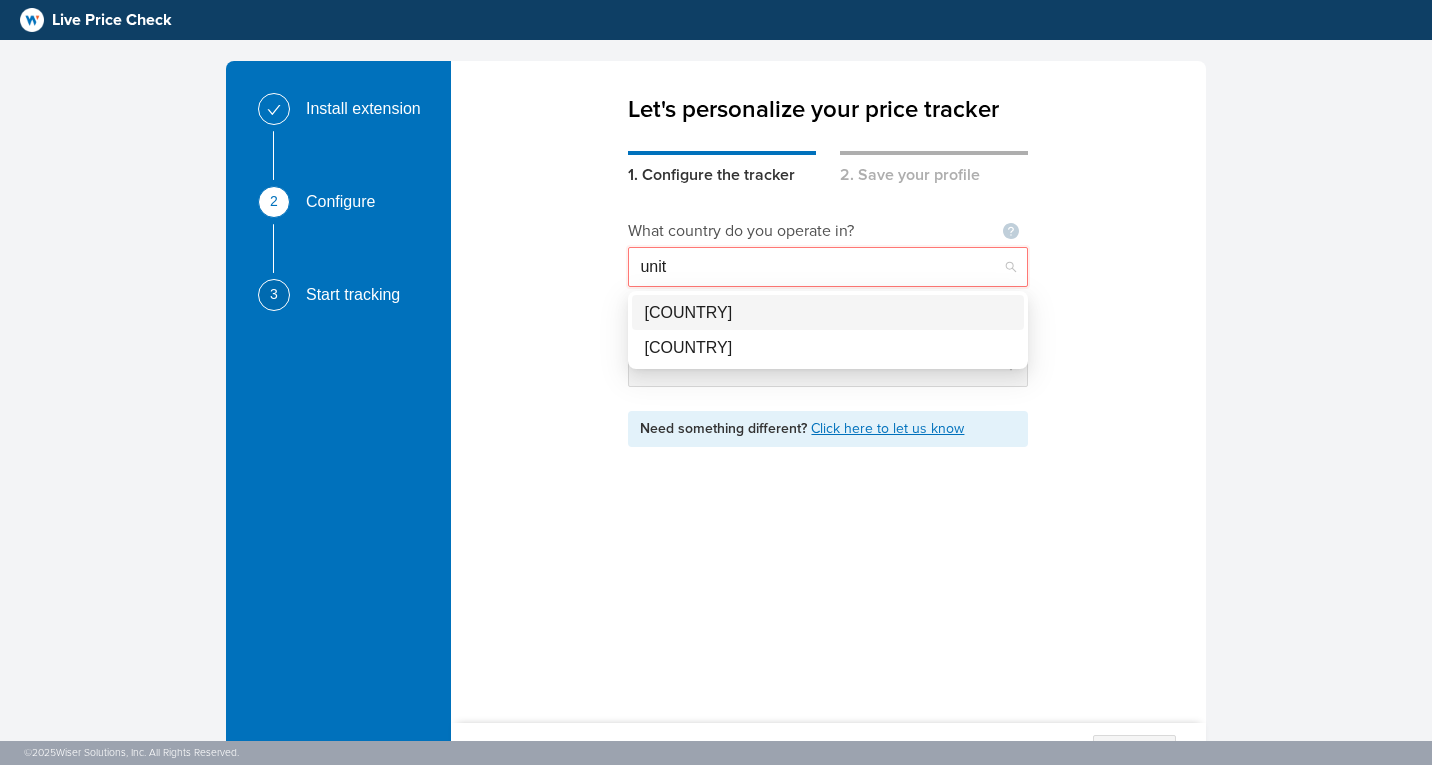 click on "[COUNTRY]" at bounding box center [828, 312] 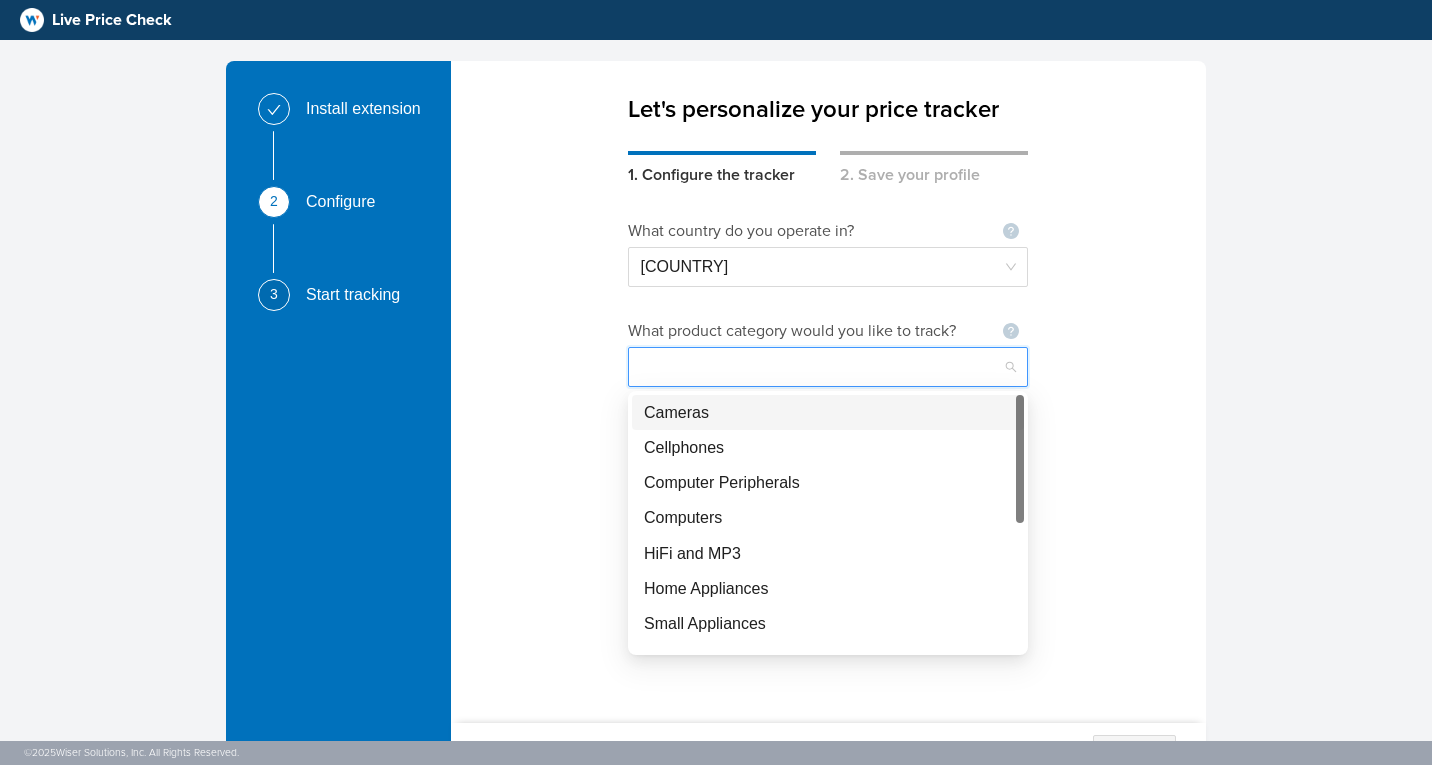 click at bounding box center (828, 367) 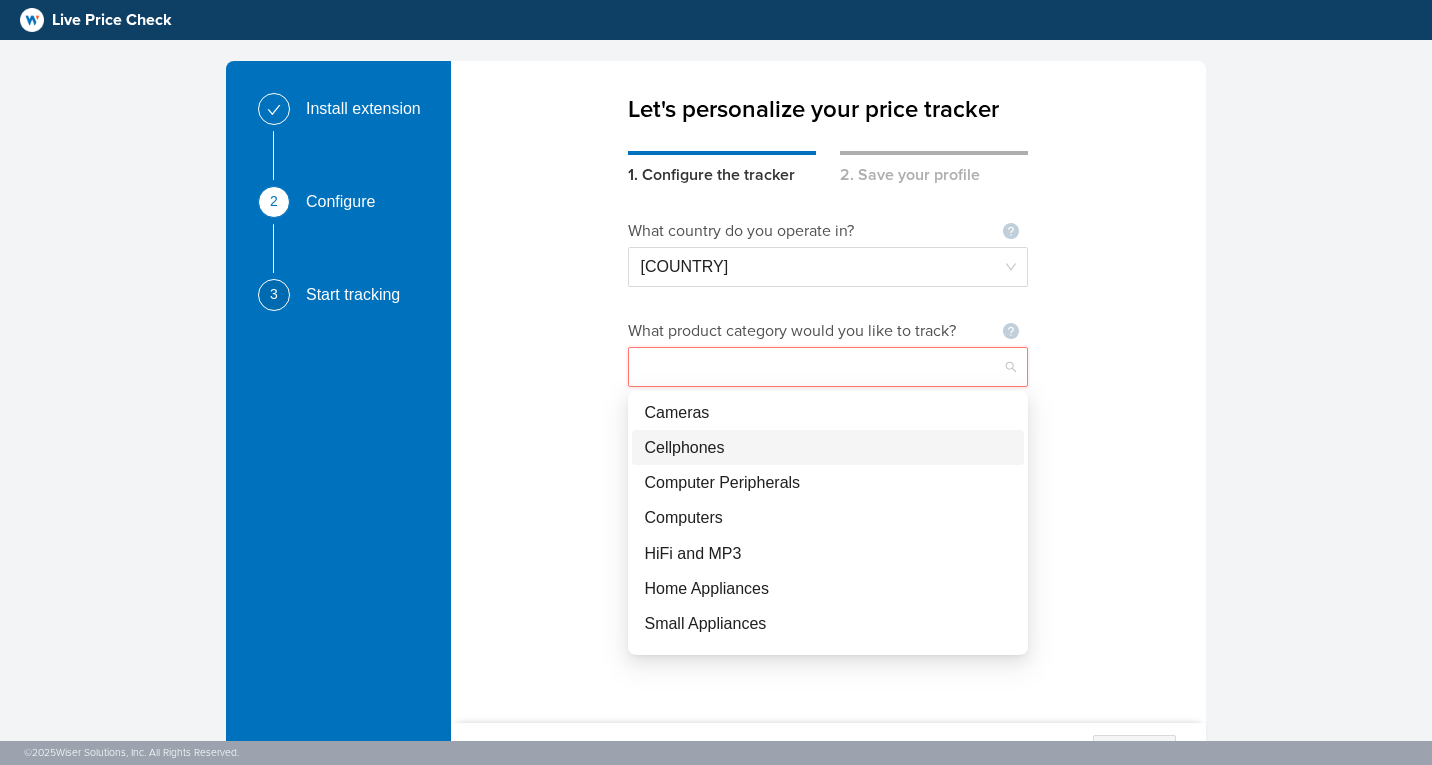 click on "Cellphones" at bounding box center (828, 447) 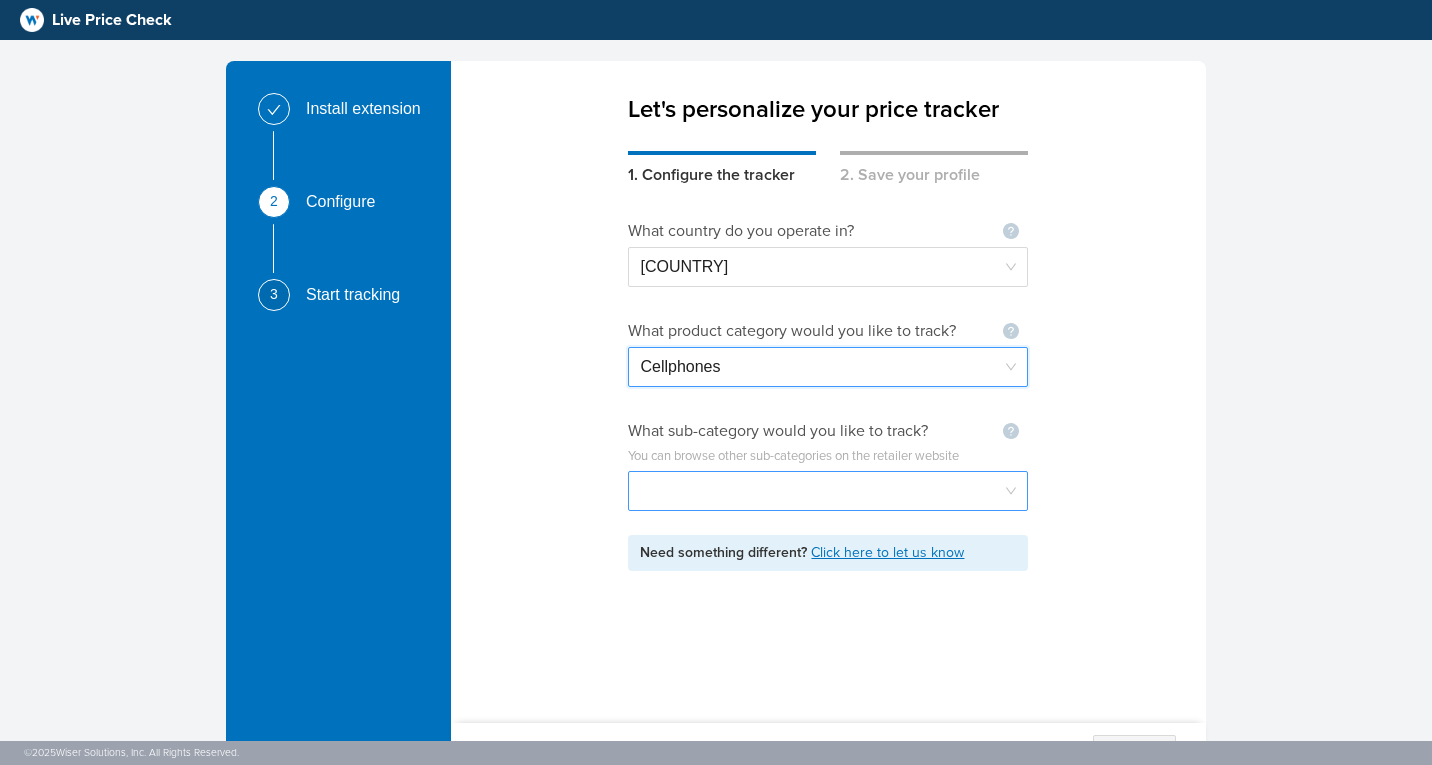 click at bounding box center [828, 491] 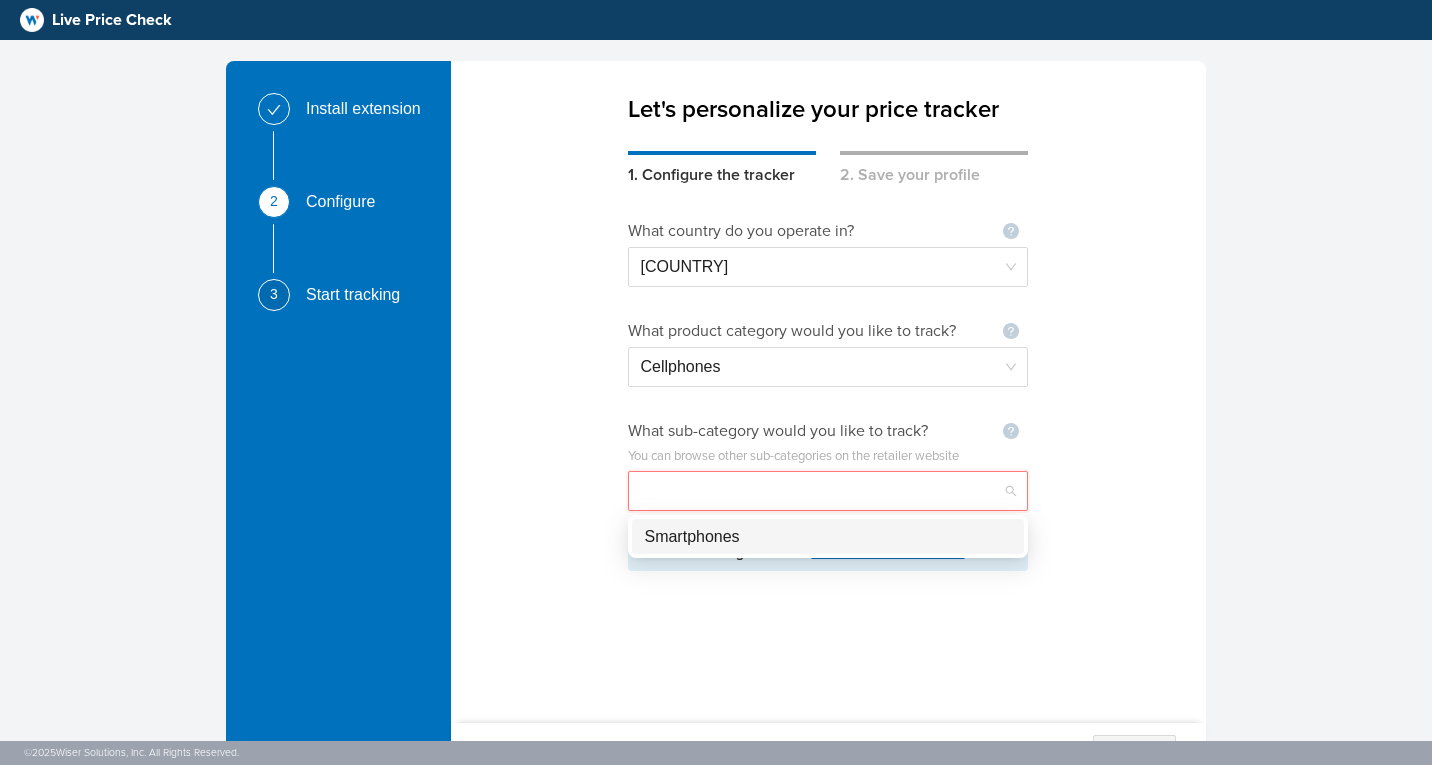 click on "Smartphones" at bounding box center (828, 536) 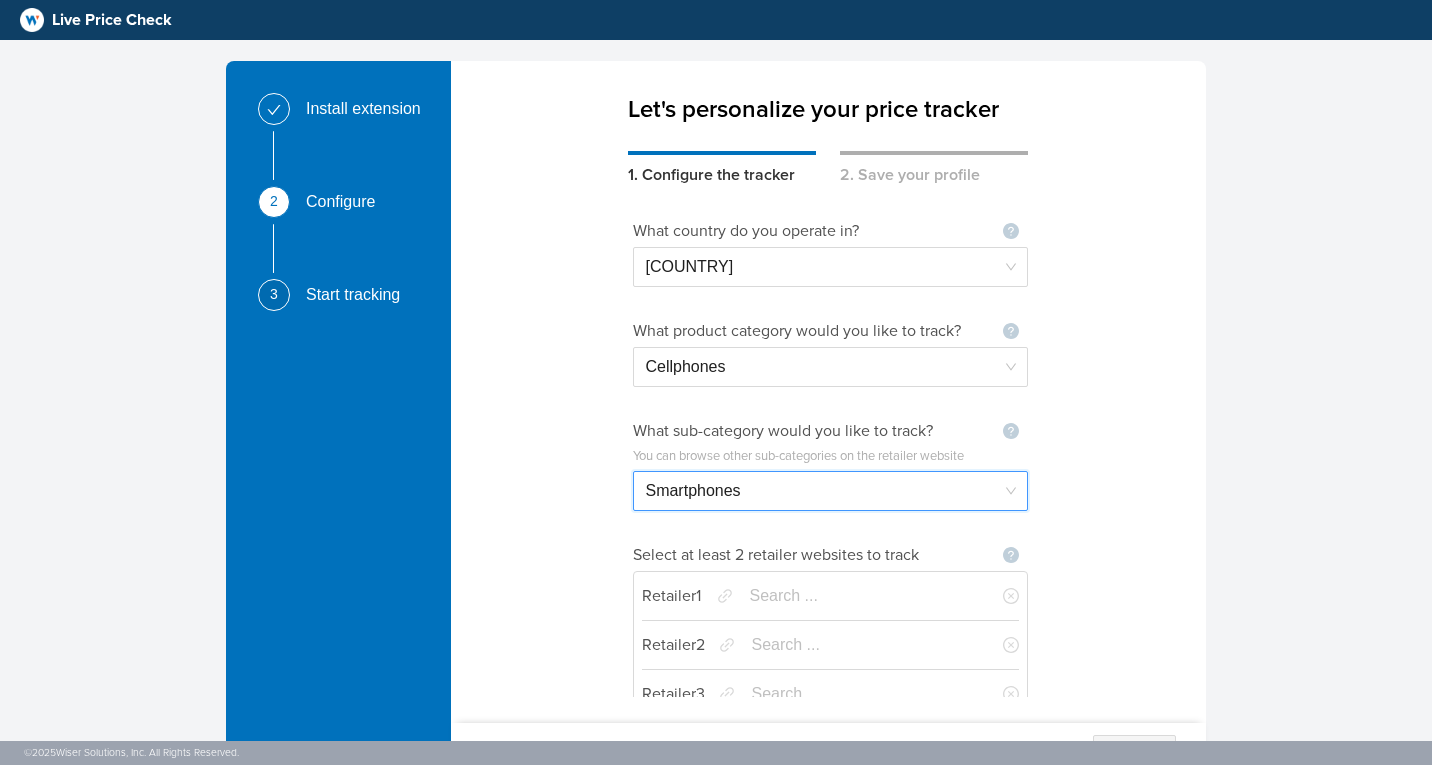 scroll, scrollTop: 81, scrollLeft: 0, axis: vertical 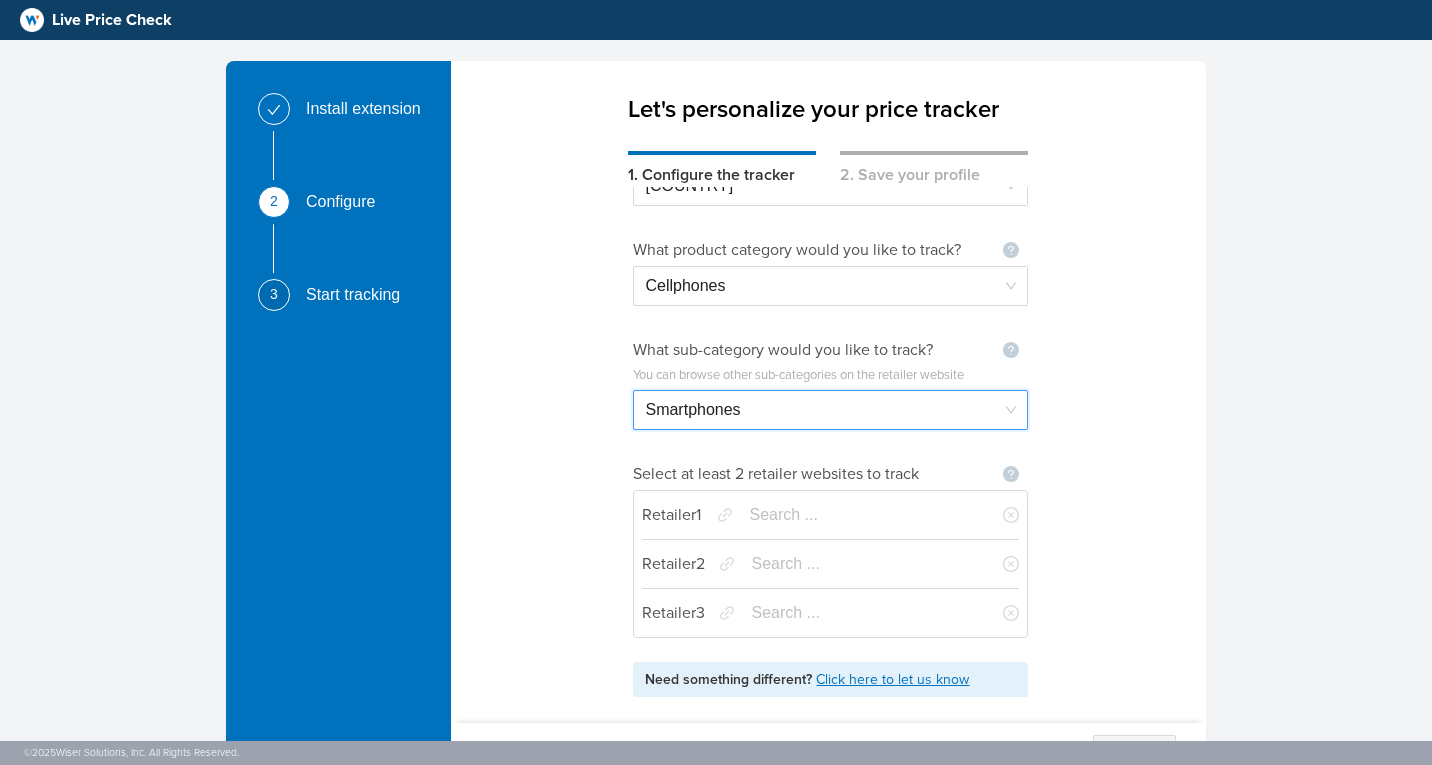 click at bounding box center [862, 515] 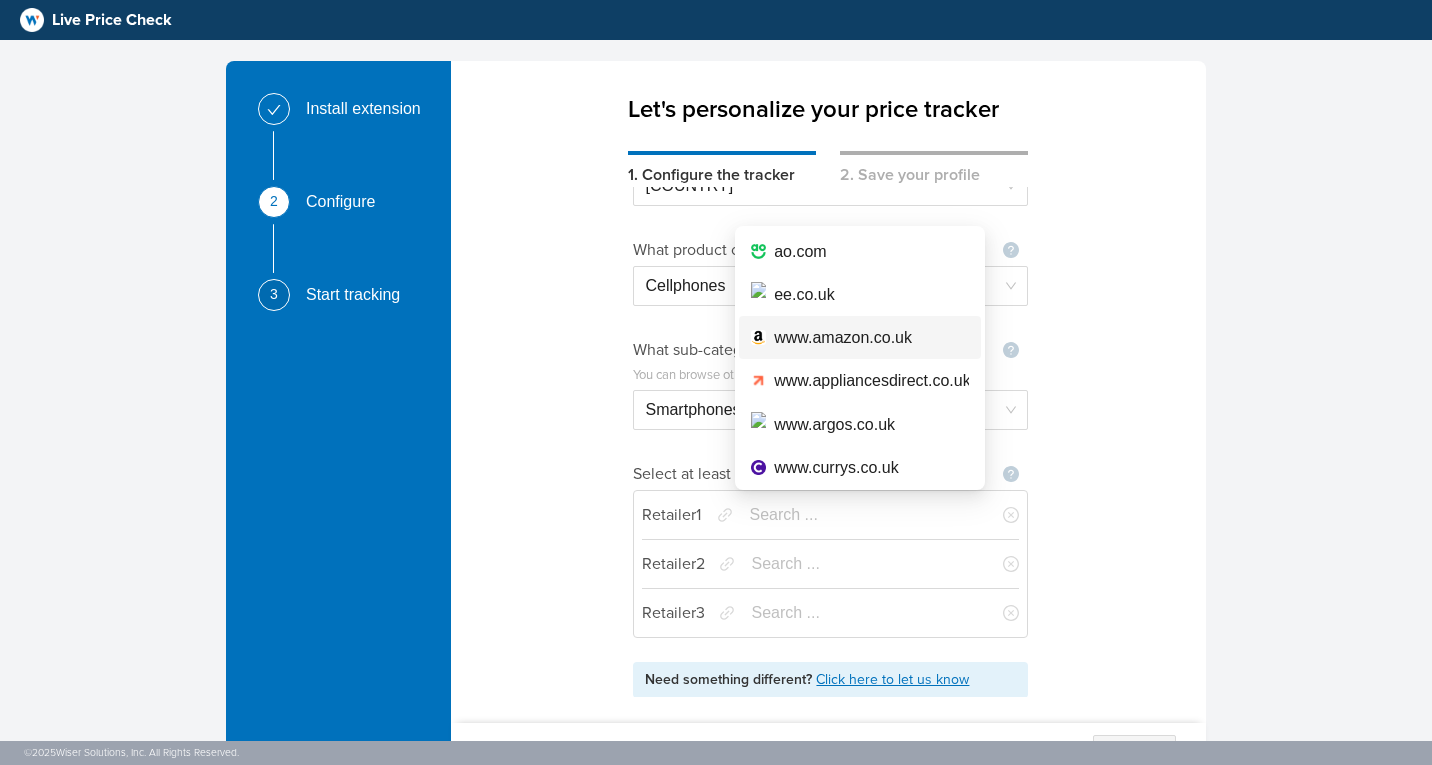 click on "www.amazon.co.uk" at bounding box center [843, 337] 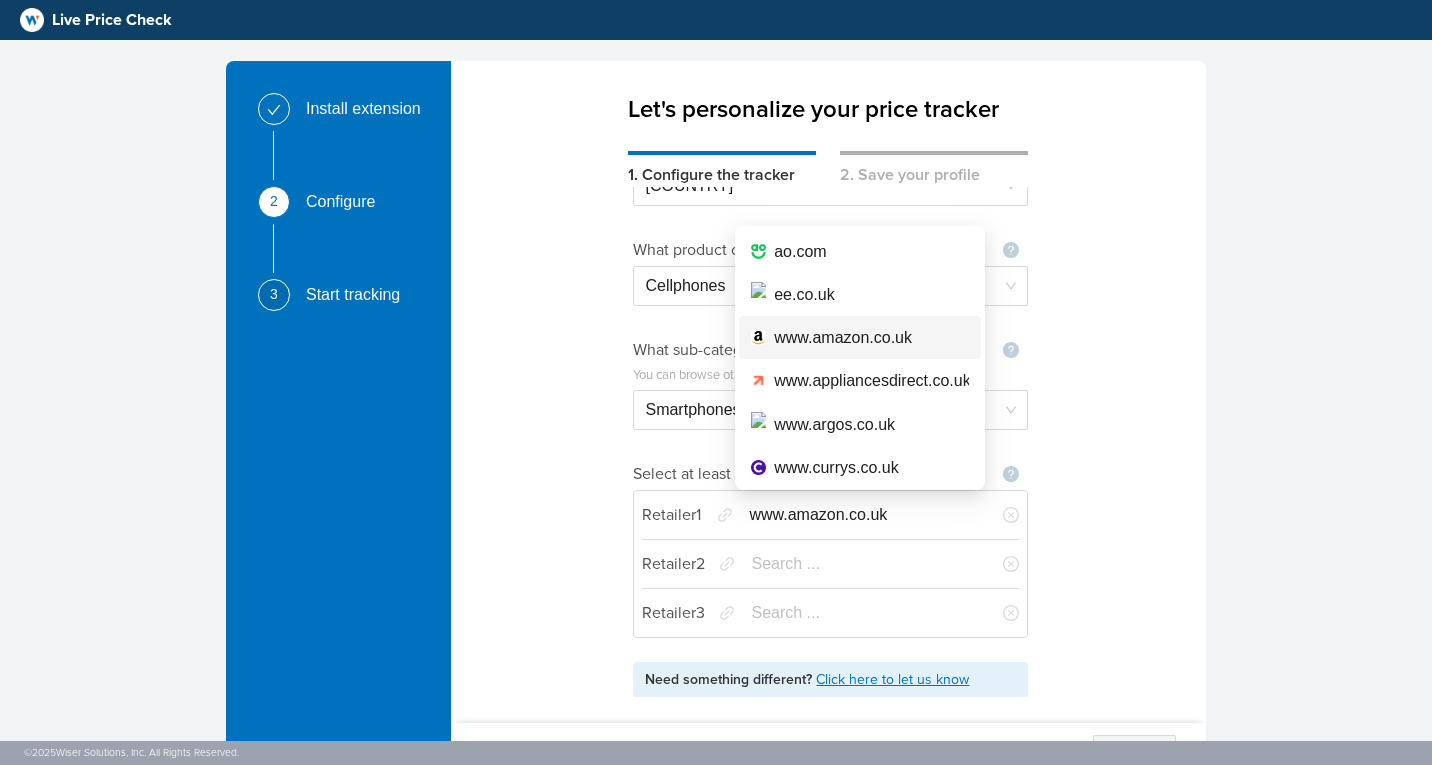 type on "www.amazon.co.uk" 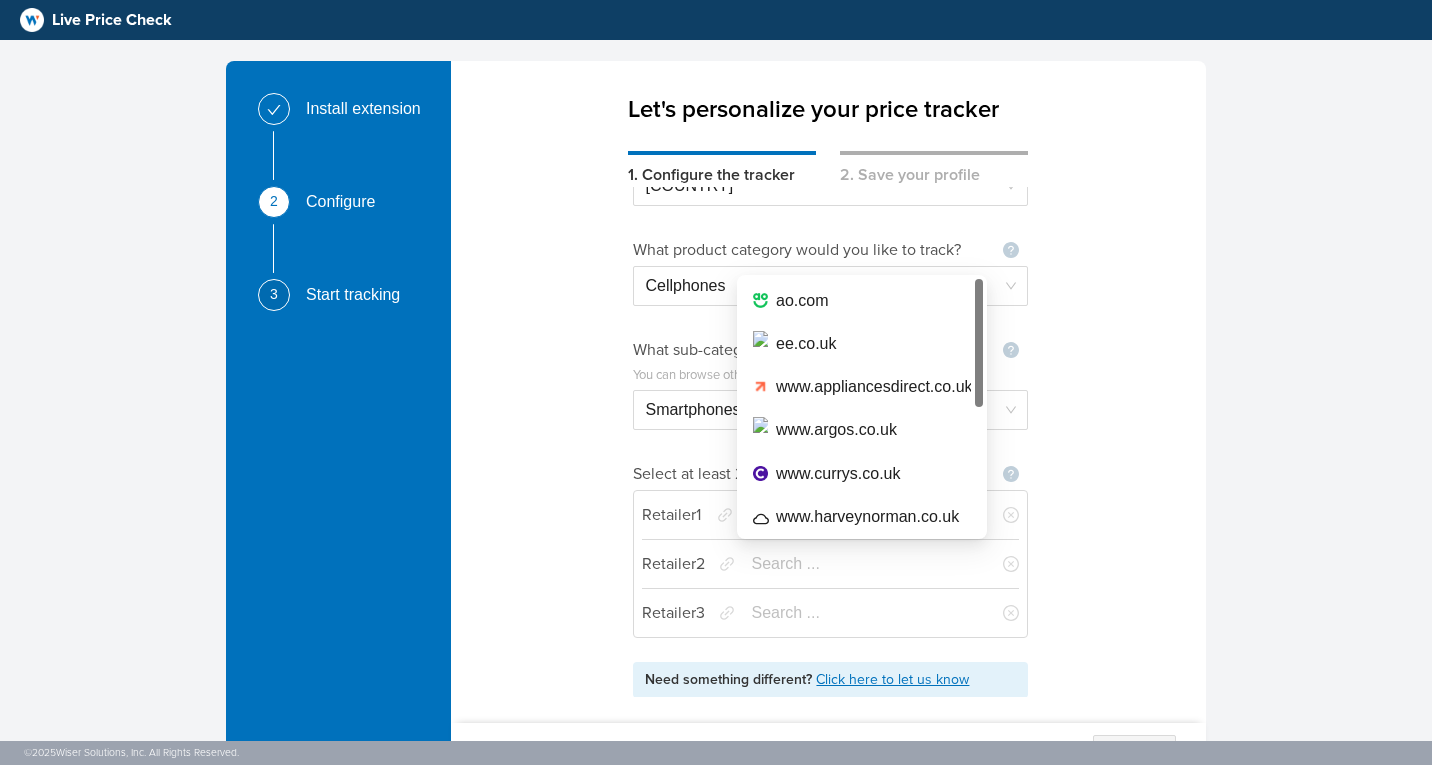 click at bounding box center [864, 564] 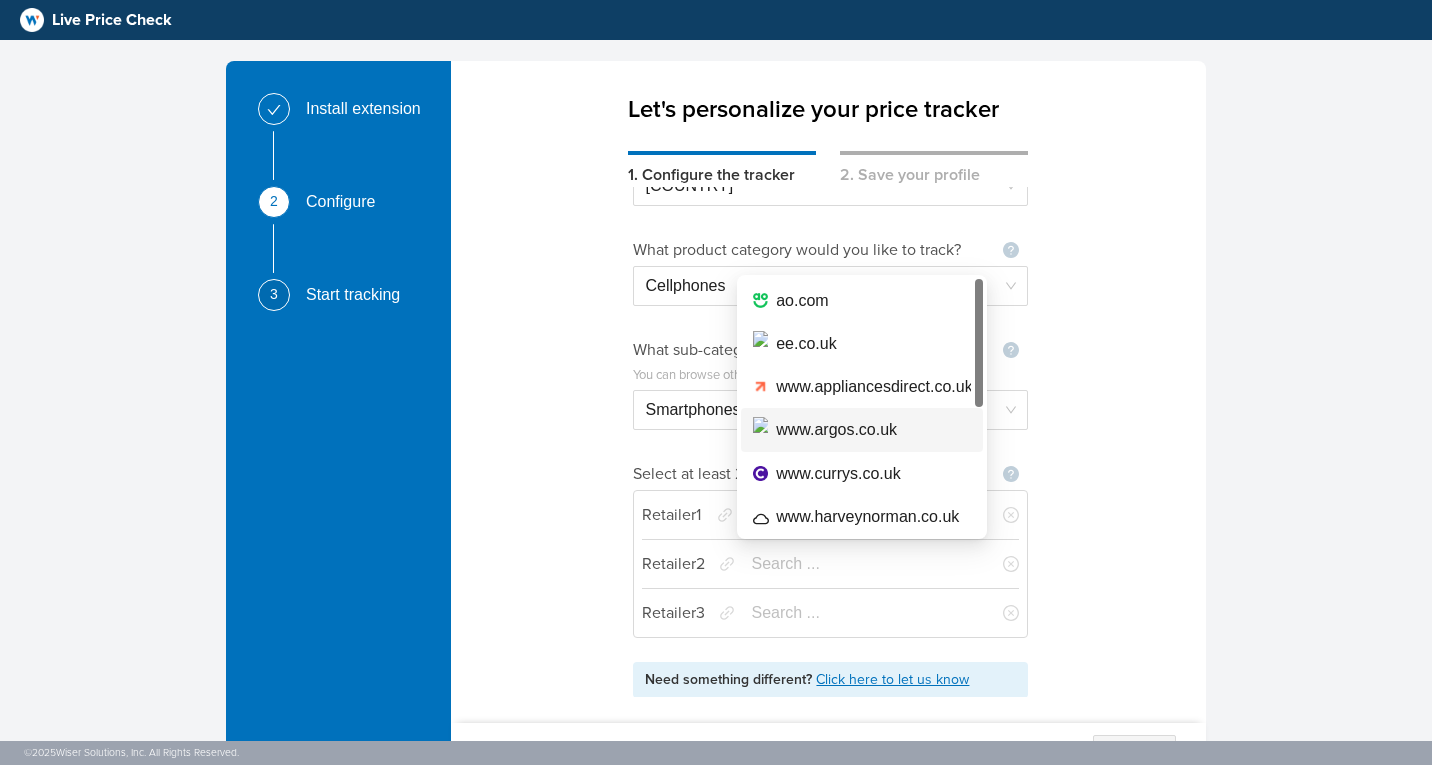click on "www.argos.co.uk" at bounding box center (836, 429) 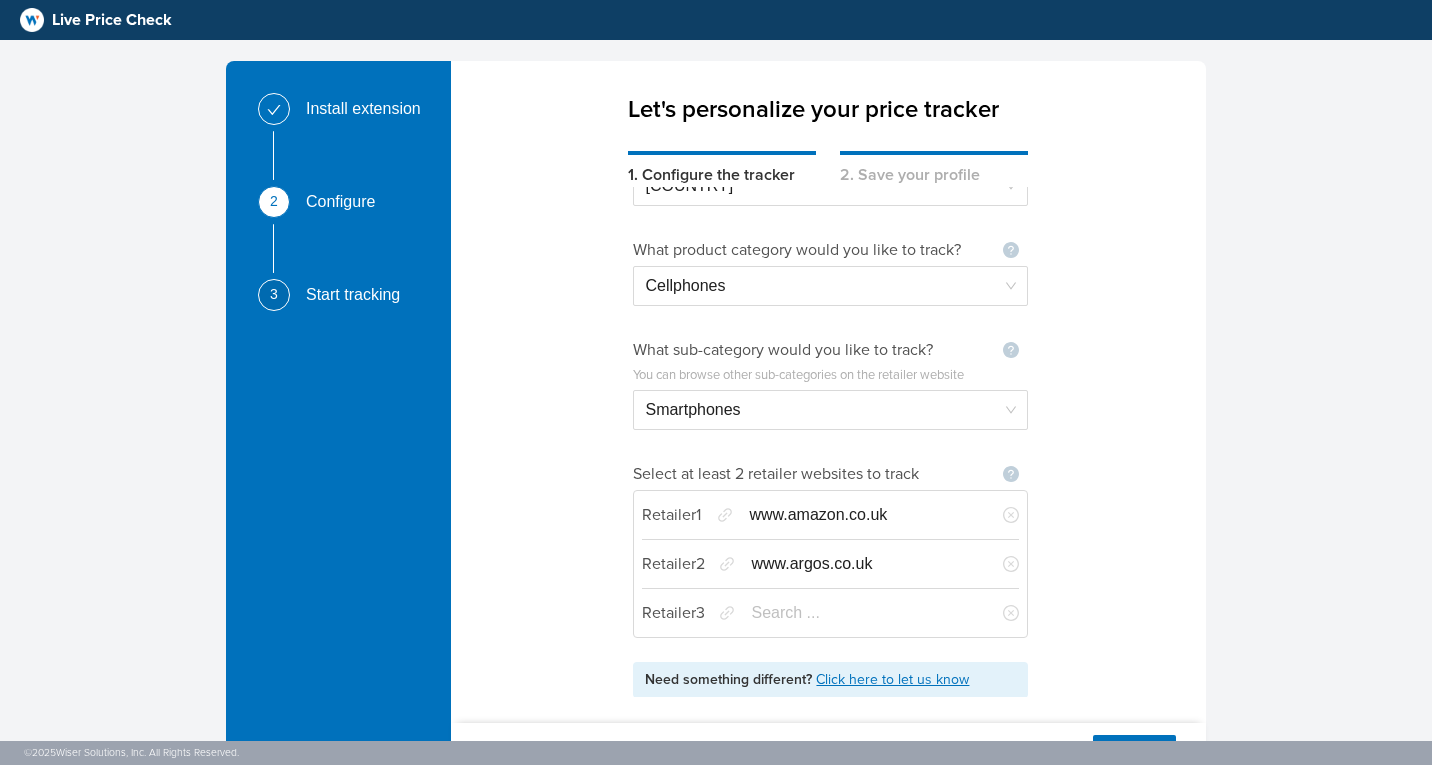 click at bounding box center [864, 613] 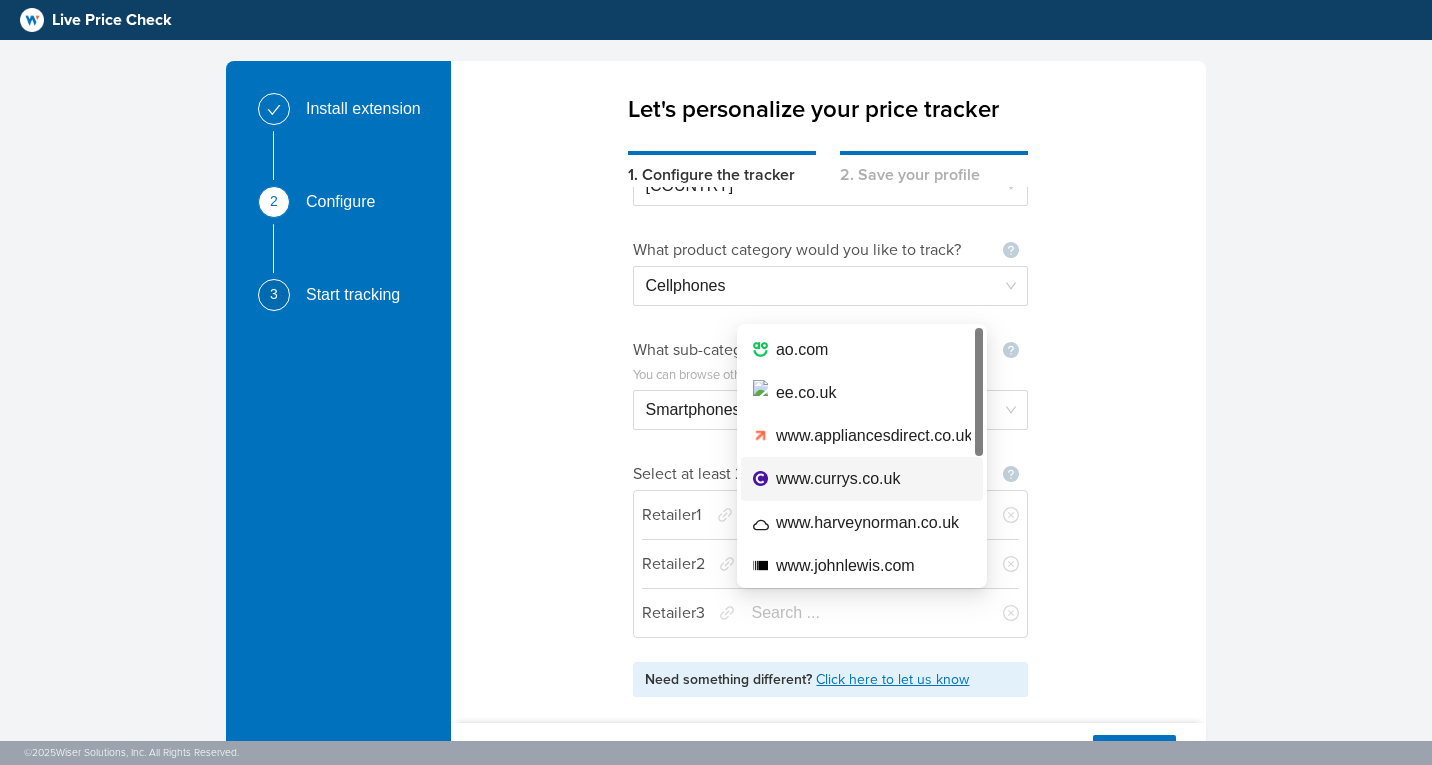 click on "www.currys.co.uk" at bounding box center [838, 478] 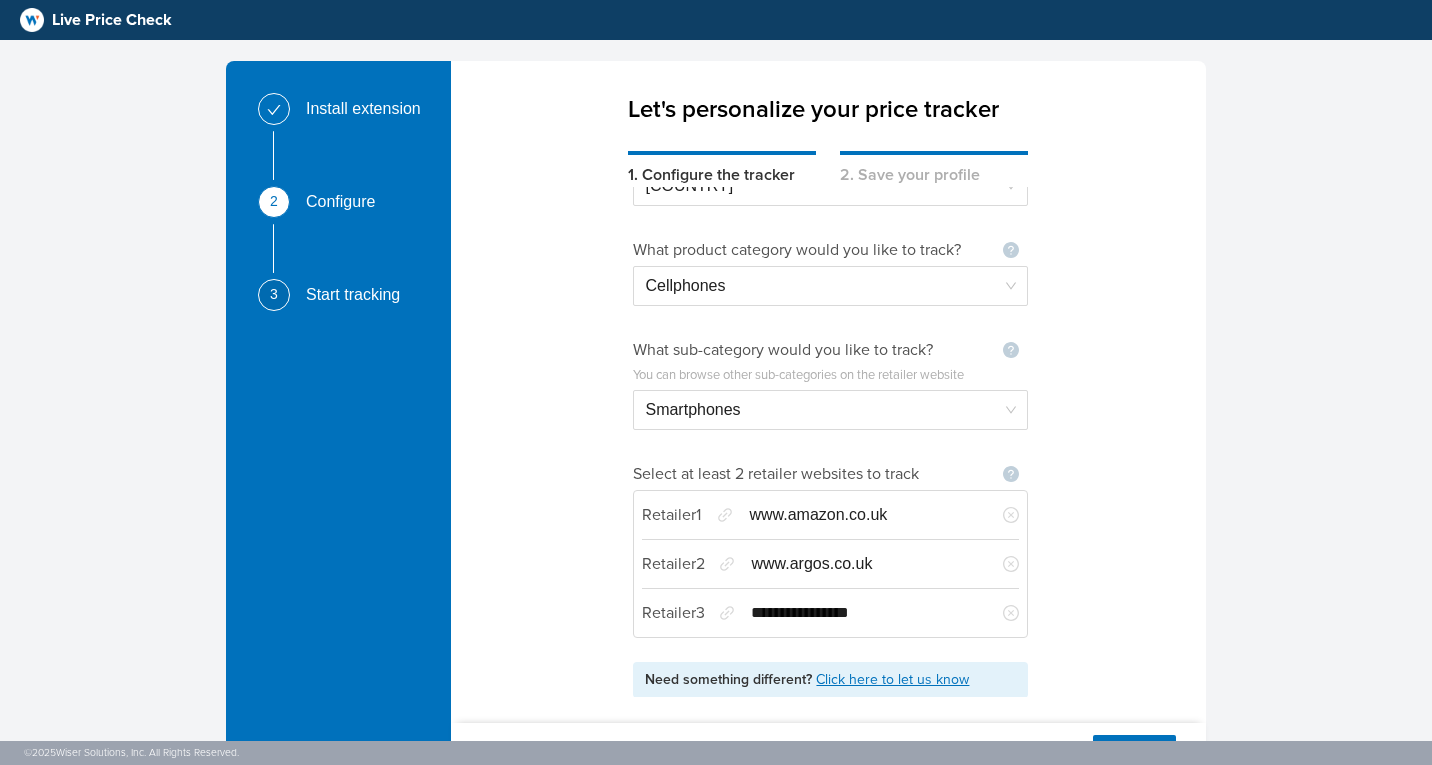 scroll, scrollTop: 85, scrollLeft: 0, axis: vertical 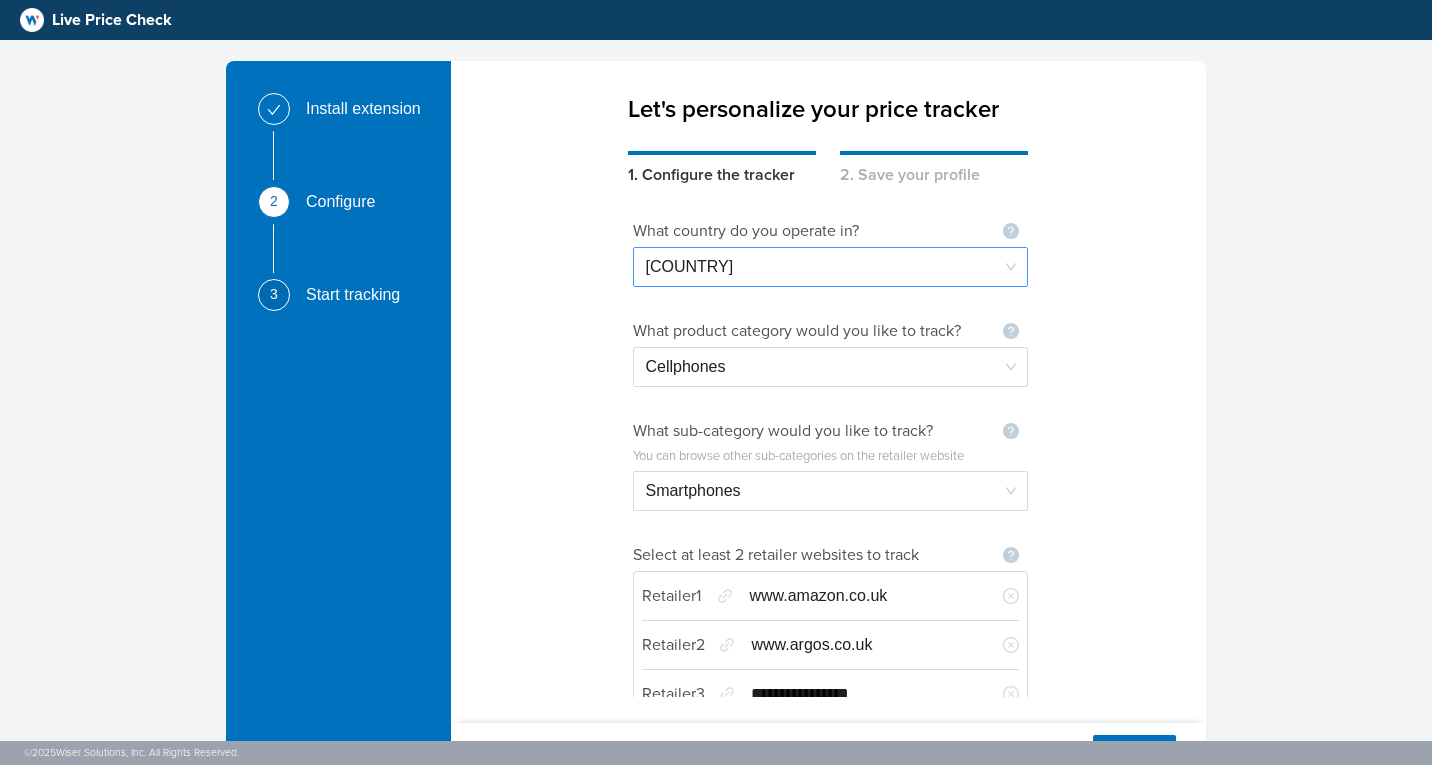 click on "[COUNTRY]" at bounding box center [830, 267] 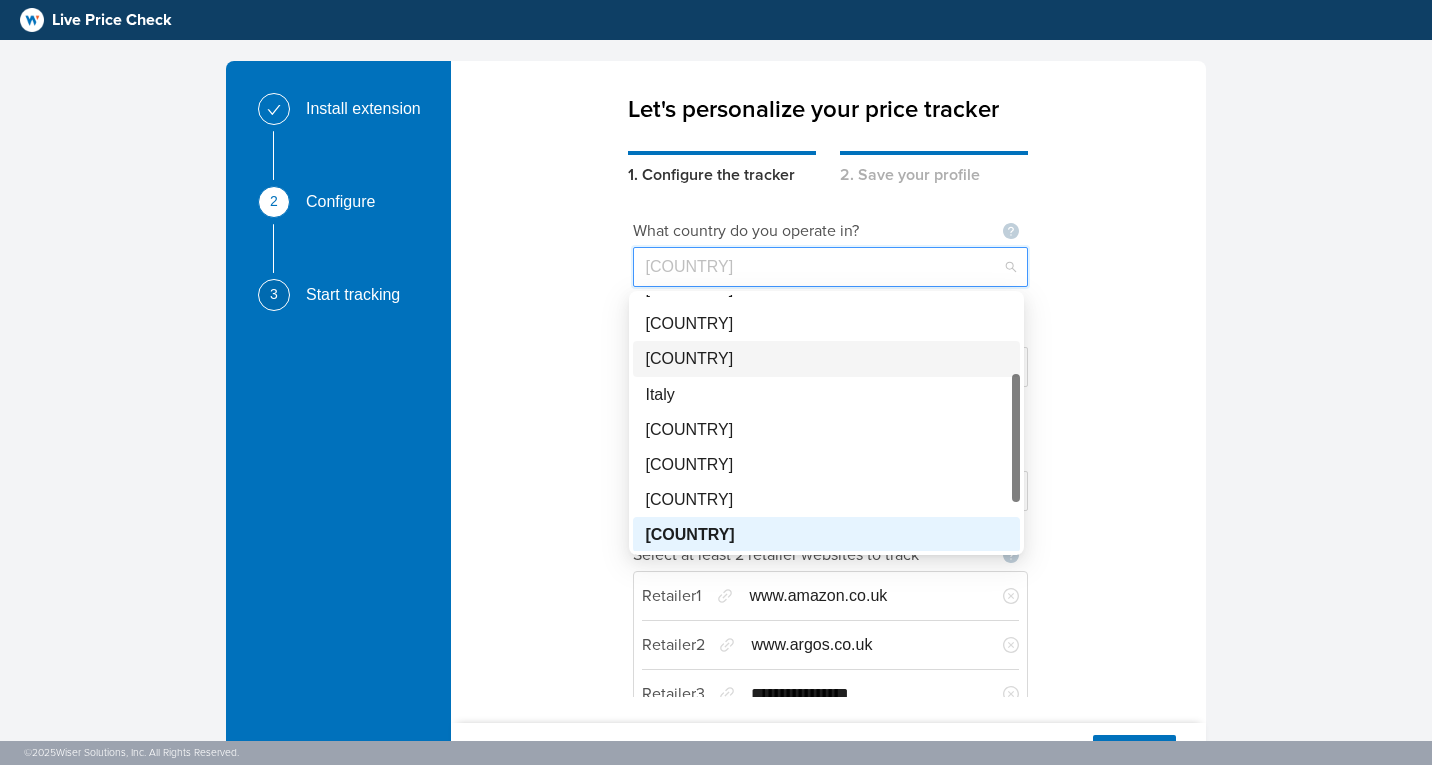 click on "[COUNTRY]" at bounding box center (826, 358) 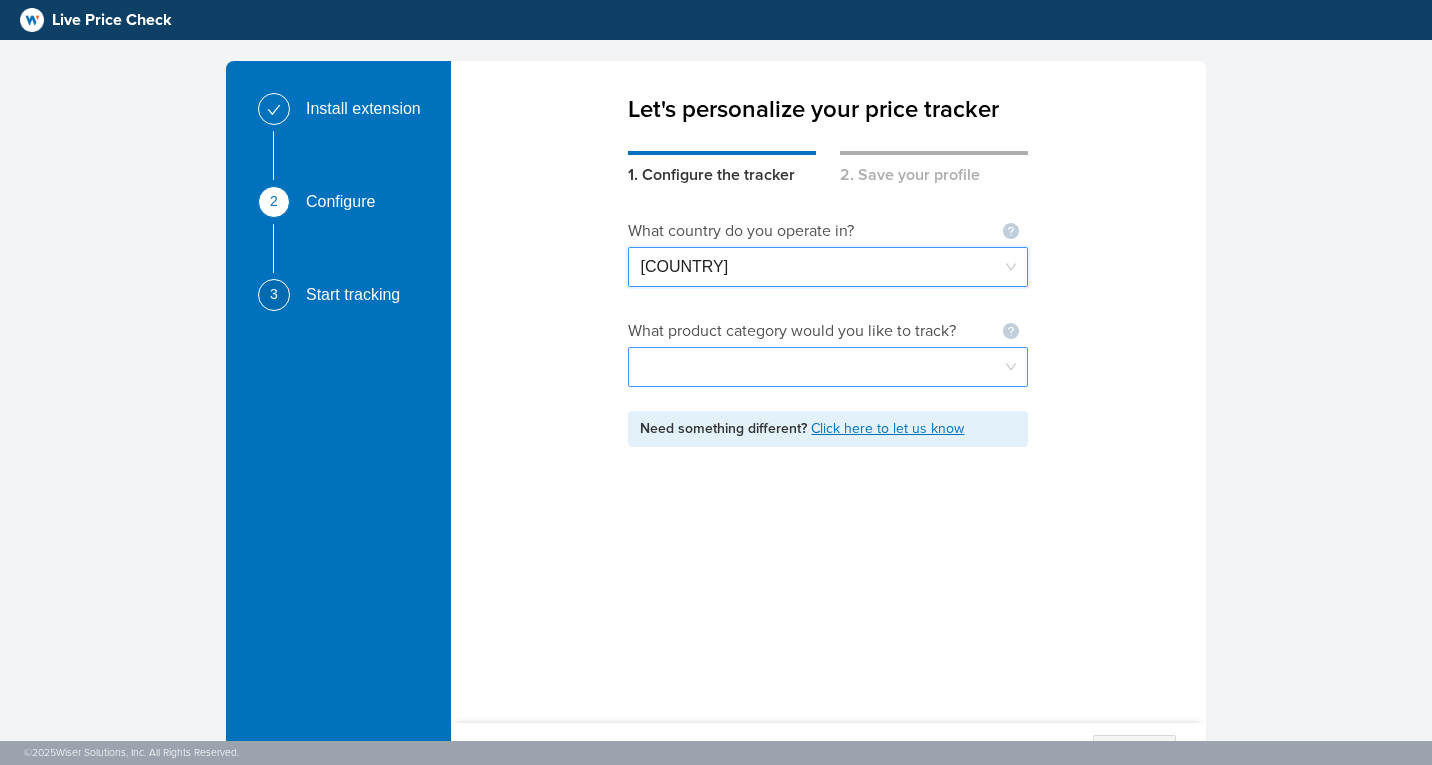 click at bounding box center [828, 367] 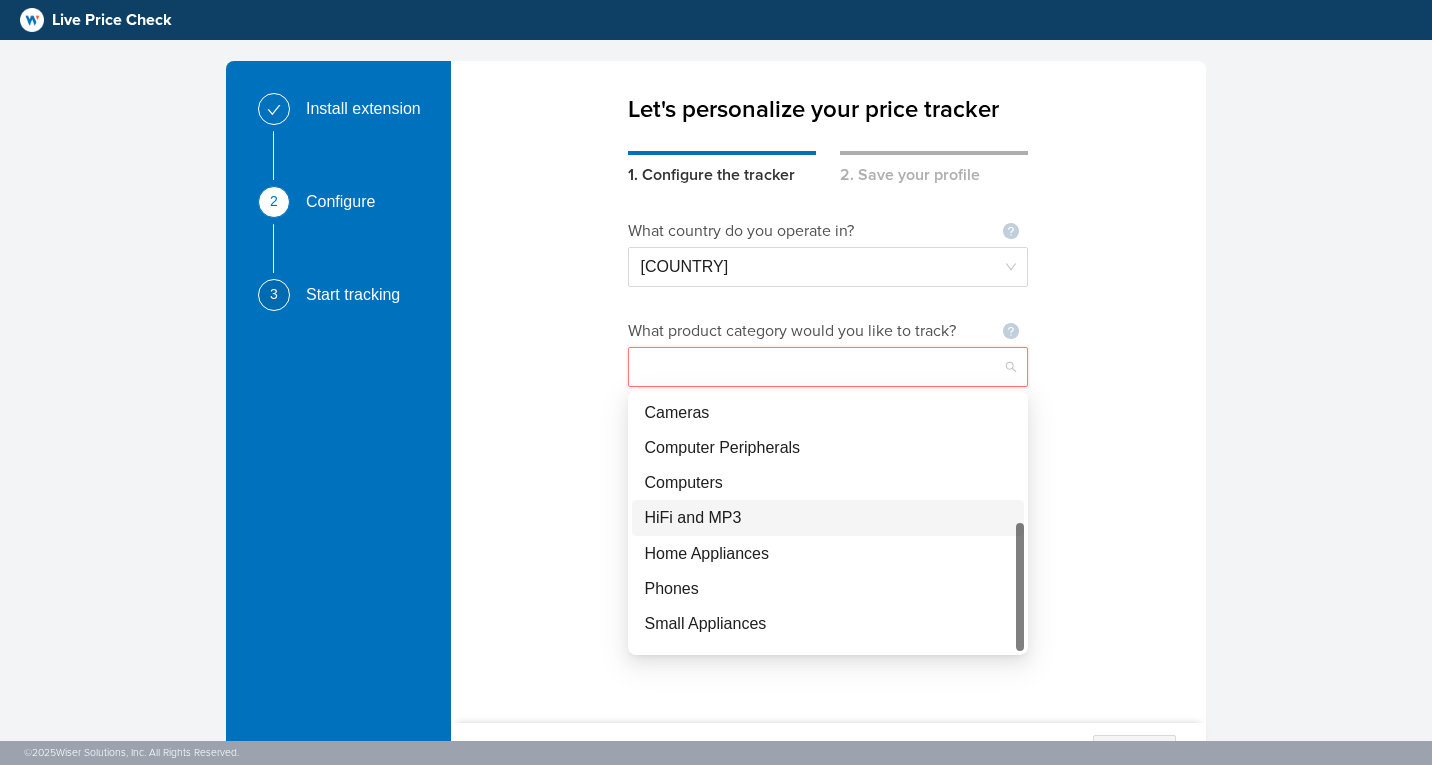 scroll, scrollTop: 25, scrollLeft: 0, axis: vertical 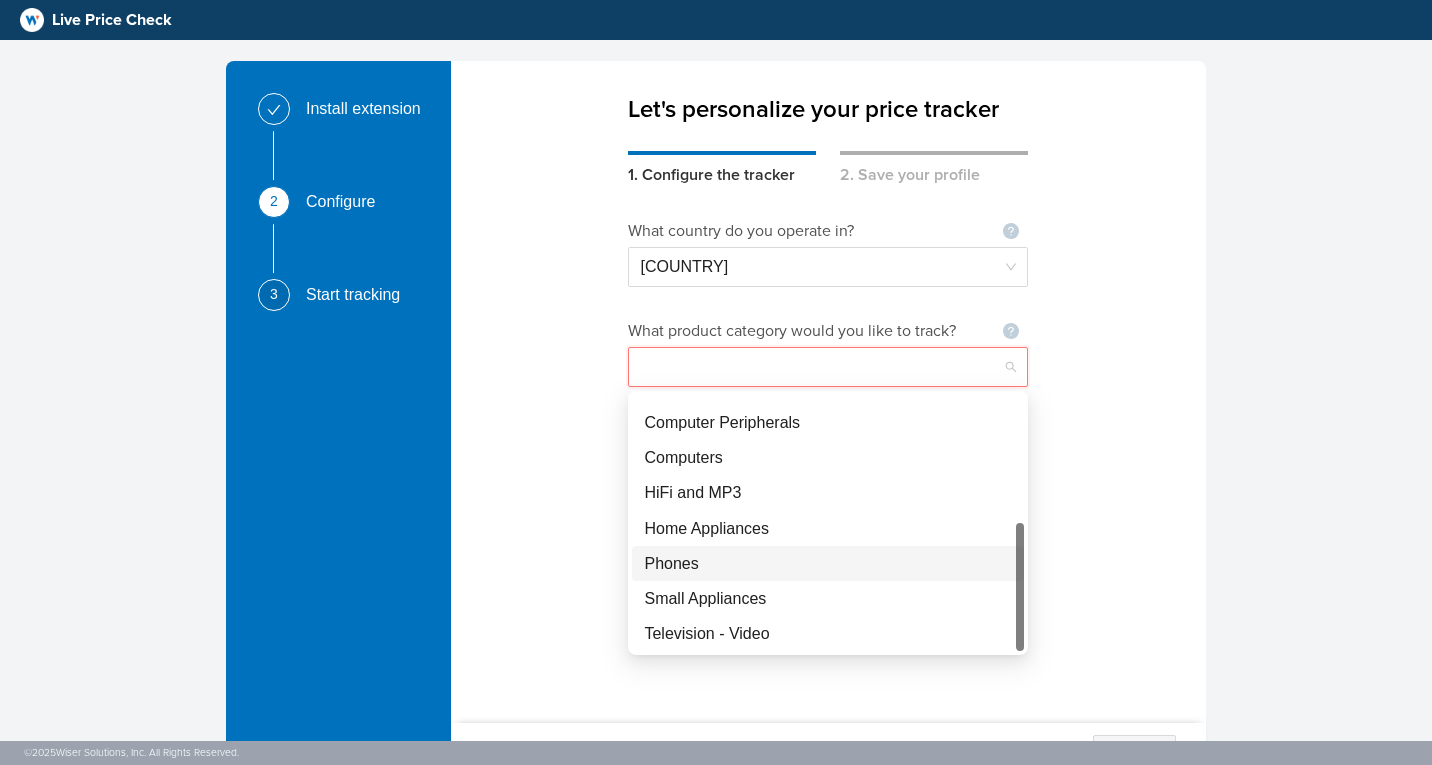 click on "Phones" at bounding box center (828, 563) 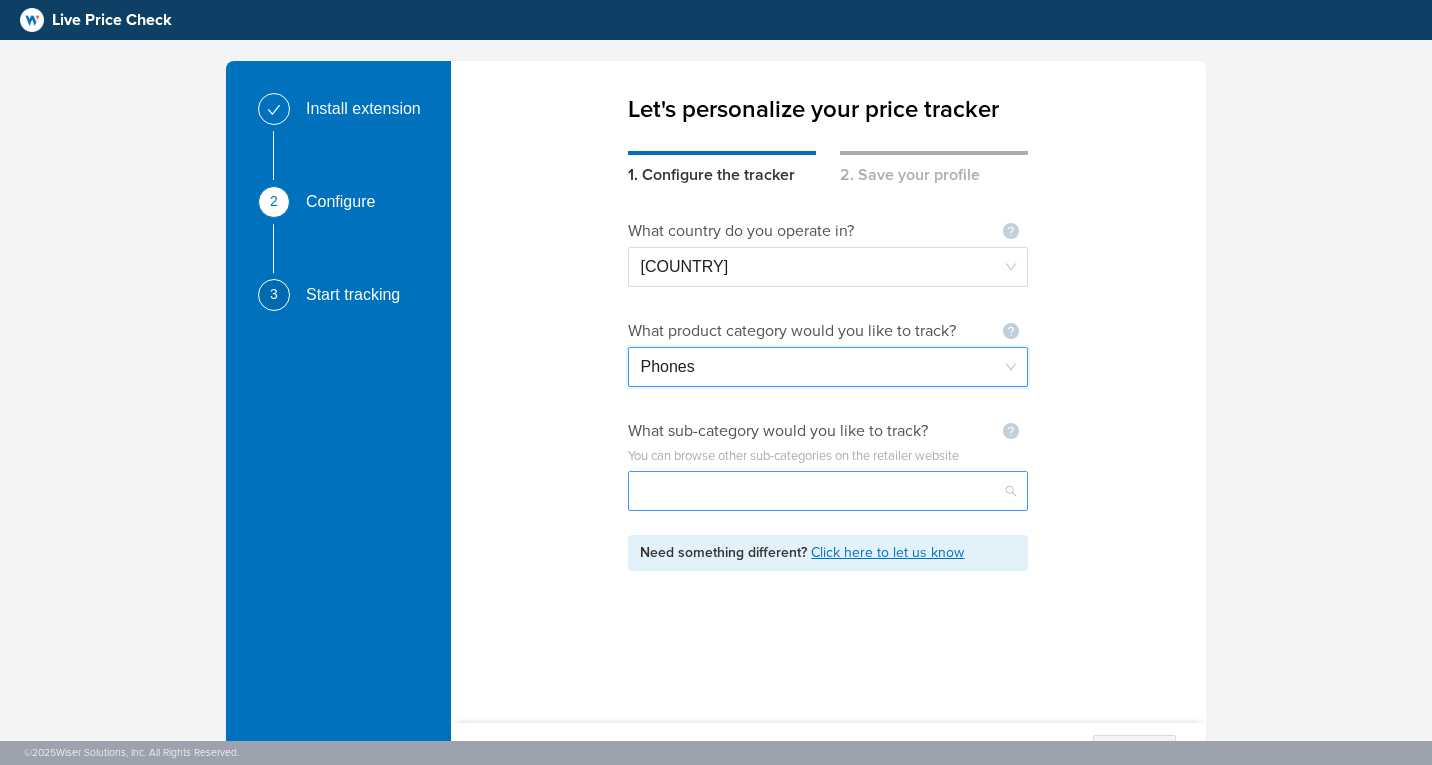 click at bounding box center (828, 491) 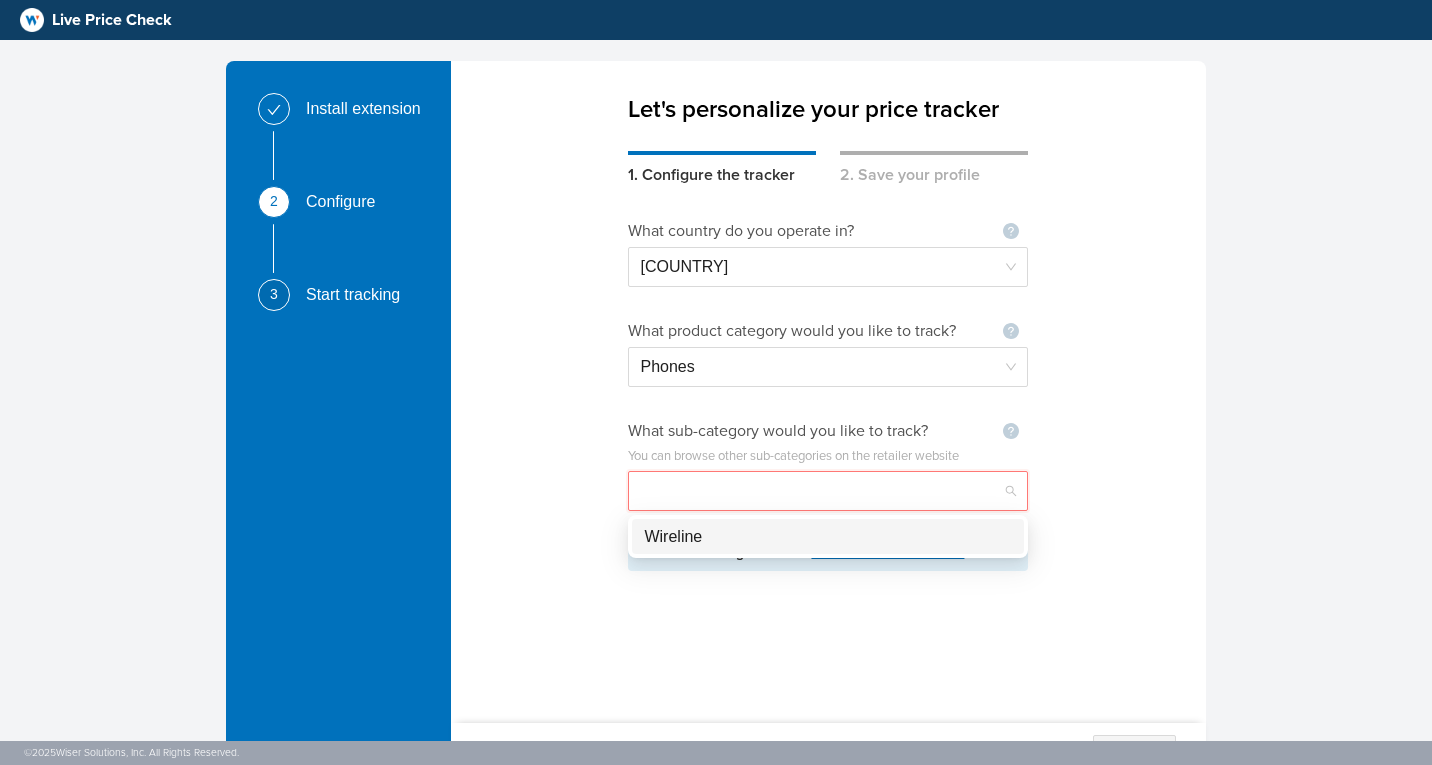 click at bounding box center (828, 491) 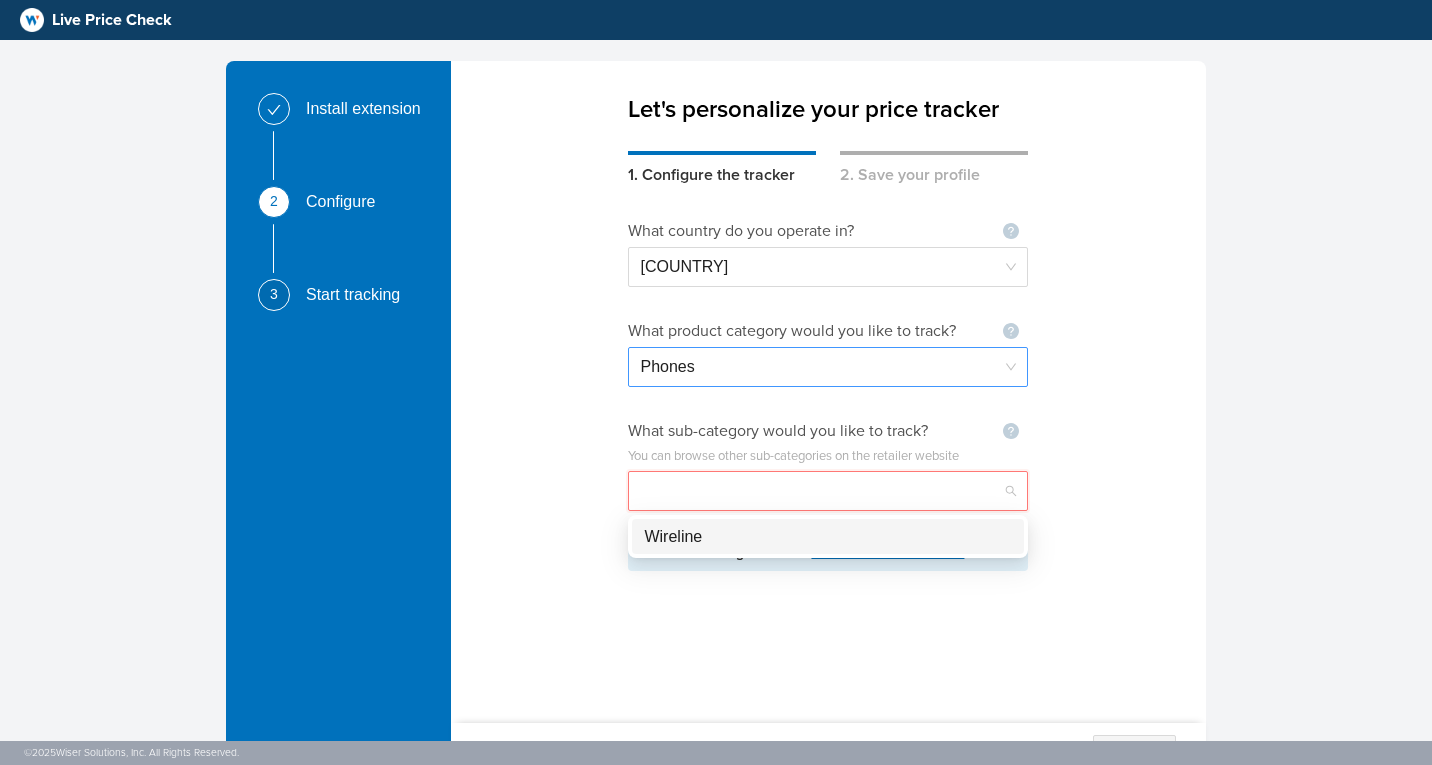 click on "Phones" at bounding box center (828, 367) 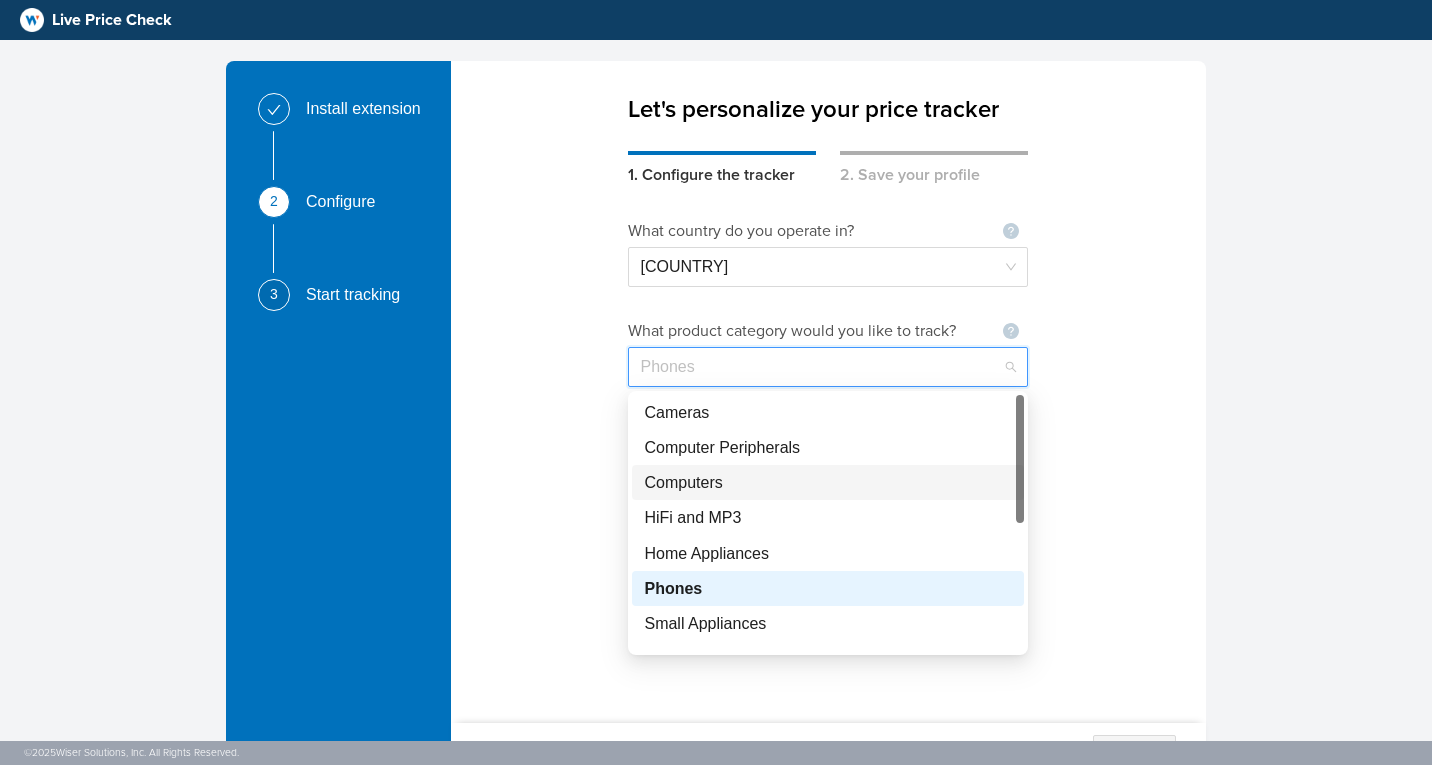 scroll, scrollTop: 25, scrollLeft: 0, axis: vertical 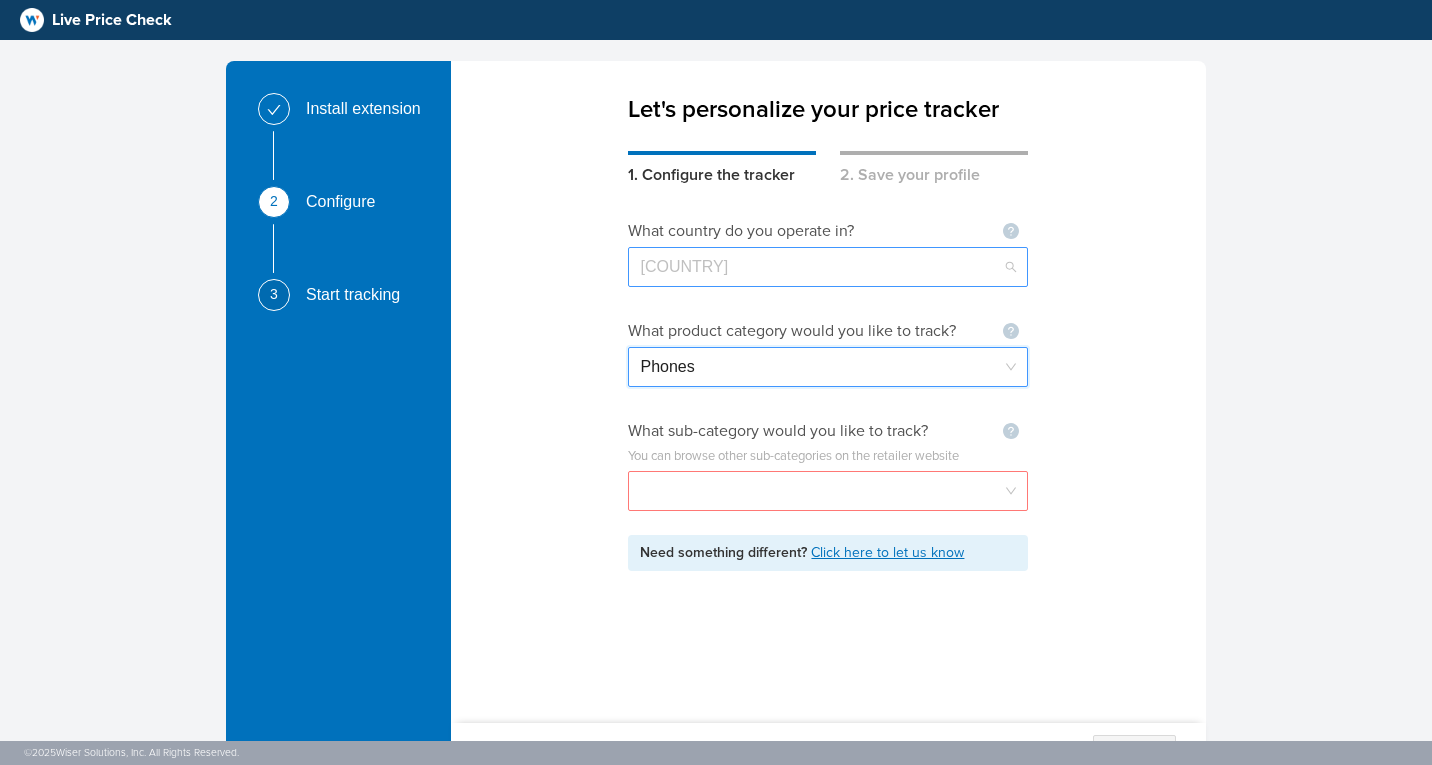click on "[COUNTRY]" at bounding box center (828, 267) 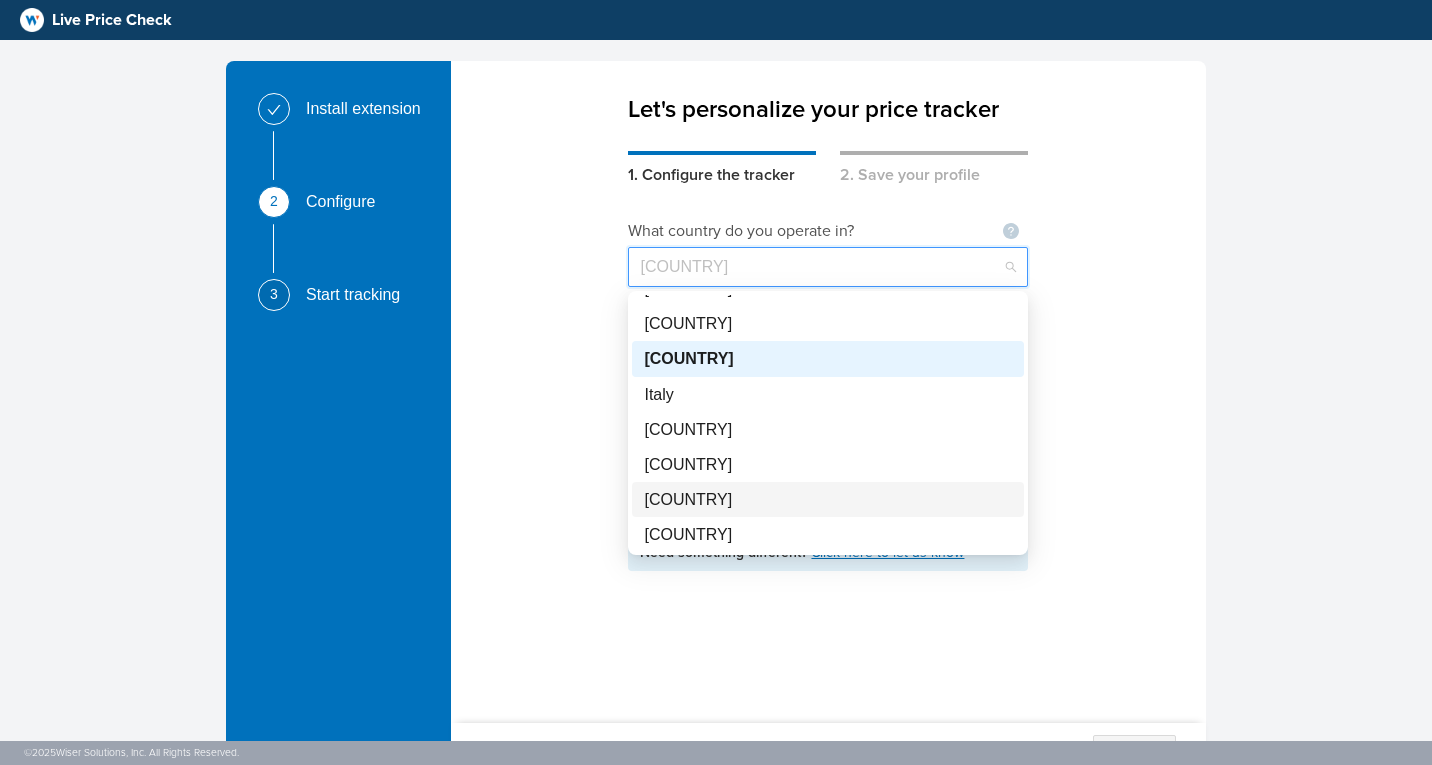 click on "[COUNTRY]" at bounding box center (828, 499) 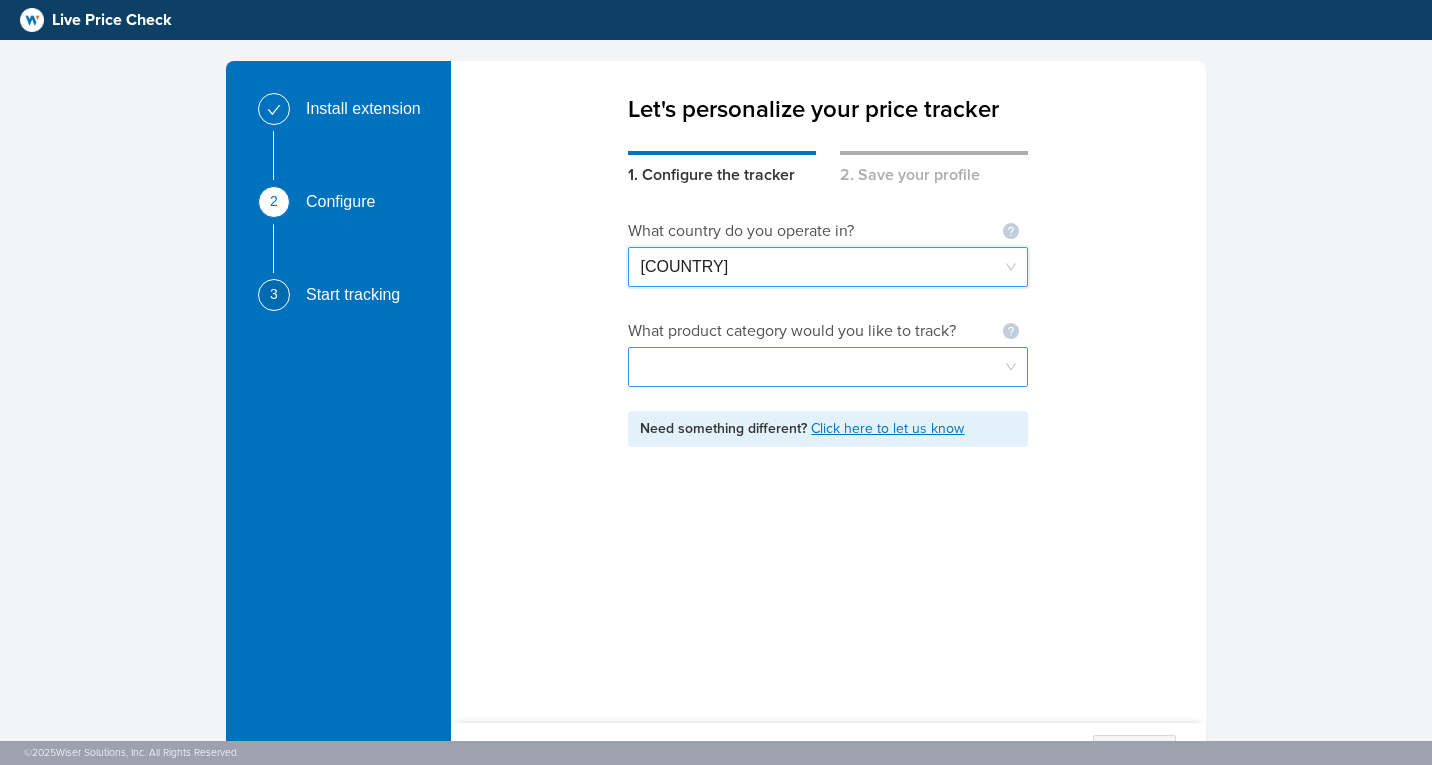 click at bounding box center (828, 367) 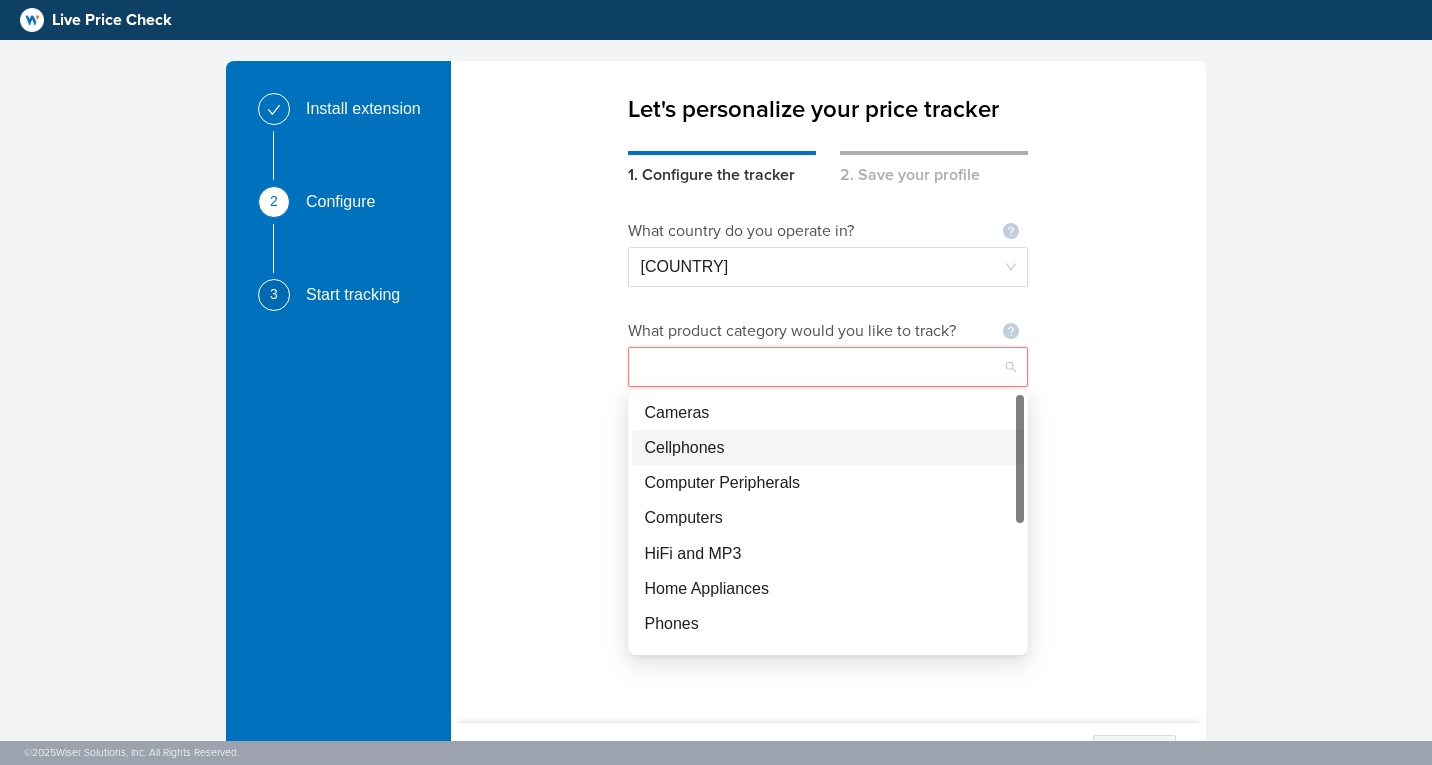 click on "Cellphones" at bounding box center (828, 447) 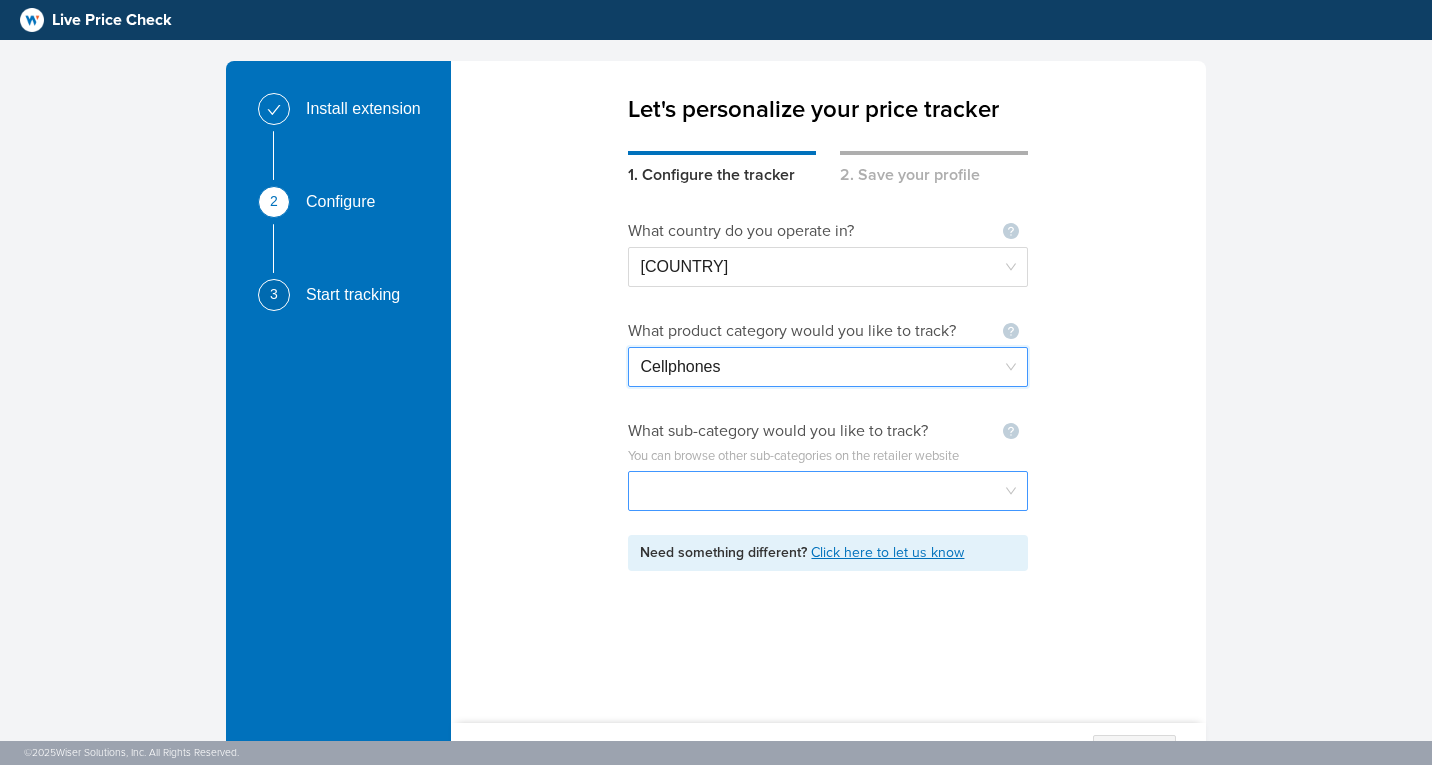 click at bounding box center (828, 491) 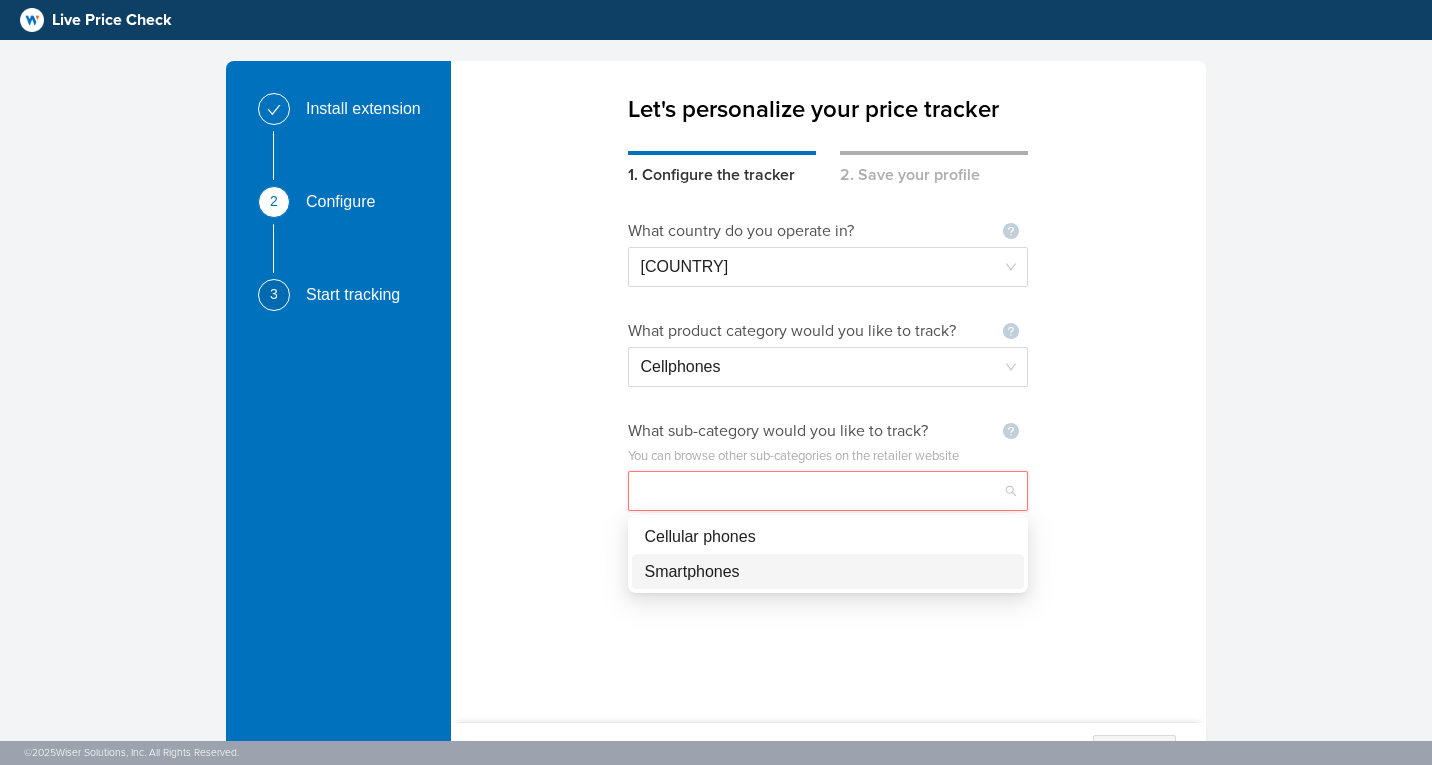 click on "Smartphones" at bounding box center [828, 571] 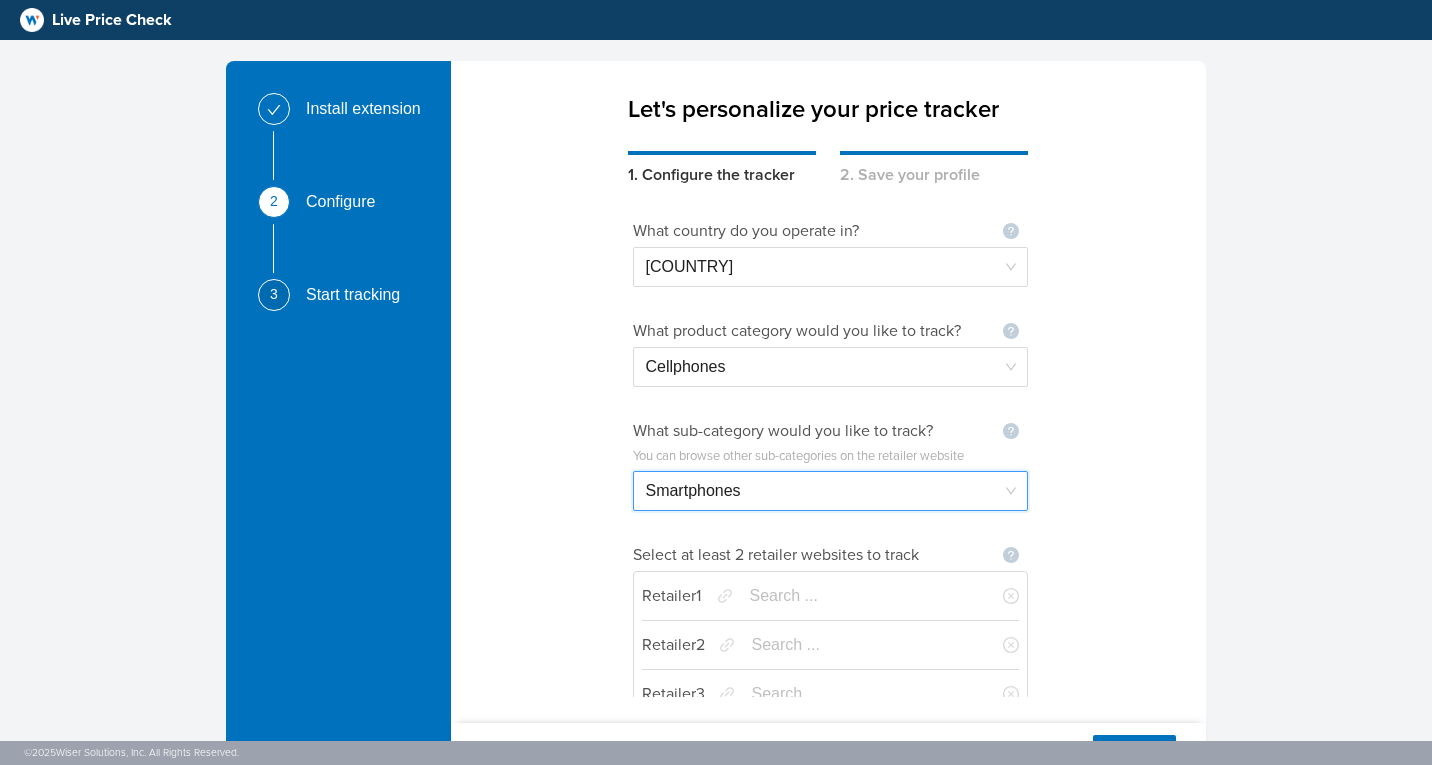 click at bounding box center [862, 596] 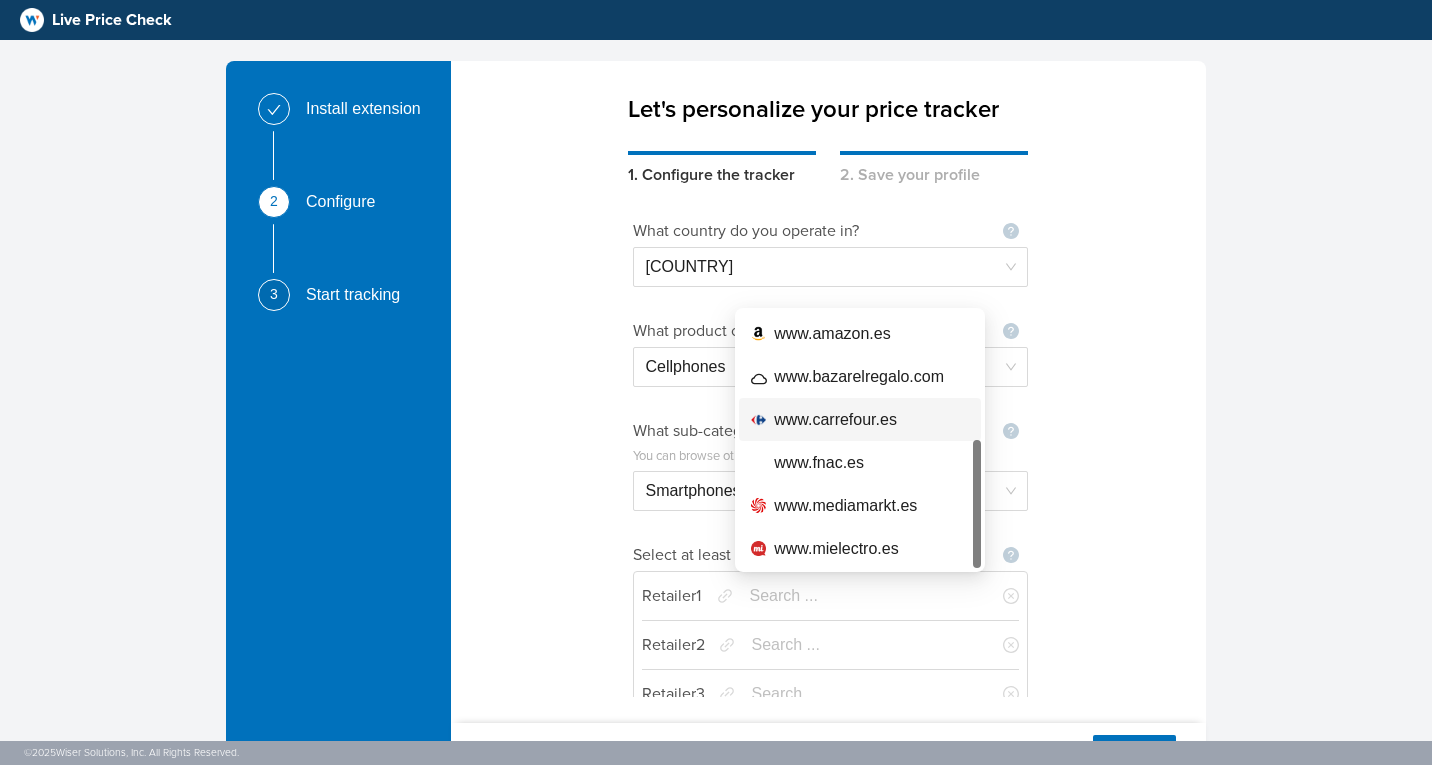 scroll, scrollTop: 46, scrollLeft: 0, axis: vertical 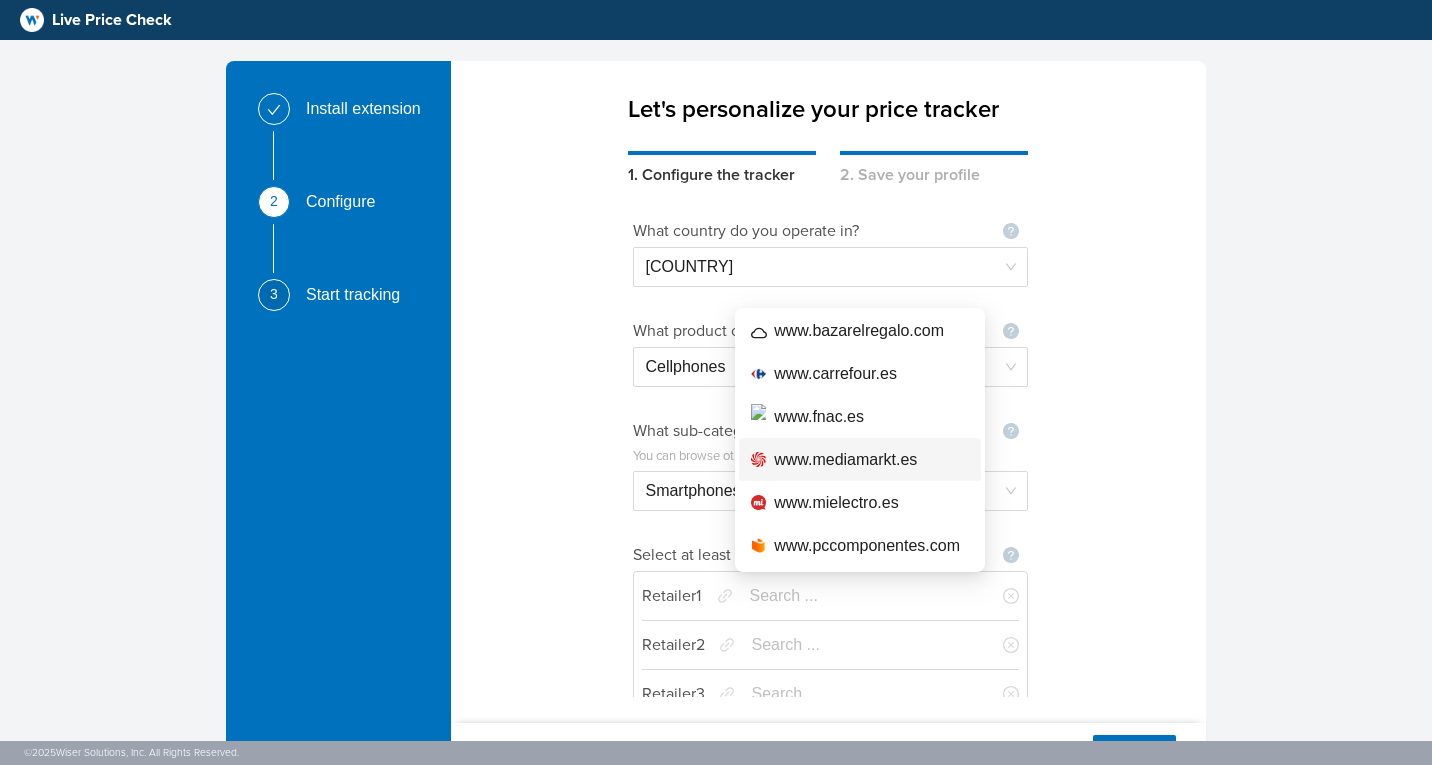 click on "www.mediamarkt.es" at bounding box center (845, 459) 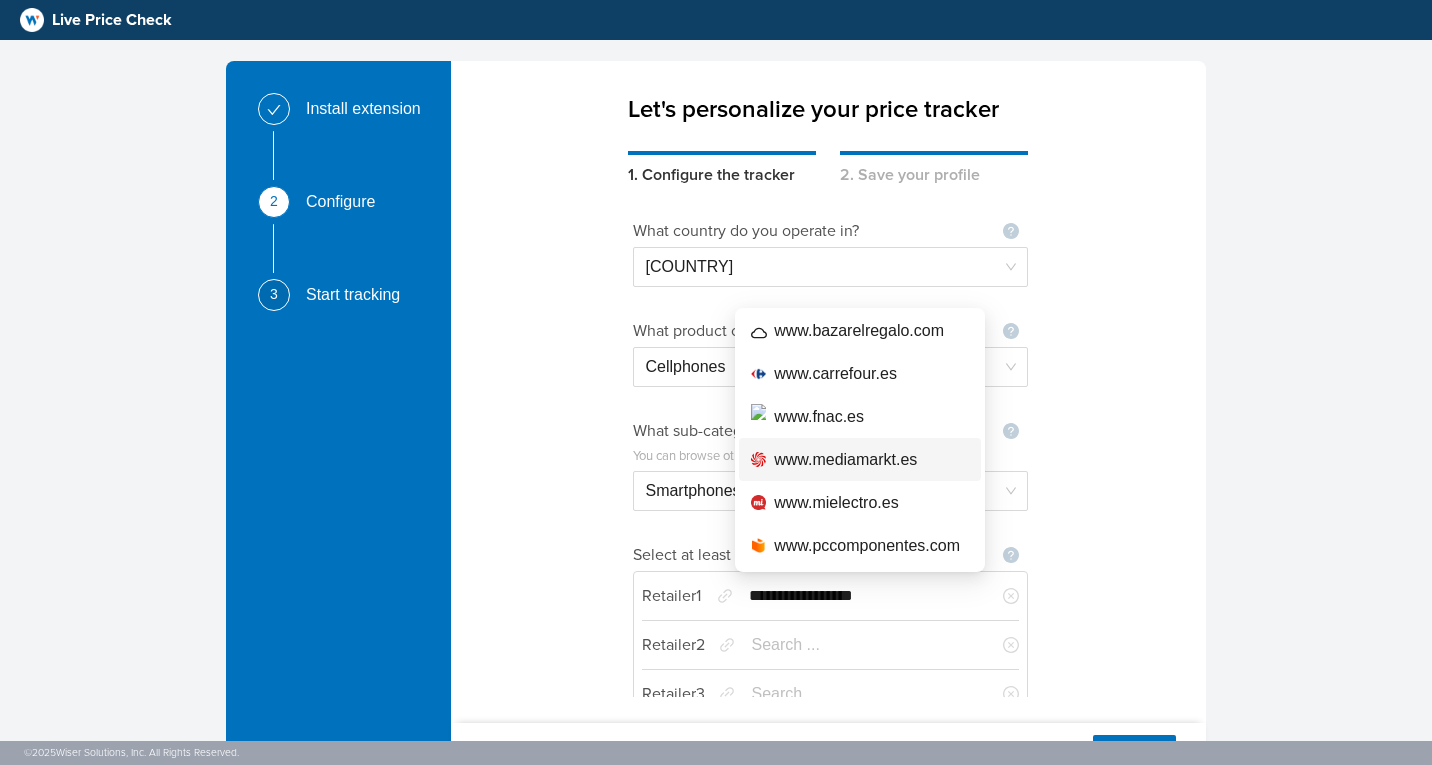 type on "**********" 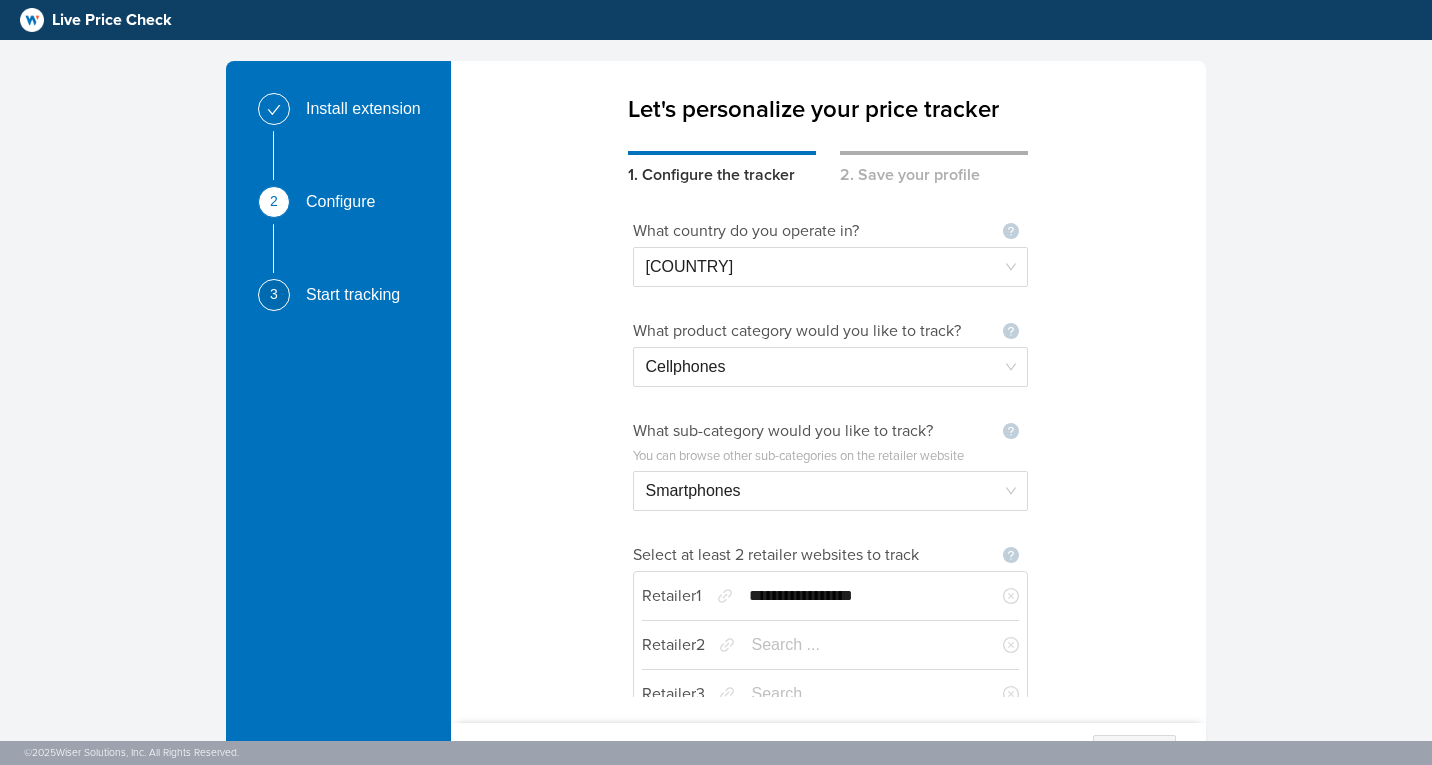 click at bounding box center (864, 645) 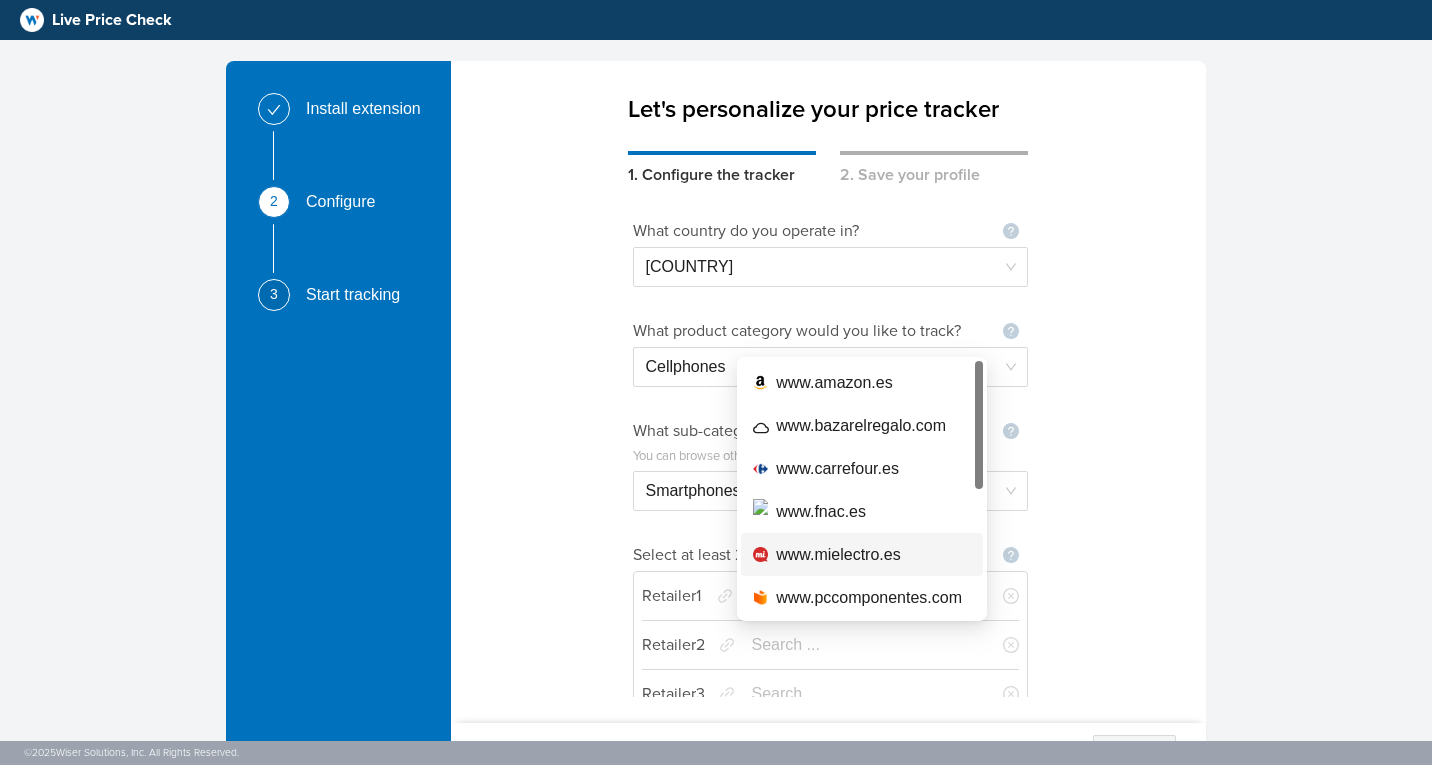 scroll, scrollTop: 3, scrollLeft: 0, axis: vertical 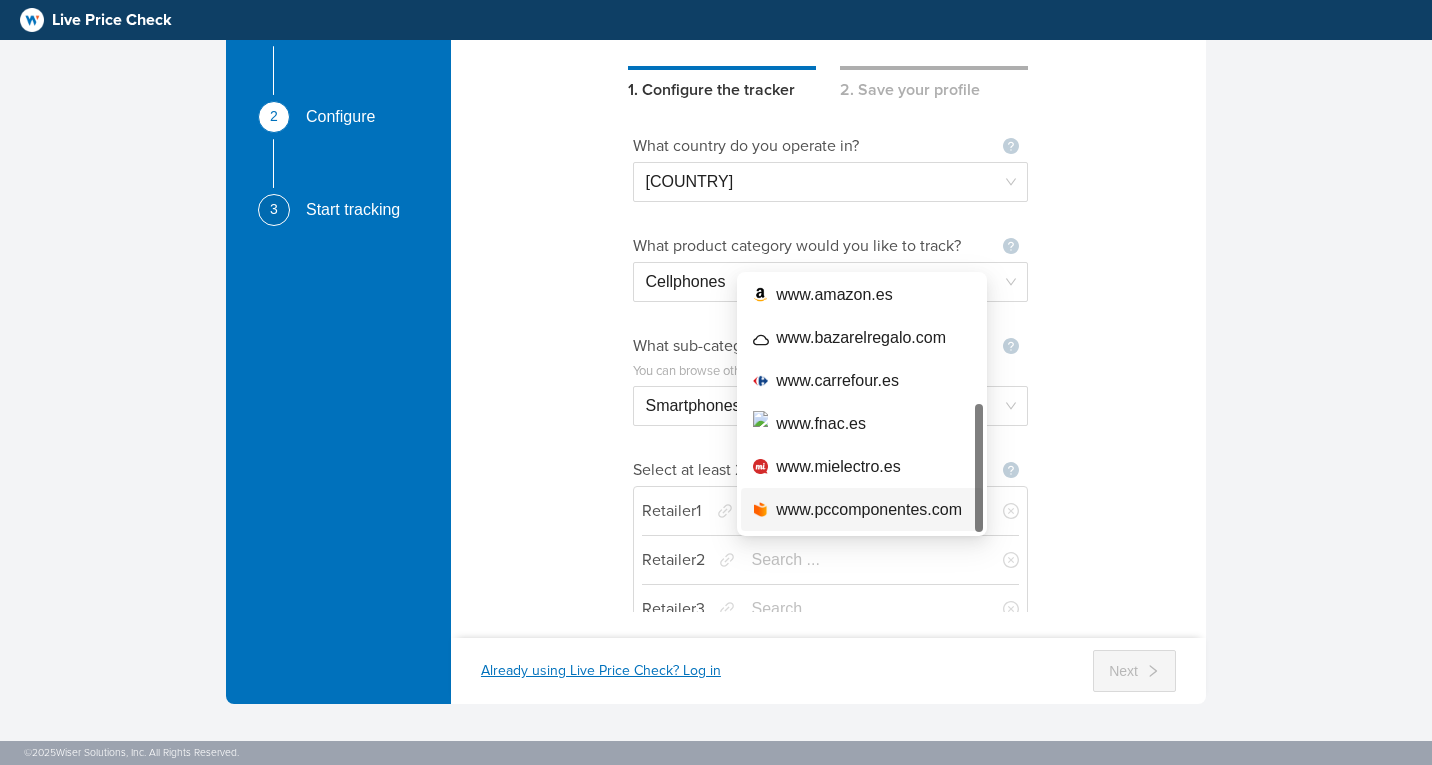 click on "**********" at bounding box center [828, 357] 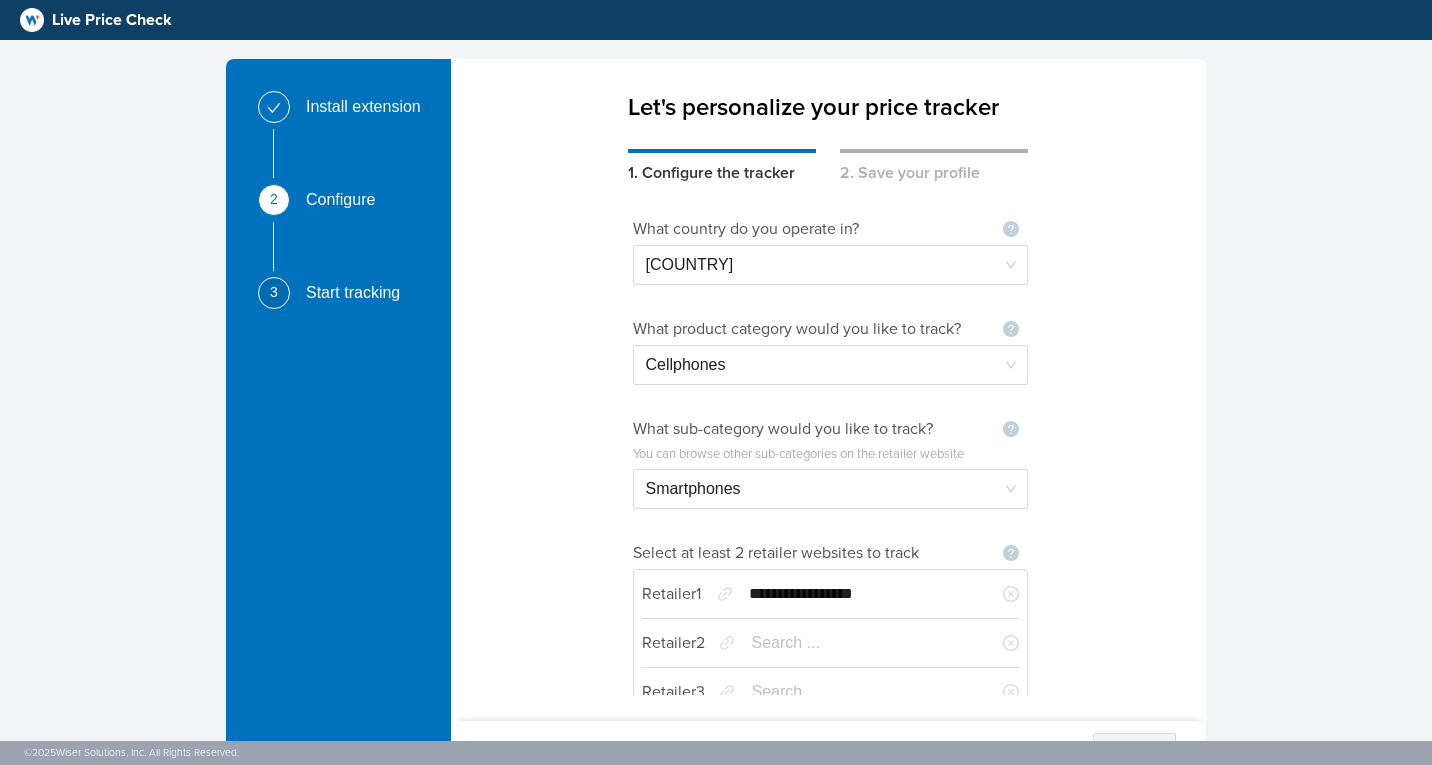 scroll, scrollTop: 0, scrollLeft: 0, axis: both 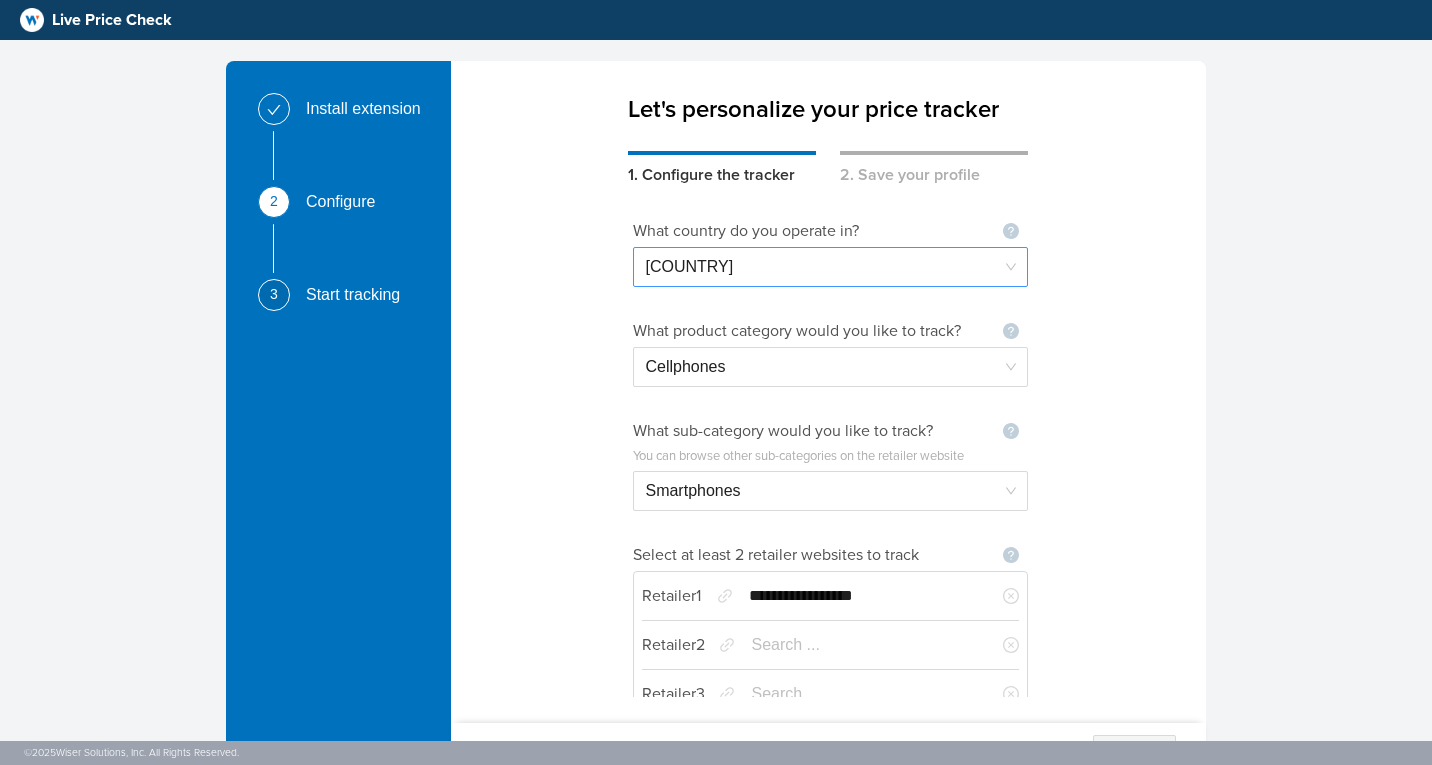 click on "[COUNTRY]" at bounding box center [830, 267] 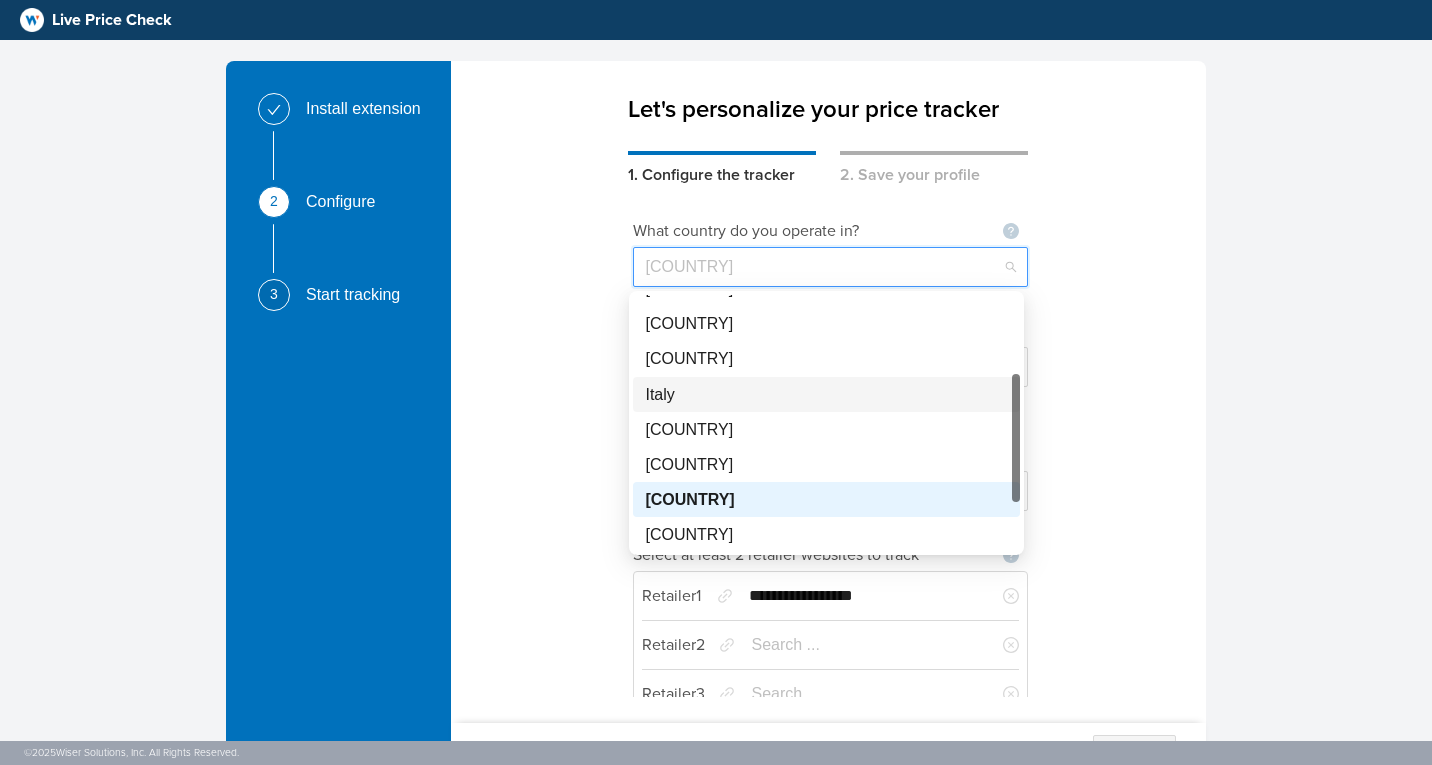 scroll, scrollTop: 95, scrollLeft: 0, axis: vertical 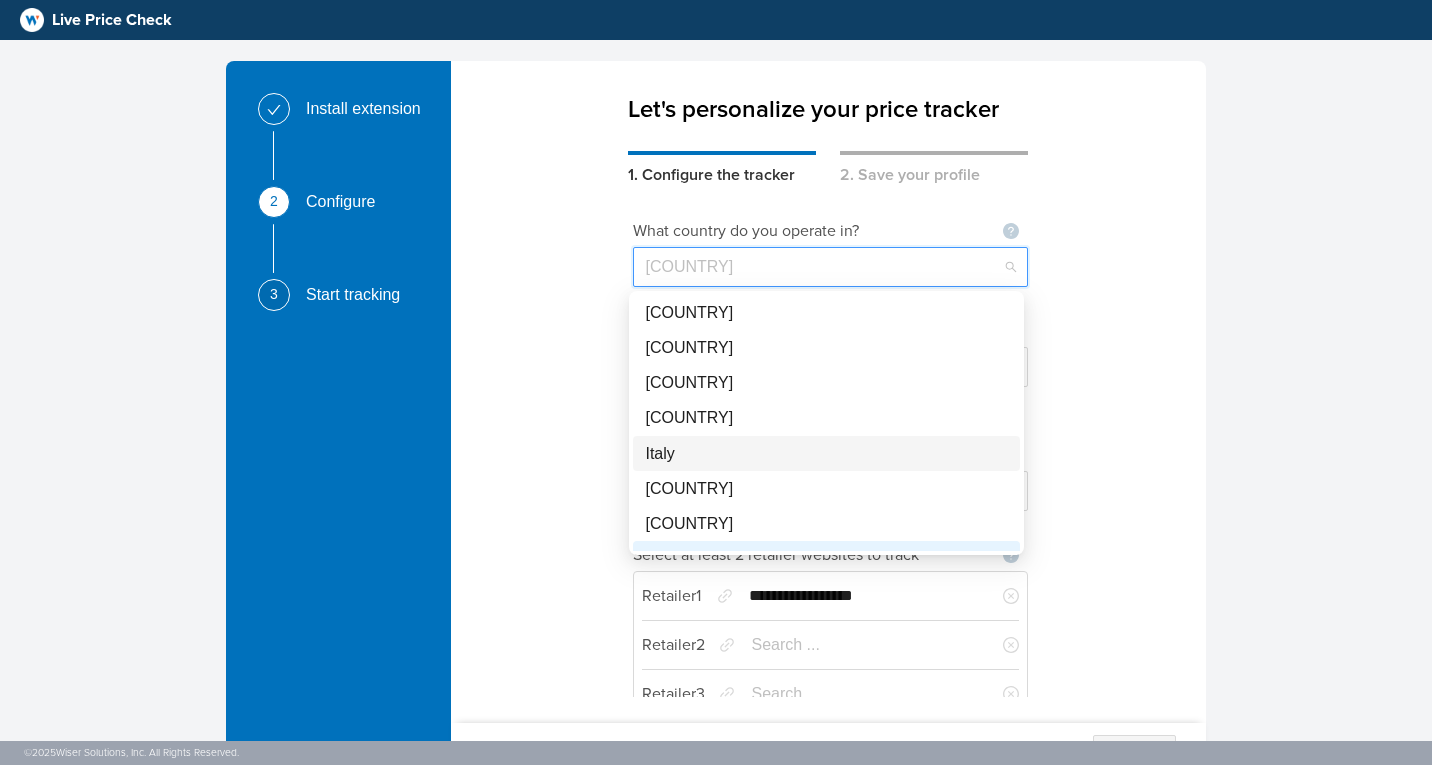 click on "Italy" at bounding box center [826, 453] 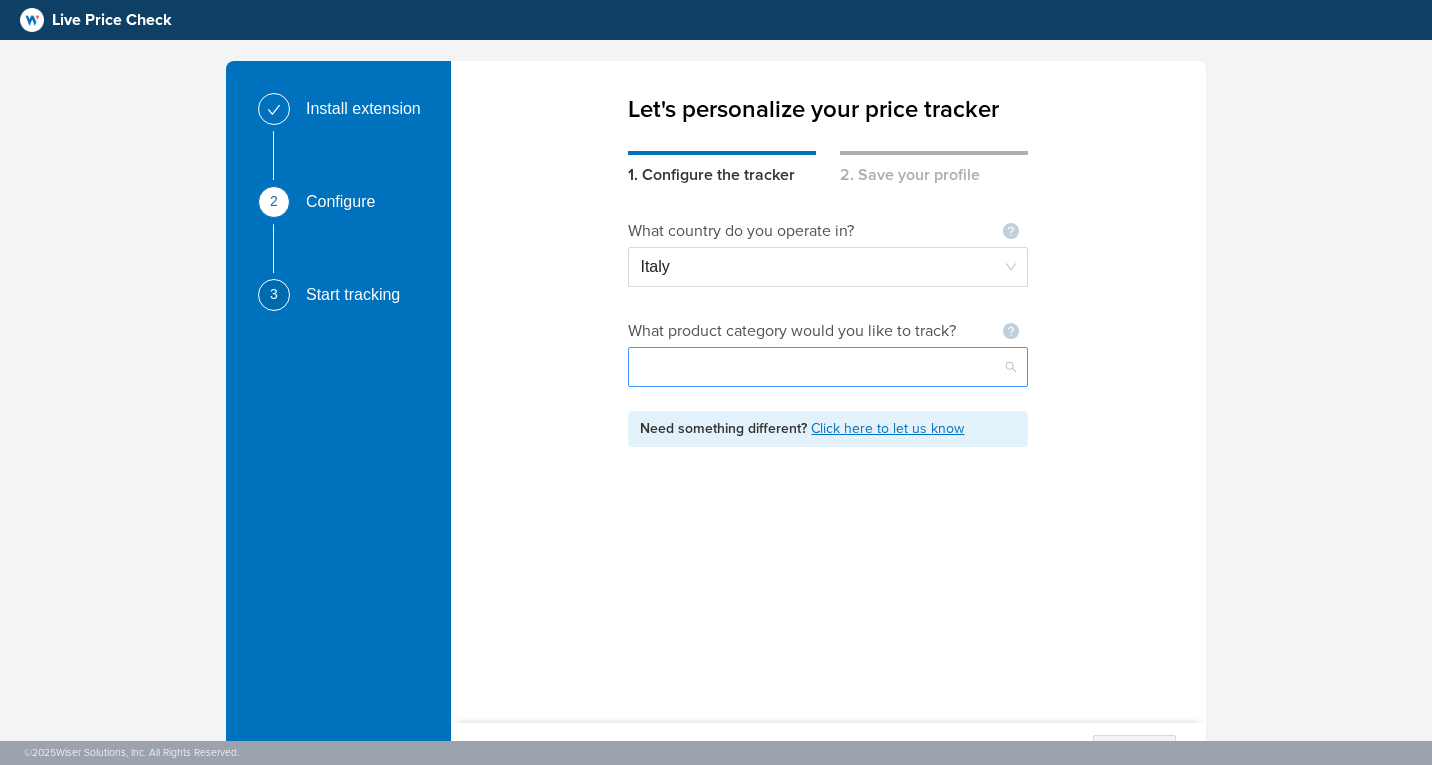 click at bounding box center (828, 367) 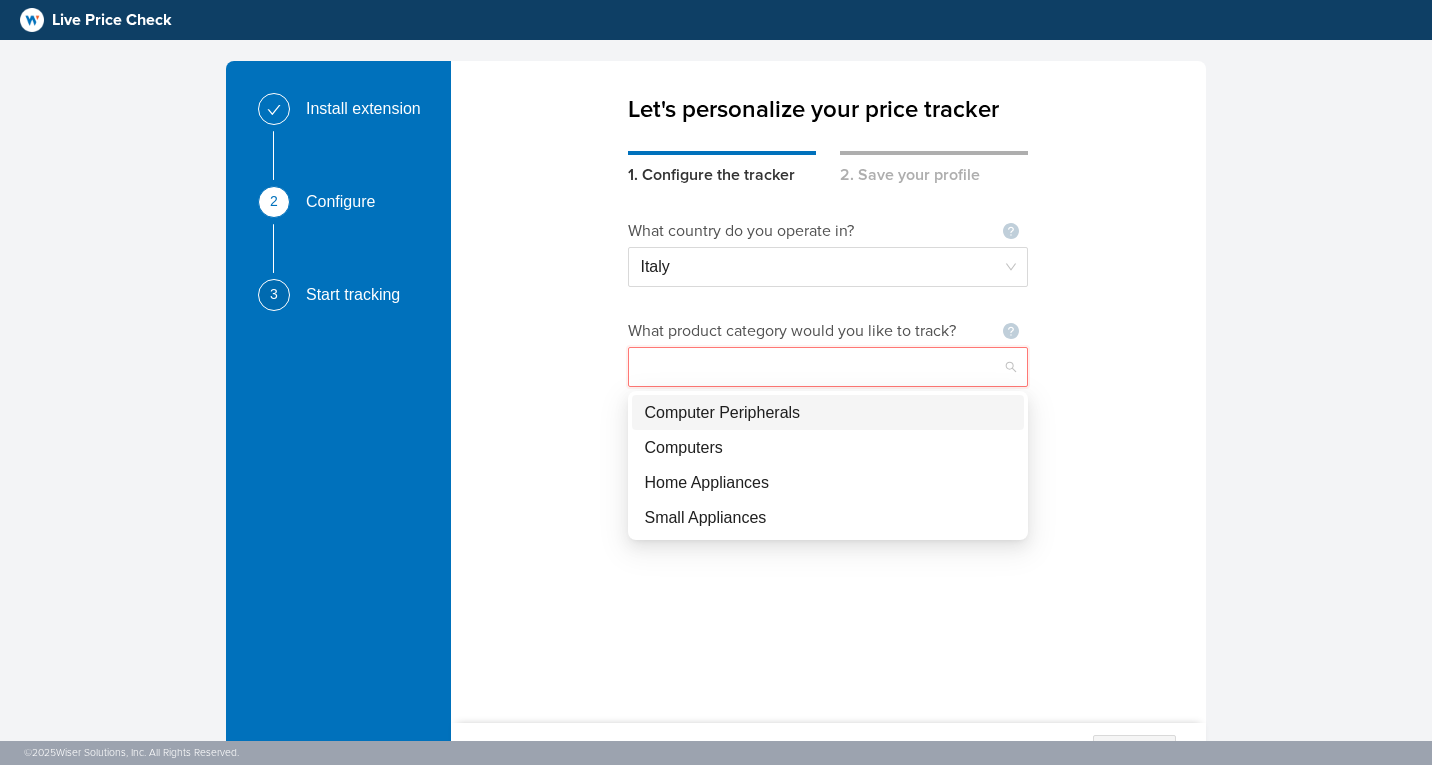 click at bounding box center (828, 367) 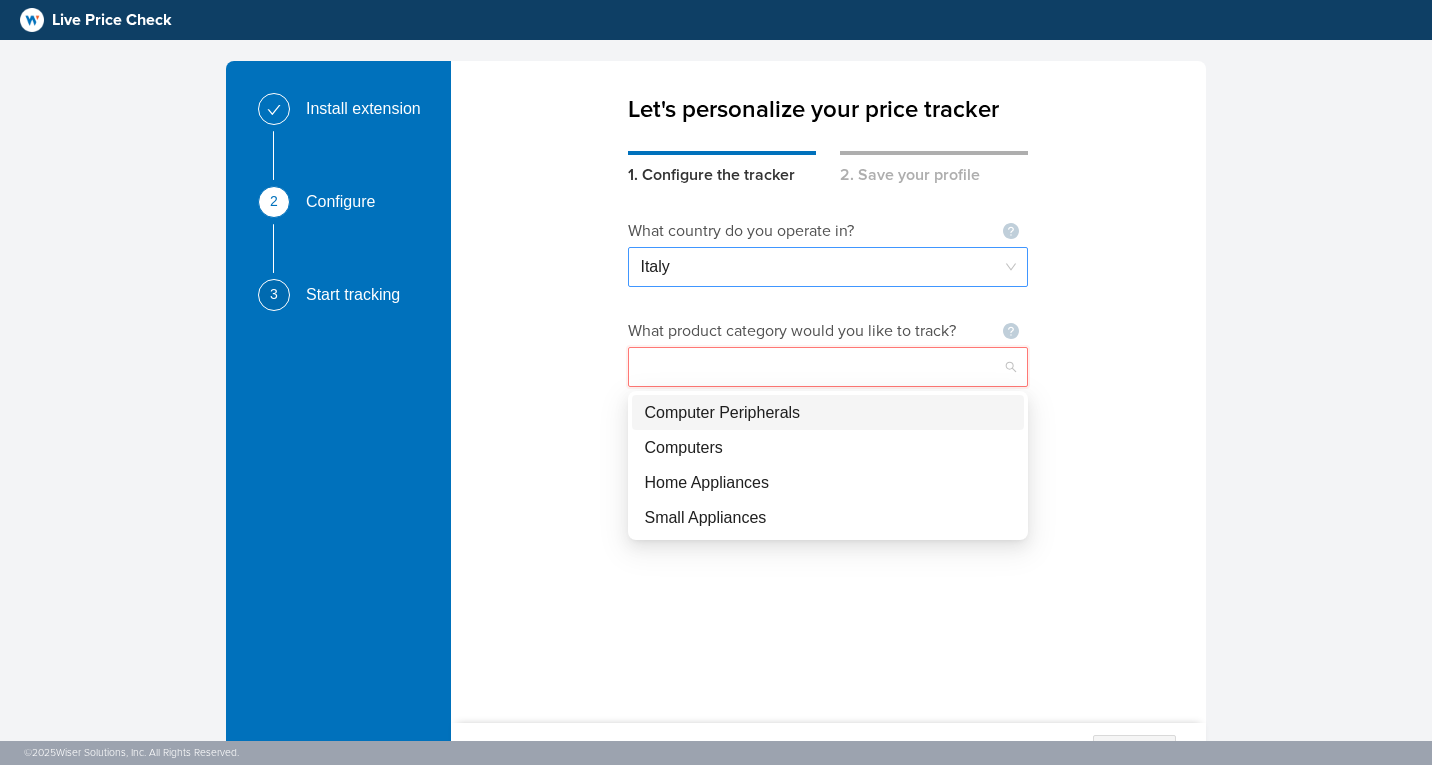 click on "Italy" at bounding box center (828, 267) 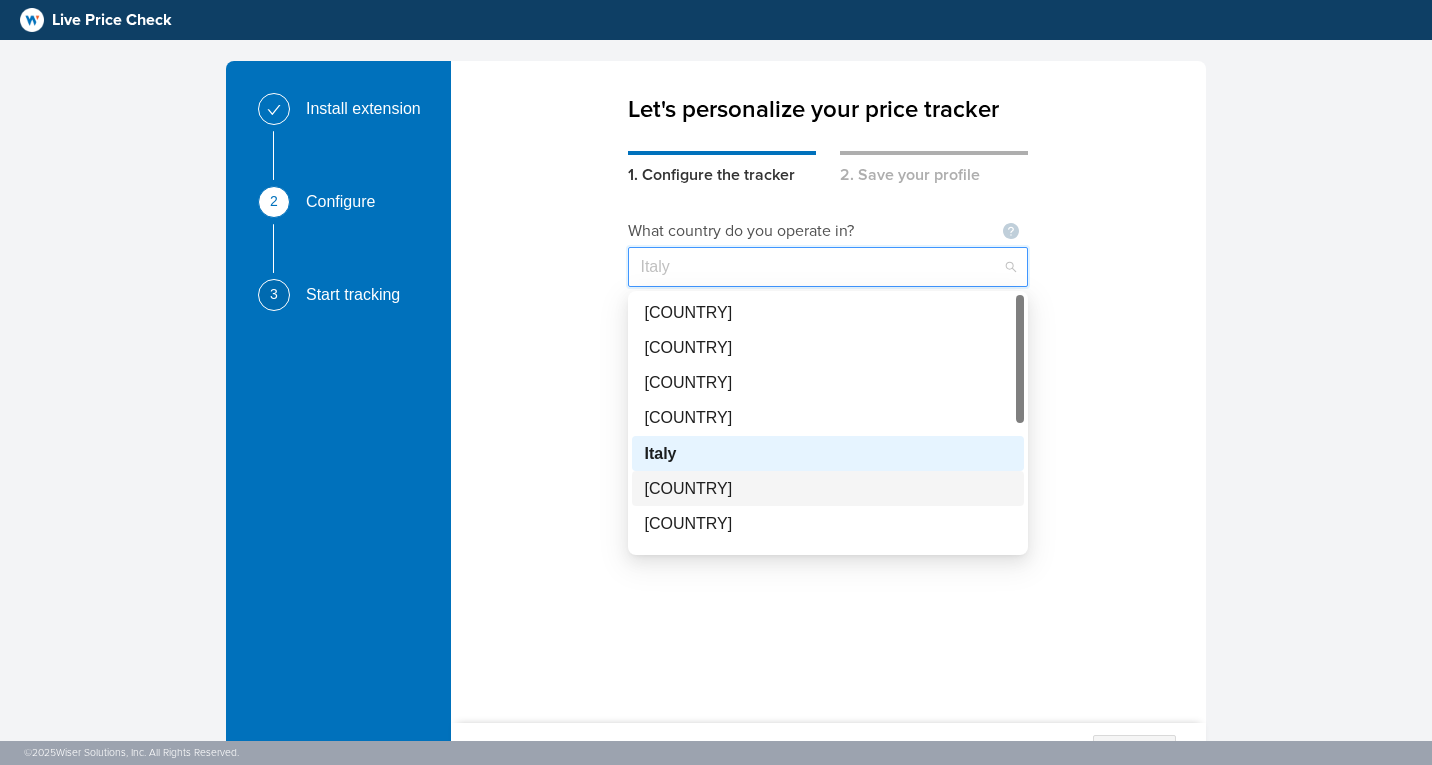 click on "[COUNTRY]" at bounding box center (828, 488) 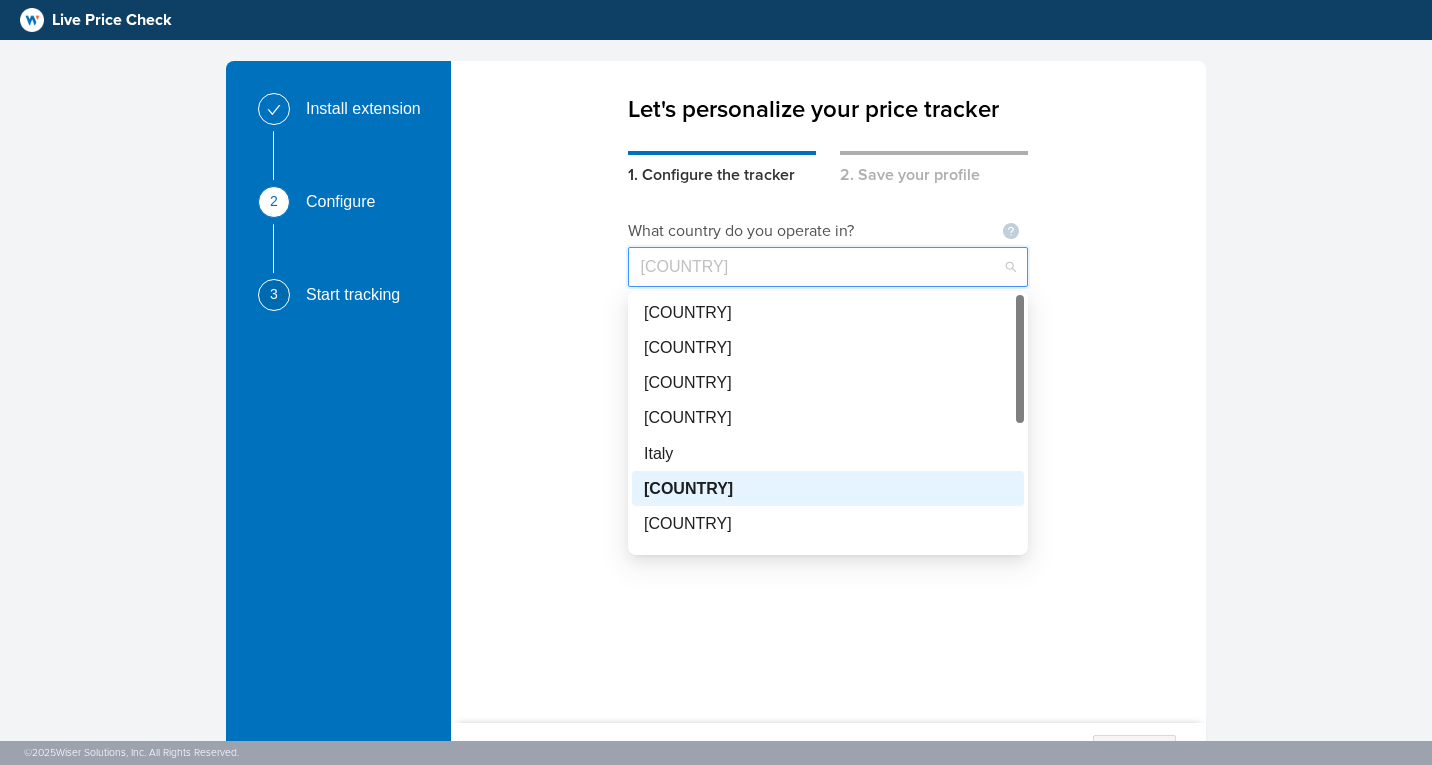 click on "[COUNTRY]" at bounding box center [828, 267] 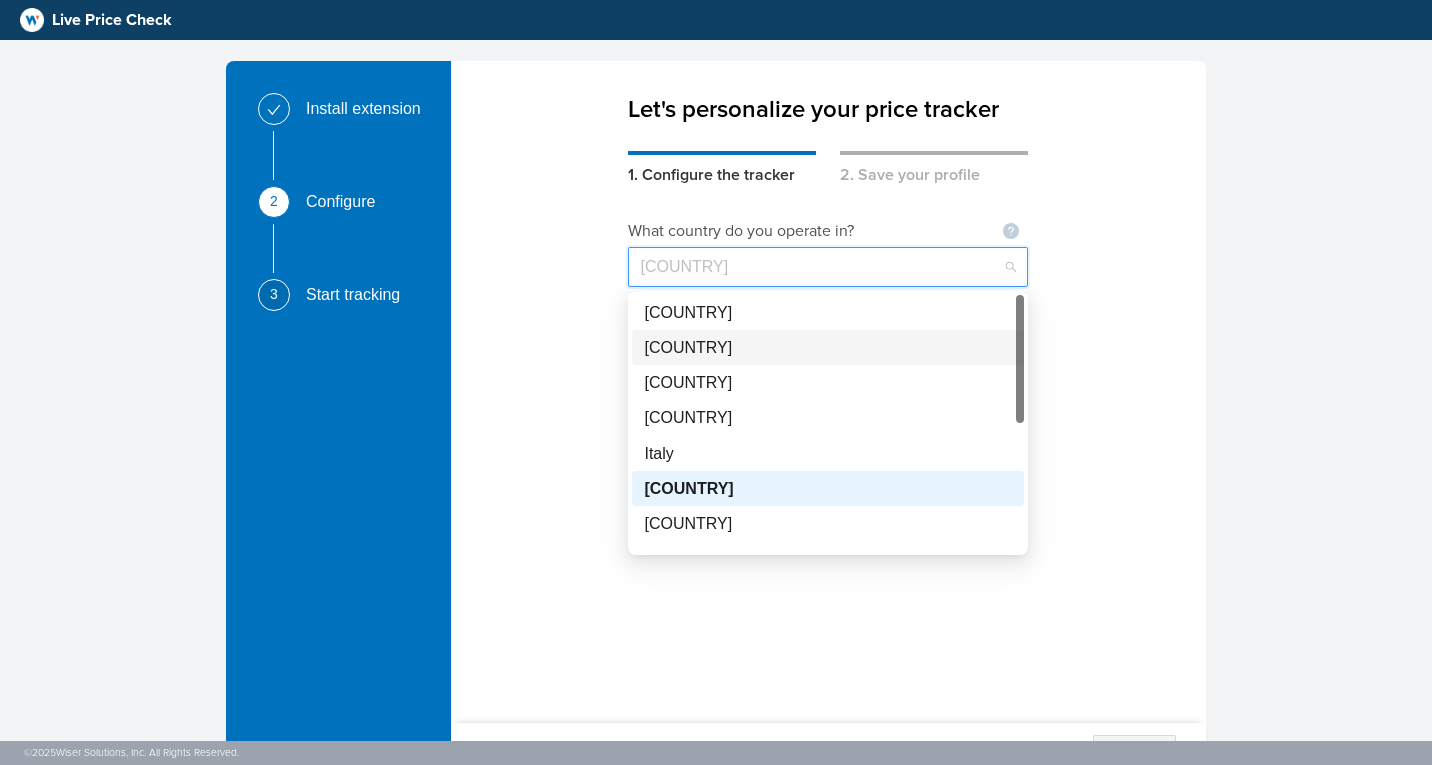 click on "[COUNTRY]" at bounding box center (828, 347) 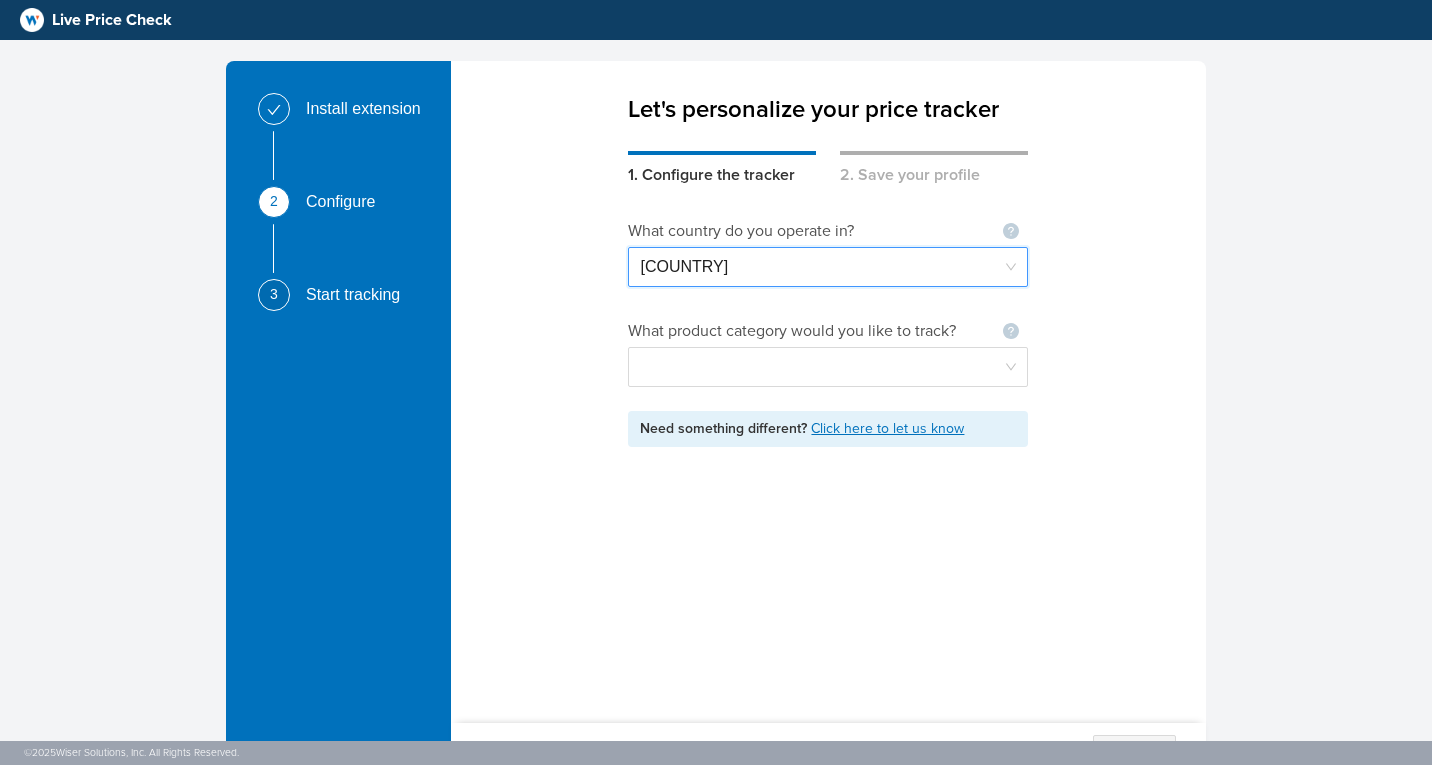 click on "[COUNTRY]" at bounding box center (828, 267) 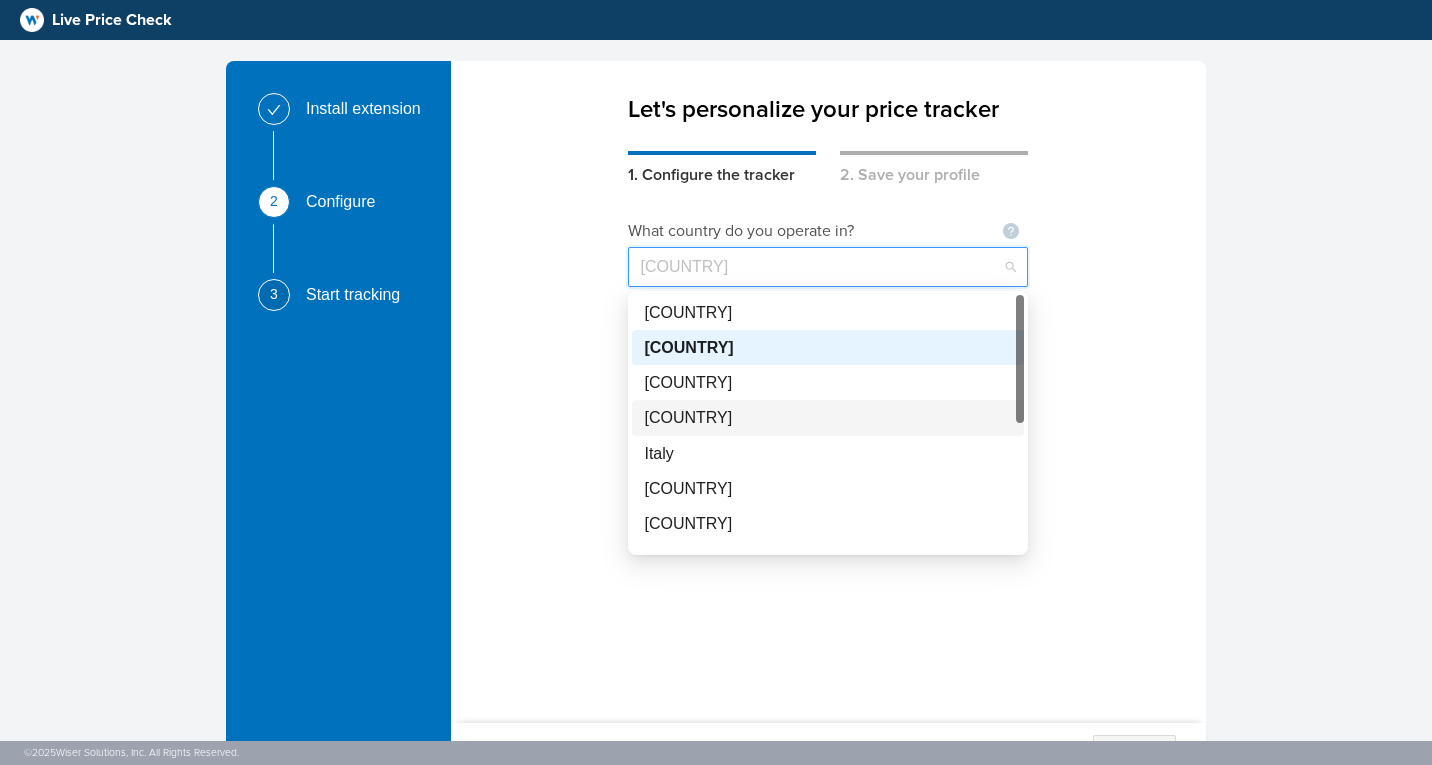 click on "[COUNTRY]" at bounding box center (828, 417) 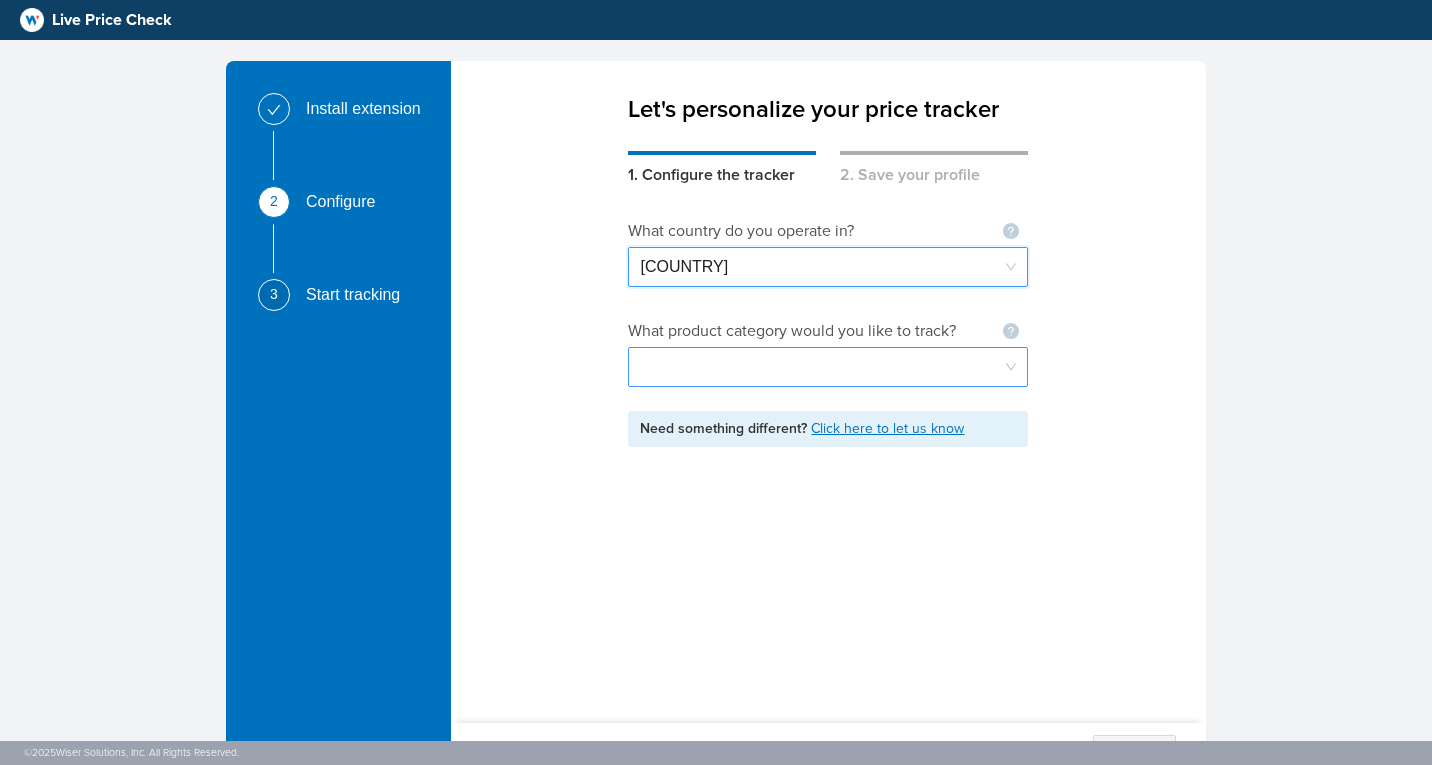 click at bounding box center [828, 367] 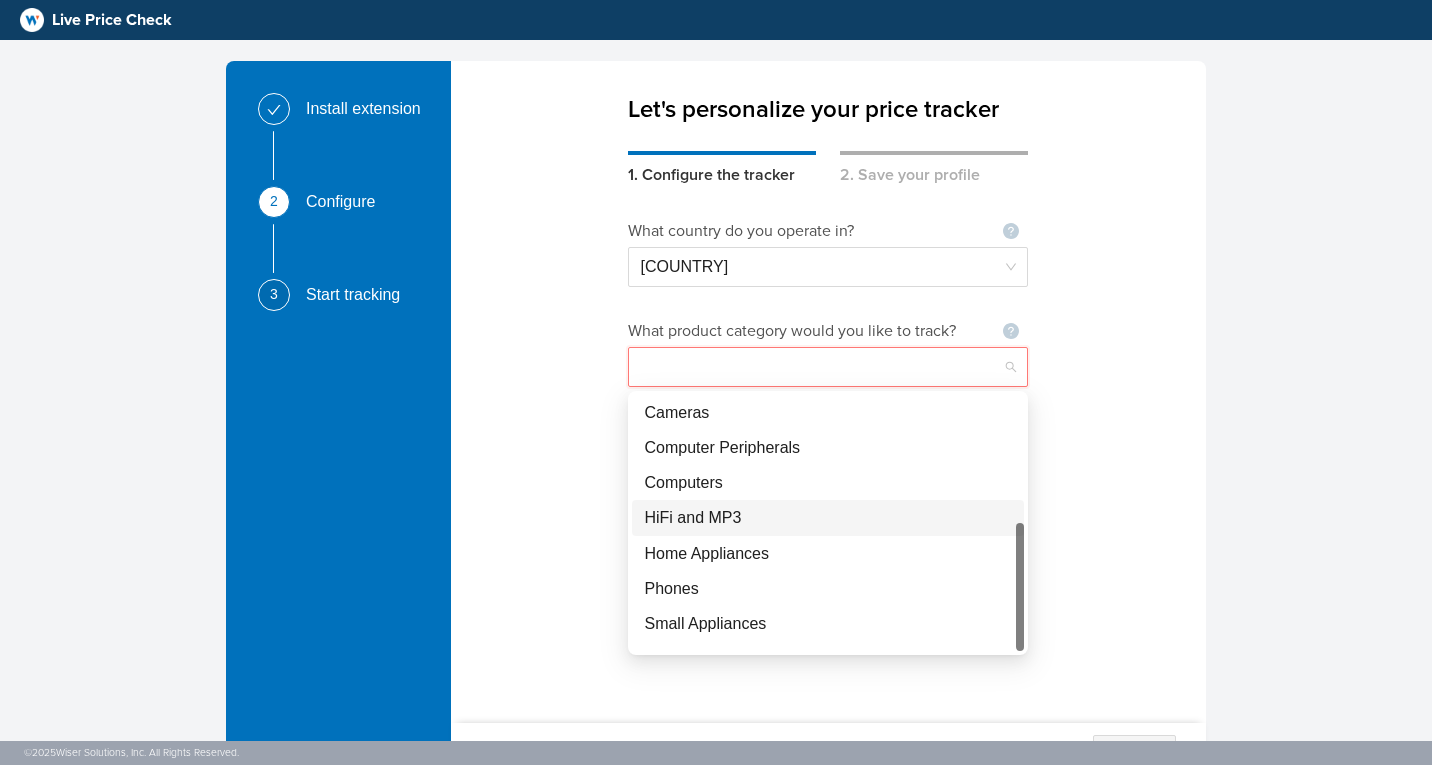 scroll, scrollTop: 25, scrollLeft: 0, axis: vertical 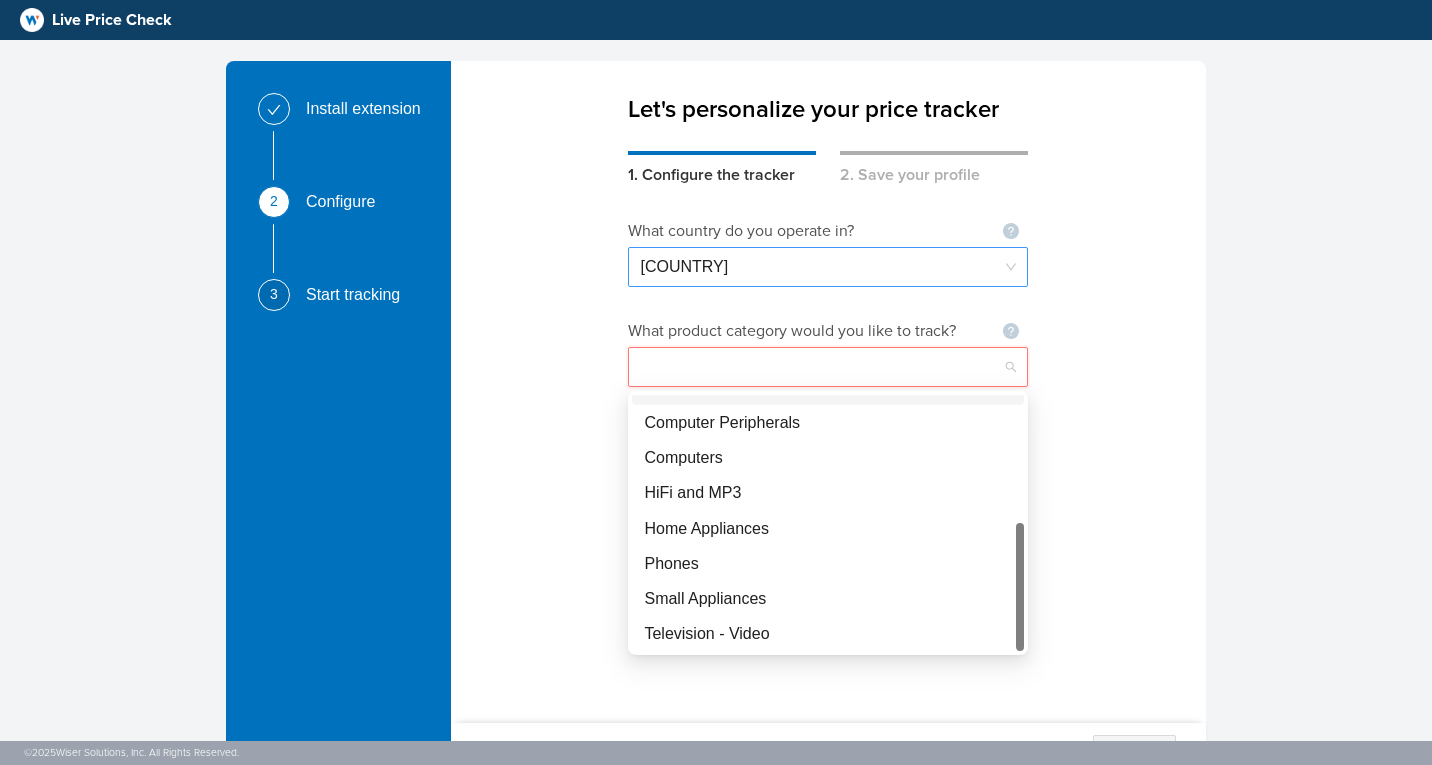 click on "[COUNTRY]" at bounding box center (828, 267) 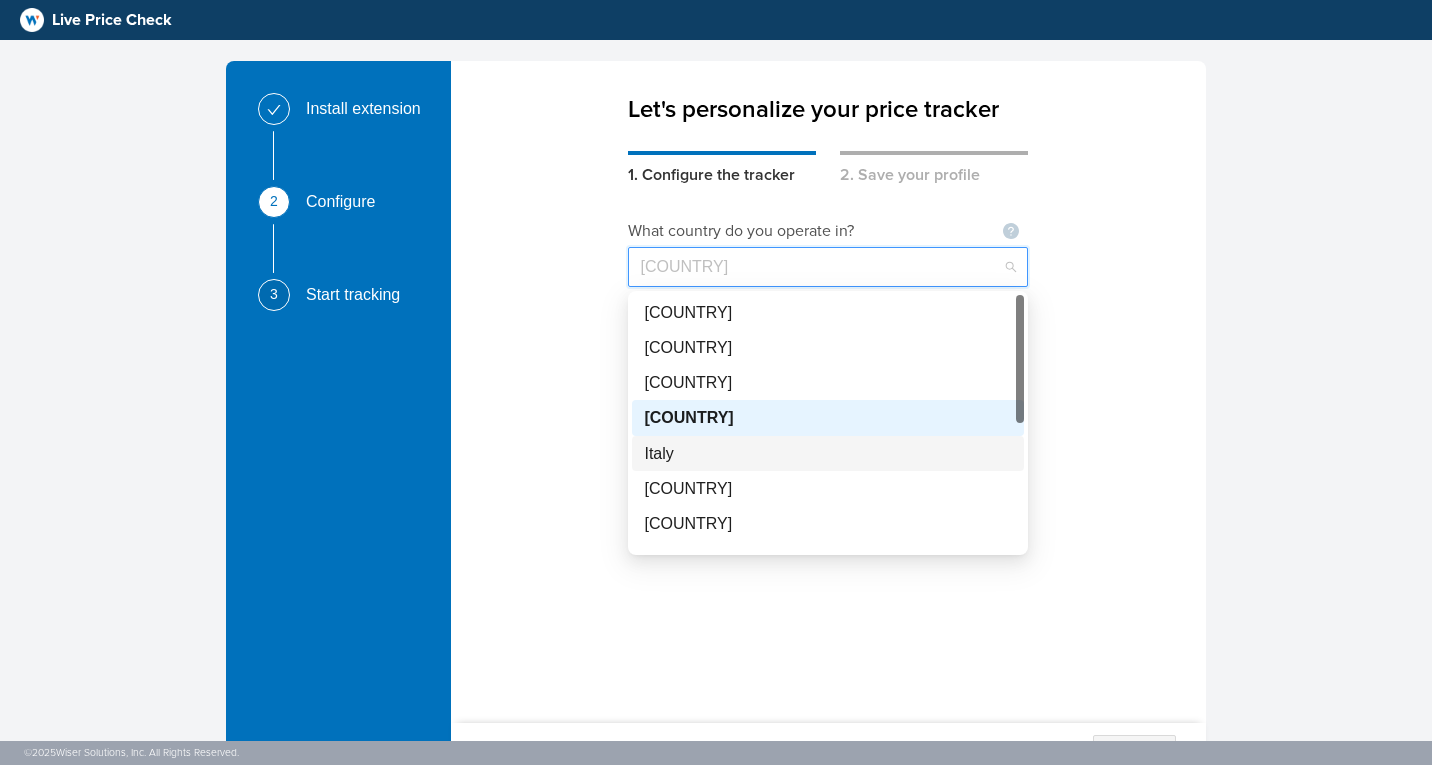click on "Italy" at bounding box center [828, 453] 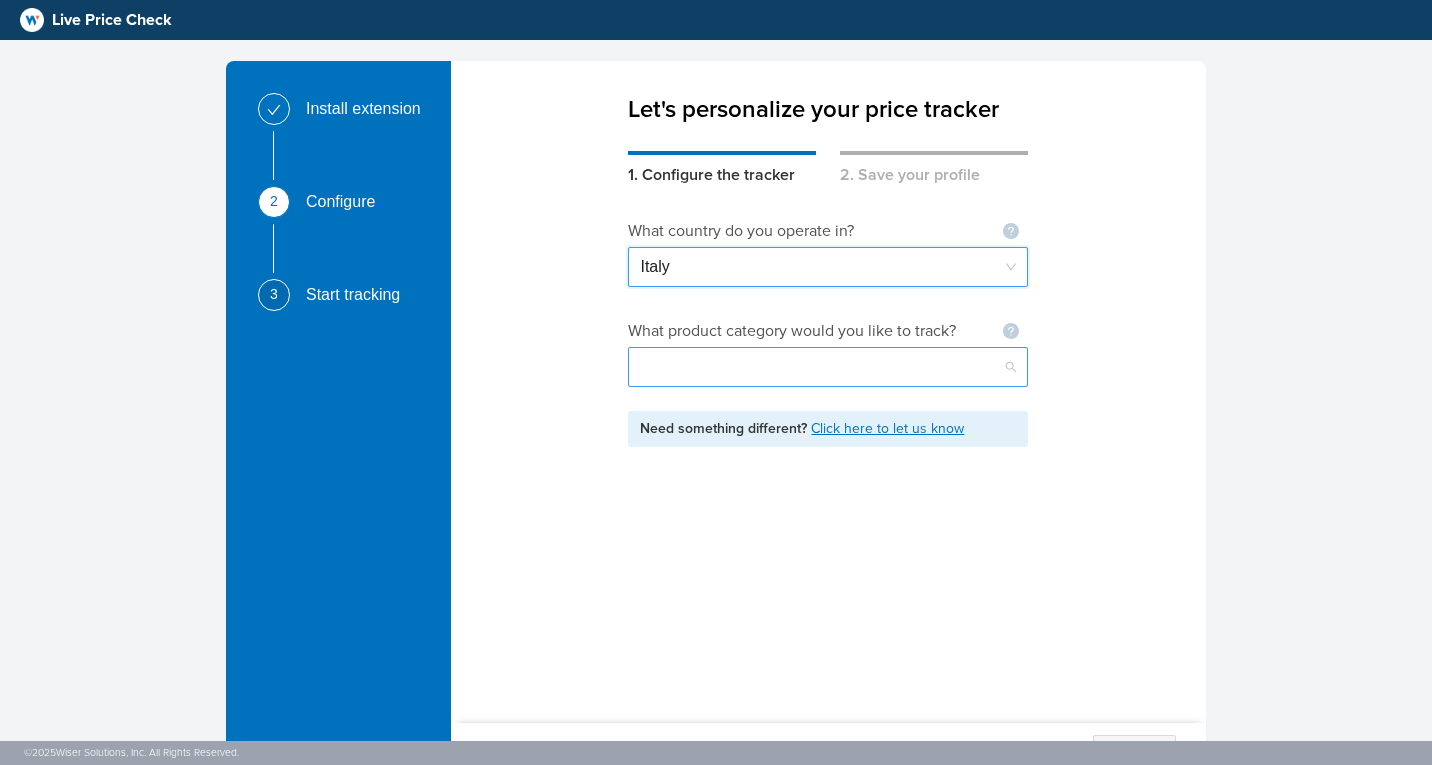 drag, startPoint x: 732, startPoint y: 385, endPoint x: 730, endPoint y: 372, distance: 13.152946 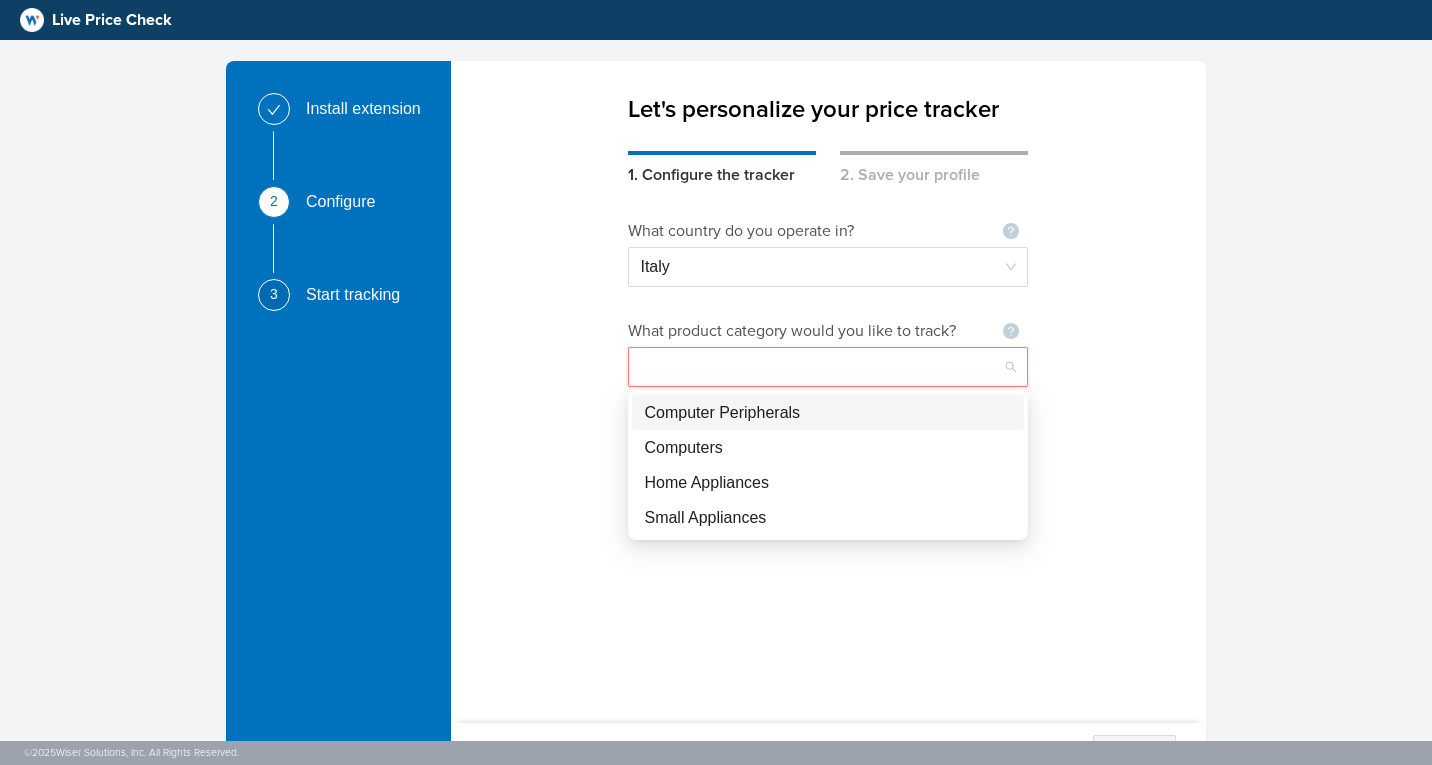 click on "What country do you operate in? Not seeing your country ? Let us know [COUNTRY] What product category would you like to track? Not seeing your category ? Let us know Need something different? Click here to let us know Are you a... Retailer Brand Other Your email address Password Password must have at least: 8 characters 1 uppercase character 1 lower character 1 digit 1 special character Confirm password [FIRST] [LAST]" at bounding box center (828, 442) 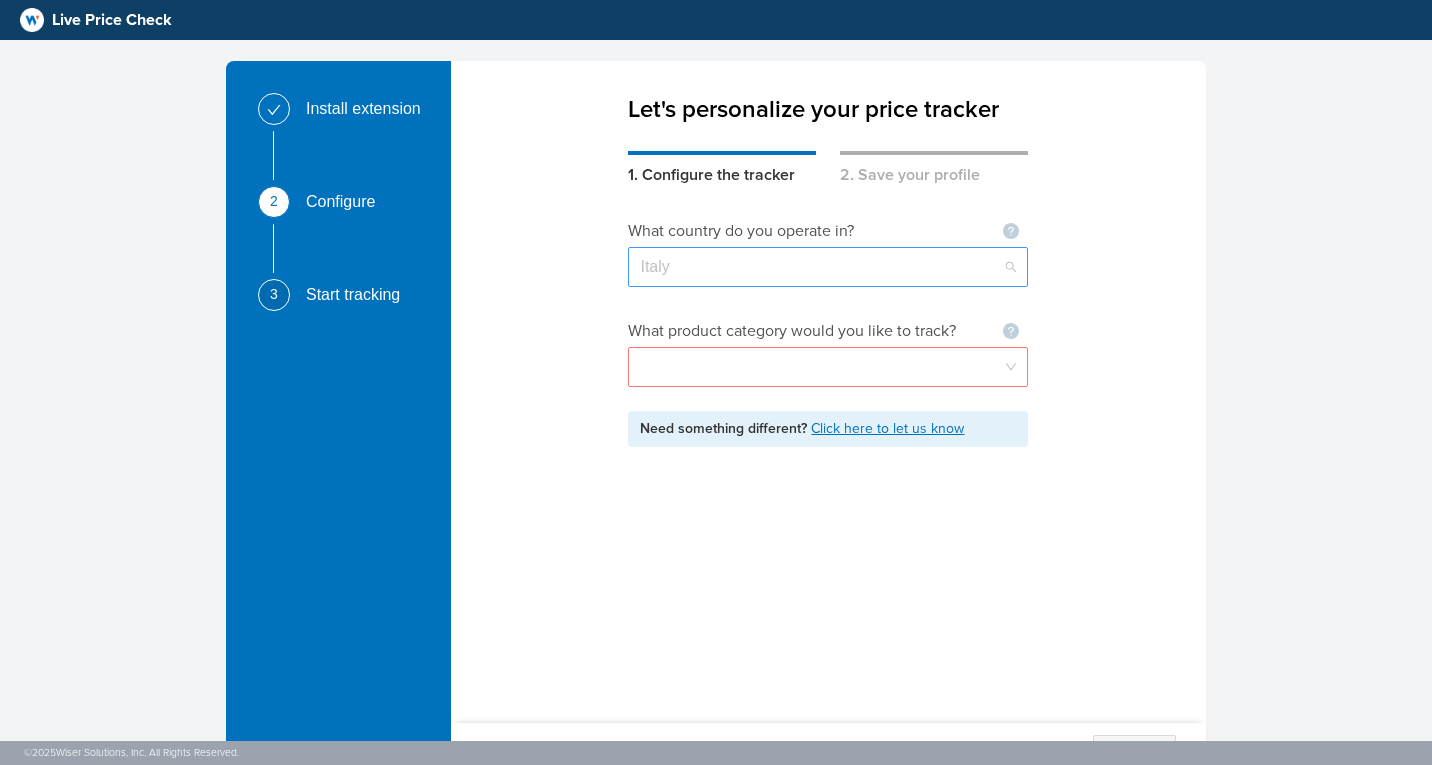 click on "Italy" at bounding box center (828, 267) 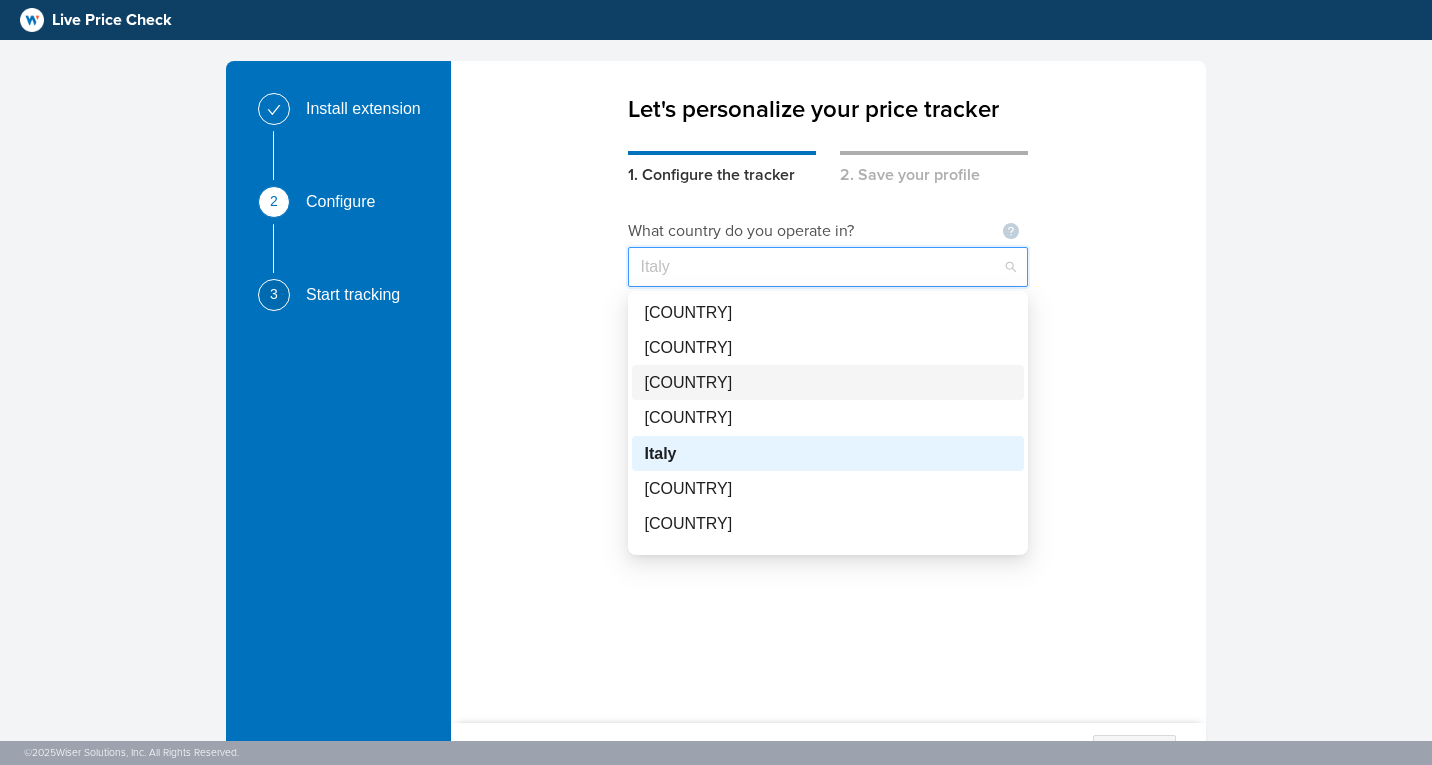 click on "[COUNTRY]" at bounding box center [828, 382] 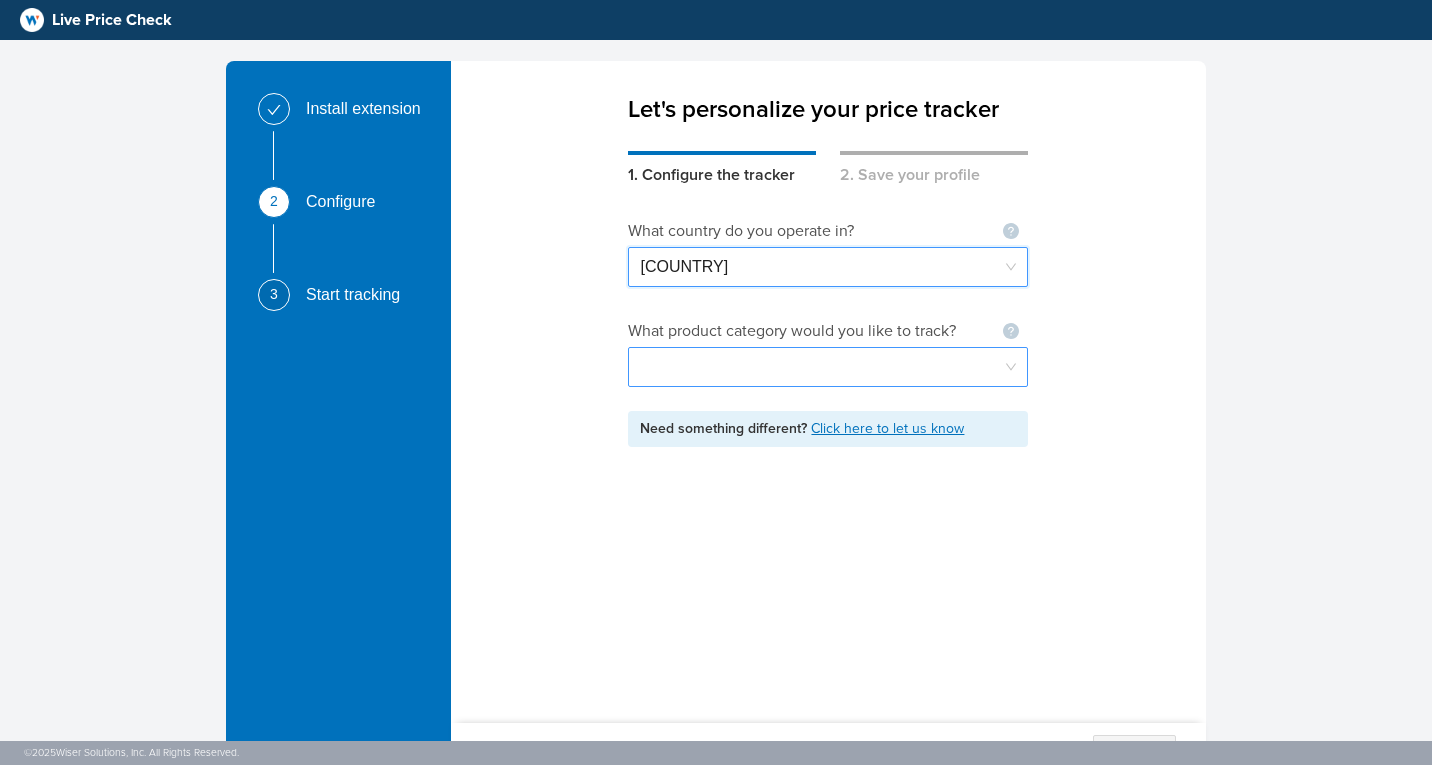 click at bounding box center (828, 367) 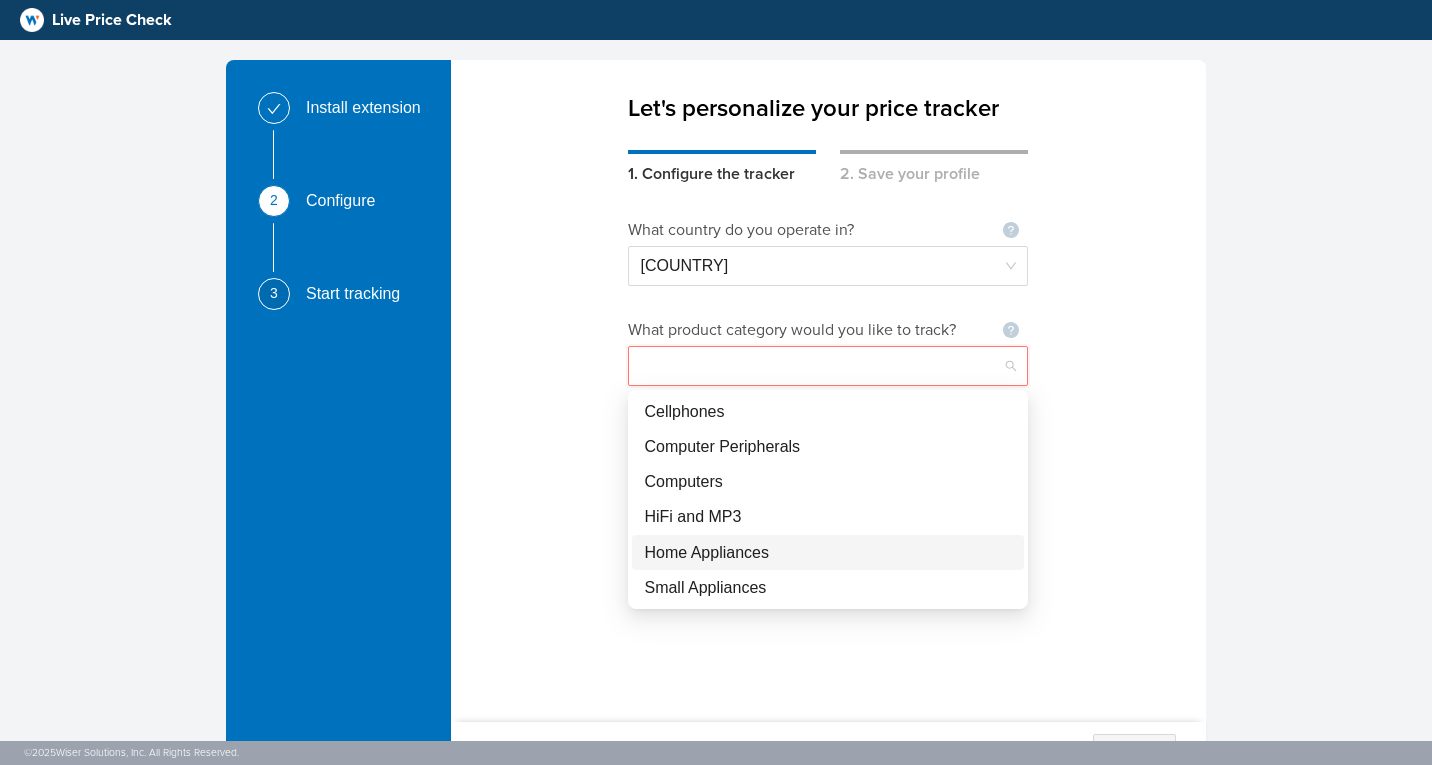 scroll, scrollTop: 0, scrollLeft: 0, axis: both 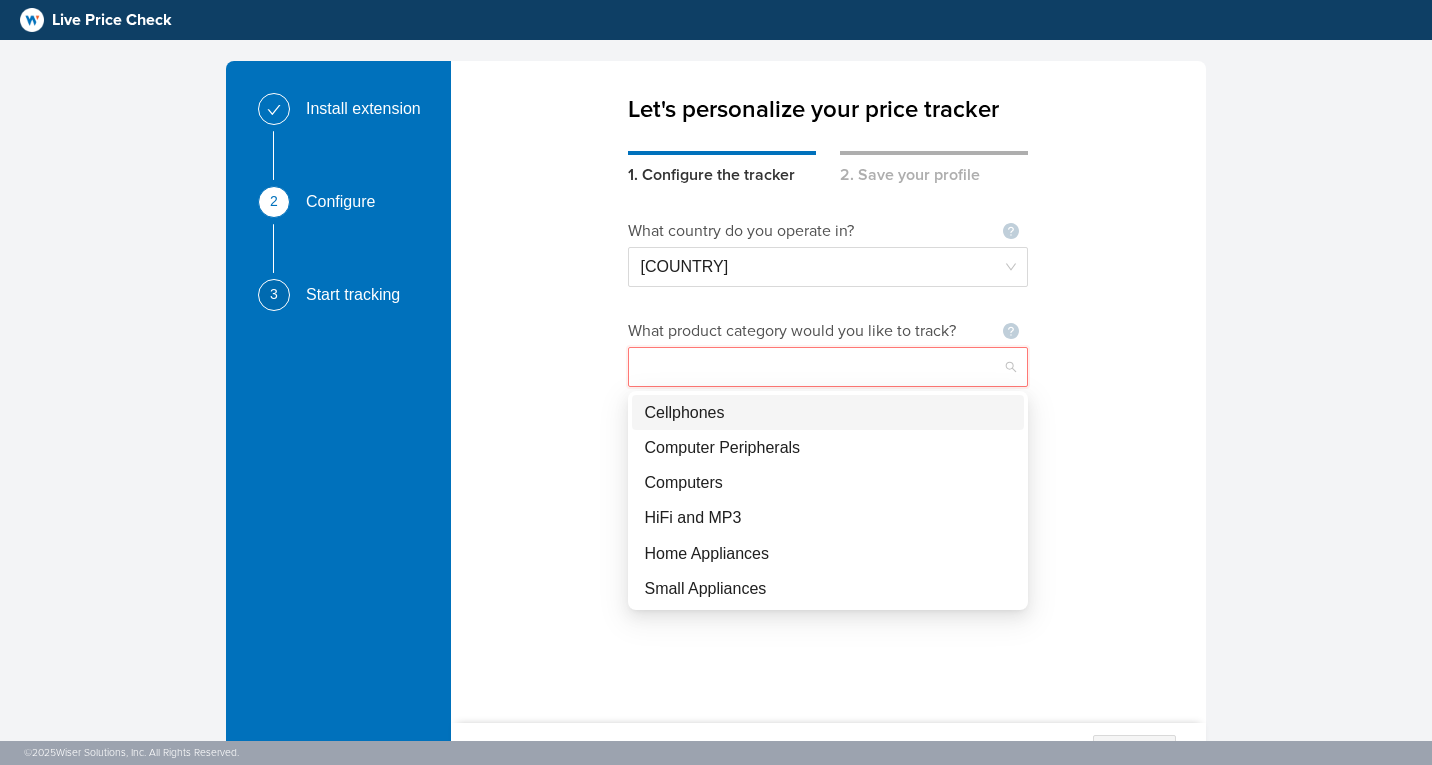 click on "What country do you operate in? Not seeing your country ? Let us know [COUNTRY] What product category would you like to track? Not seeing your category ? Let us know Need something different? Click here to let us know Are you a... Retailer Brand Other Your email address Password Password must have at least: 8 characters 1 uppercase character 1 lower character 1 digit 1 special character Confirm password [FIRST] [LAST]" at bounding box center (828, 442) 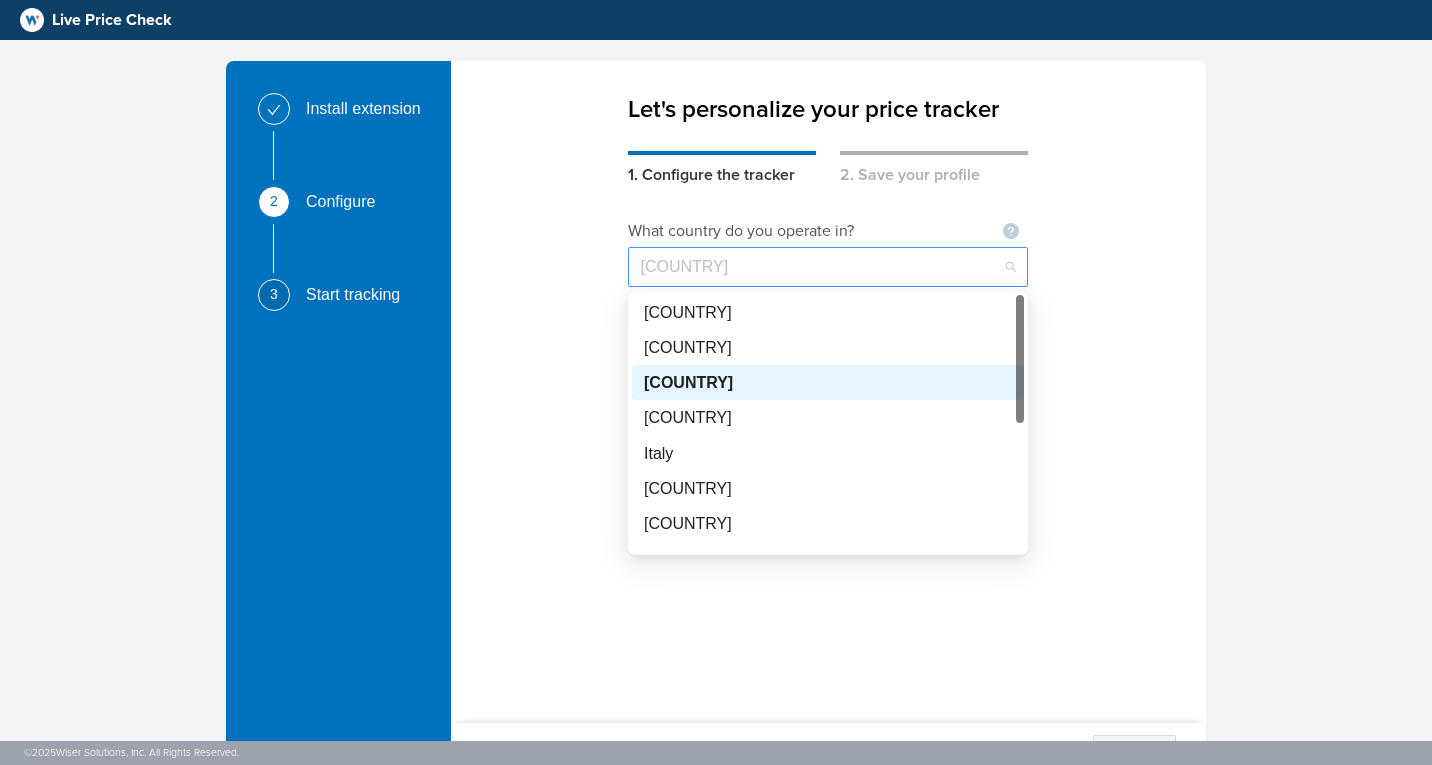 click on "[COUNTRY]" at bounding box center (828, 267) 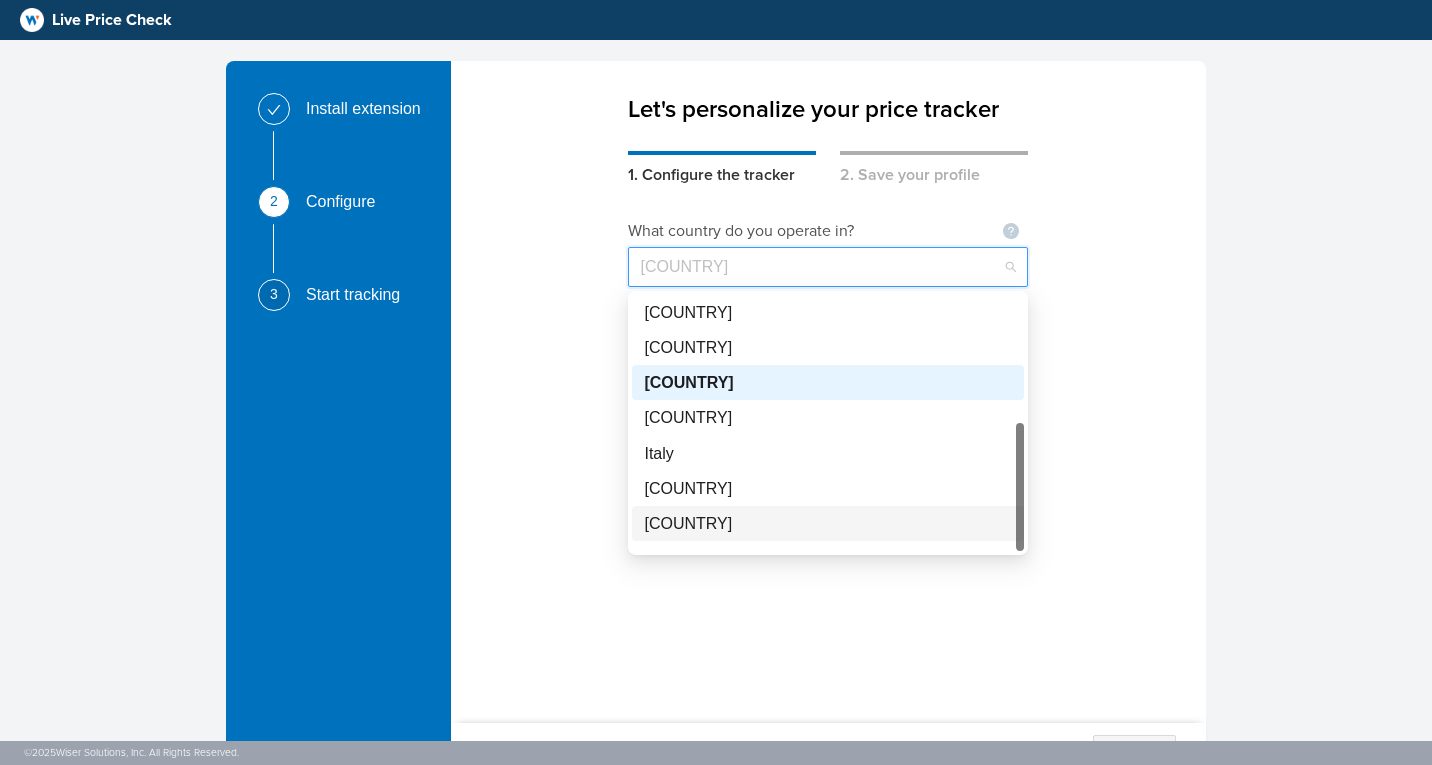 scroll, scrollTop: 95, scrollLeft: 0, axis: vertical 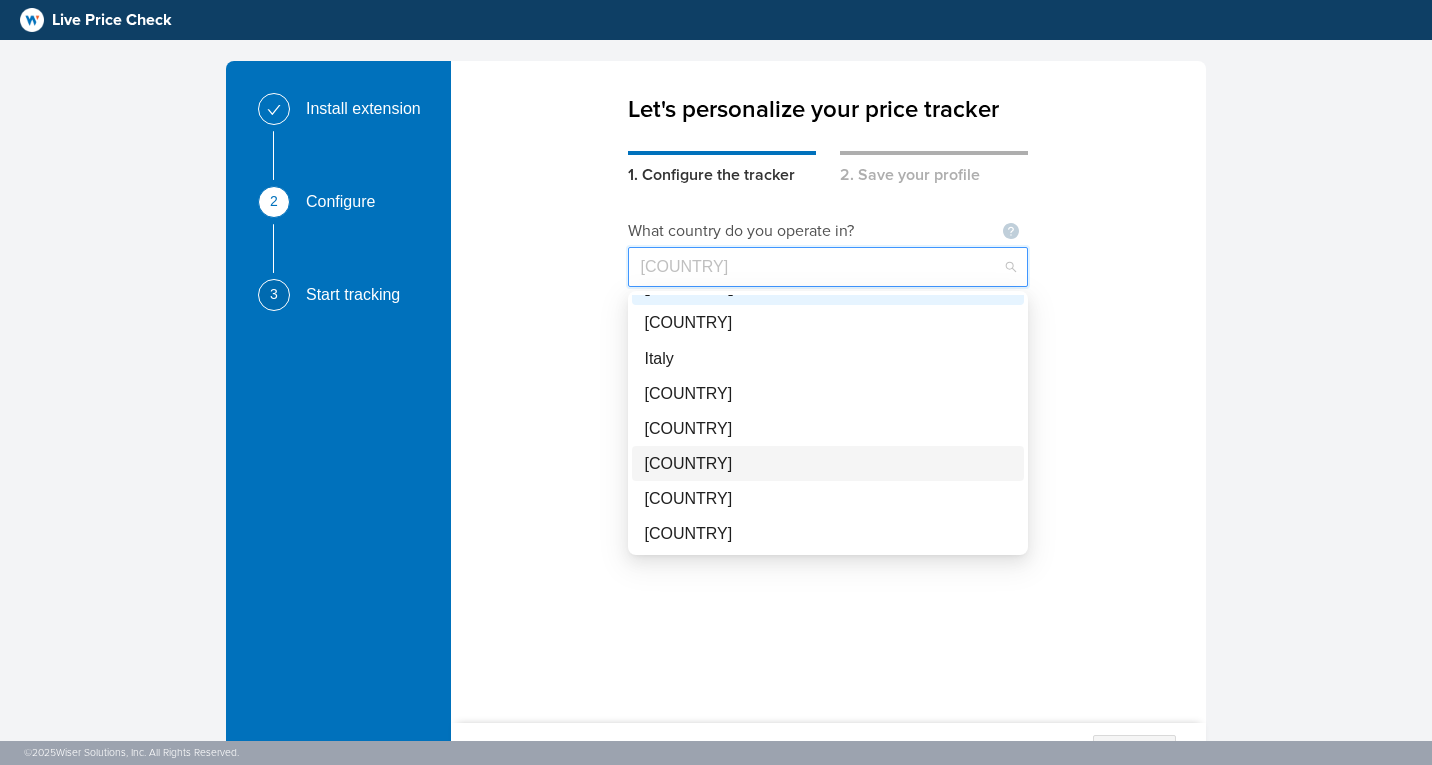 click on "[COUNTRY]" at bounding box center [828, 463] 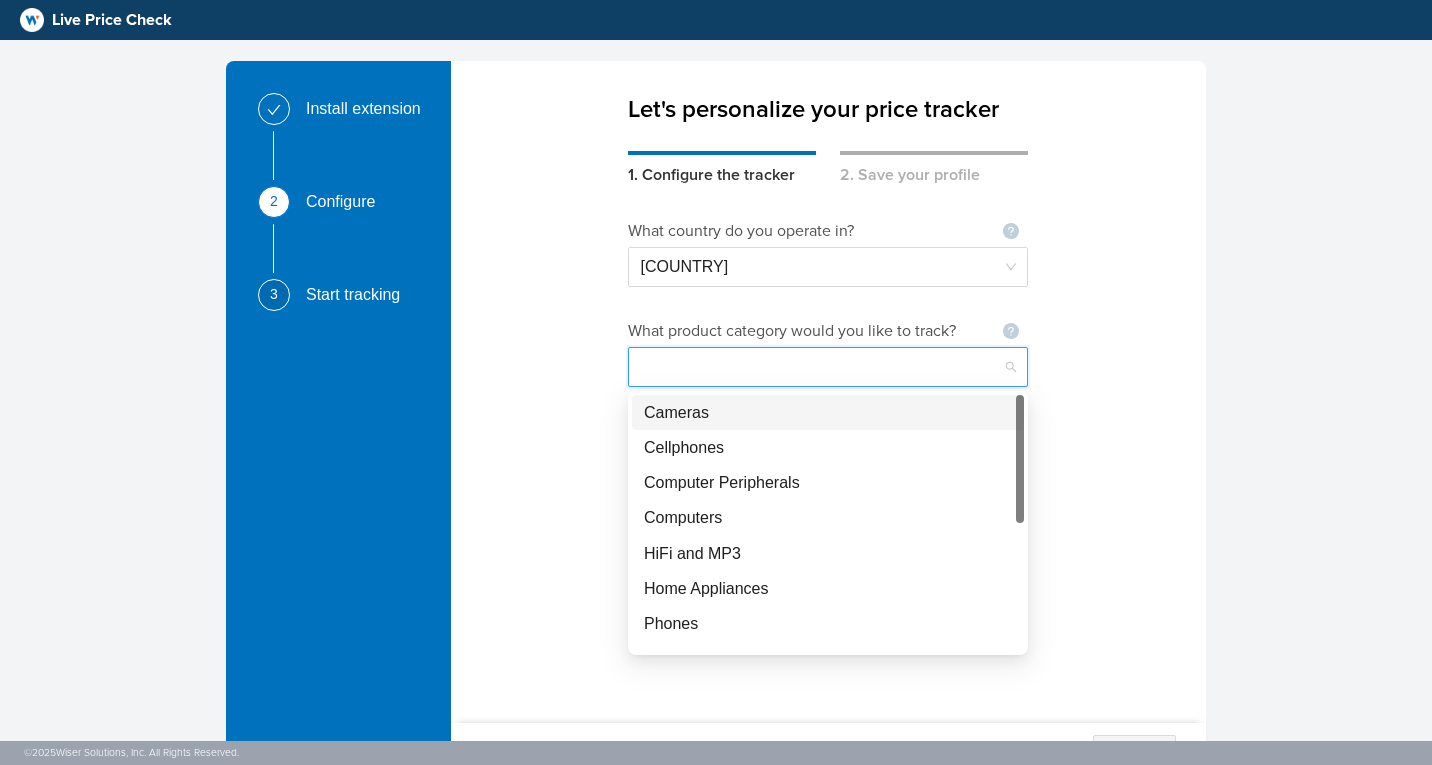 click at bounding box center [828, 367] 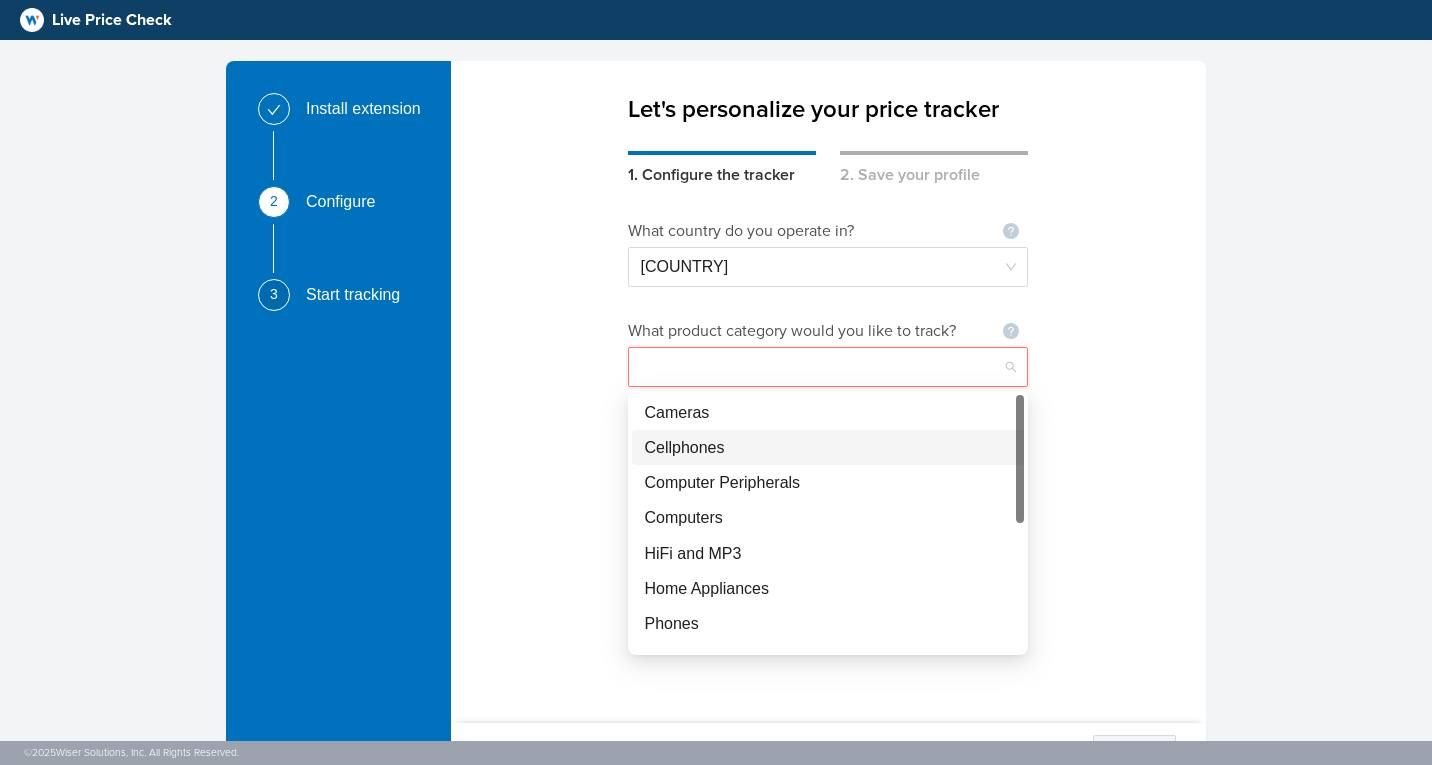 click on "Cellphones" at bounding box center (828, 447) 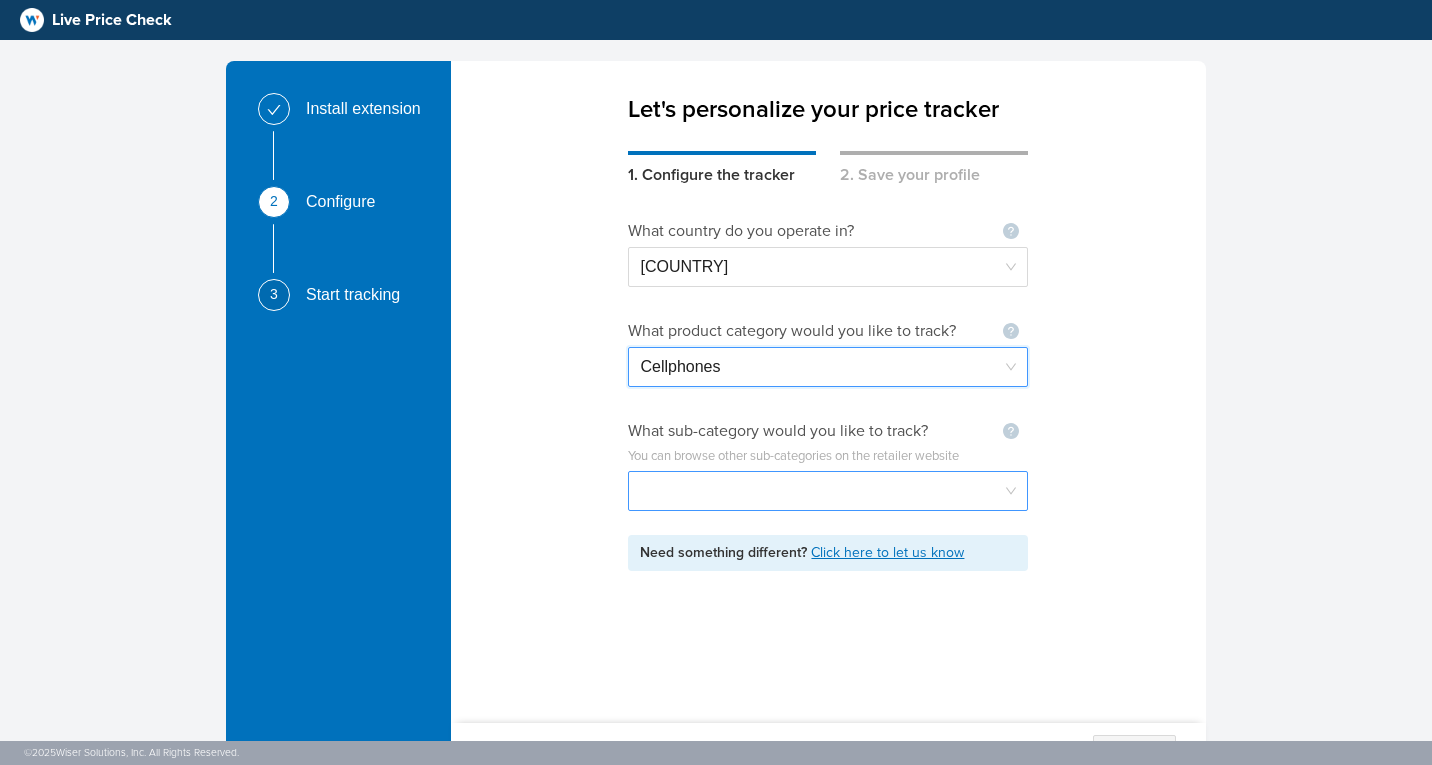 click at bounding box center (828, 491) 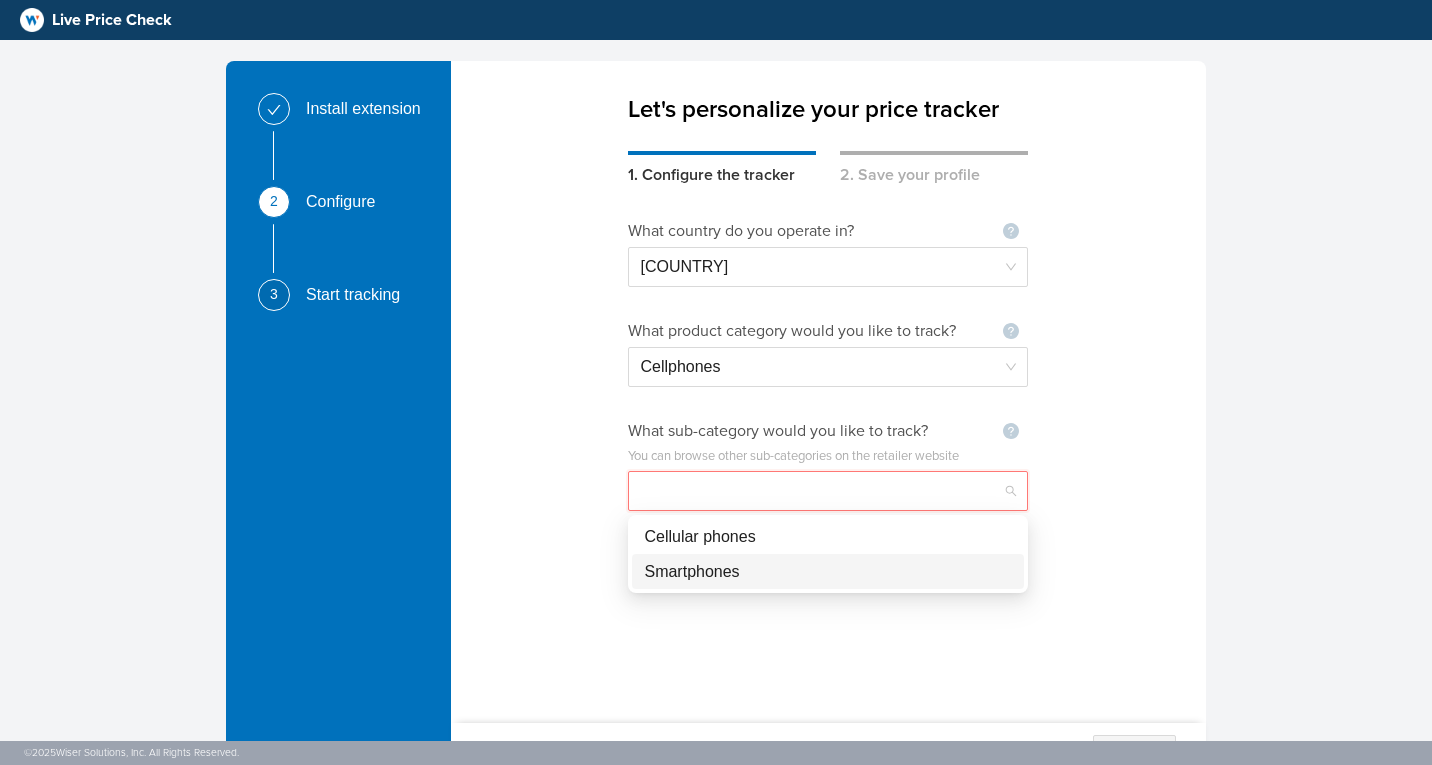 click on "Smartphones" at bounding box center (828, 571) 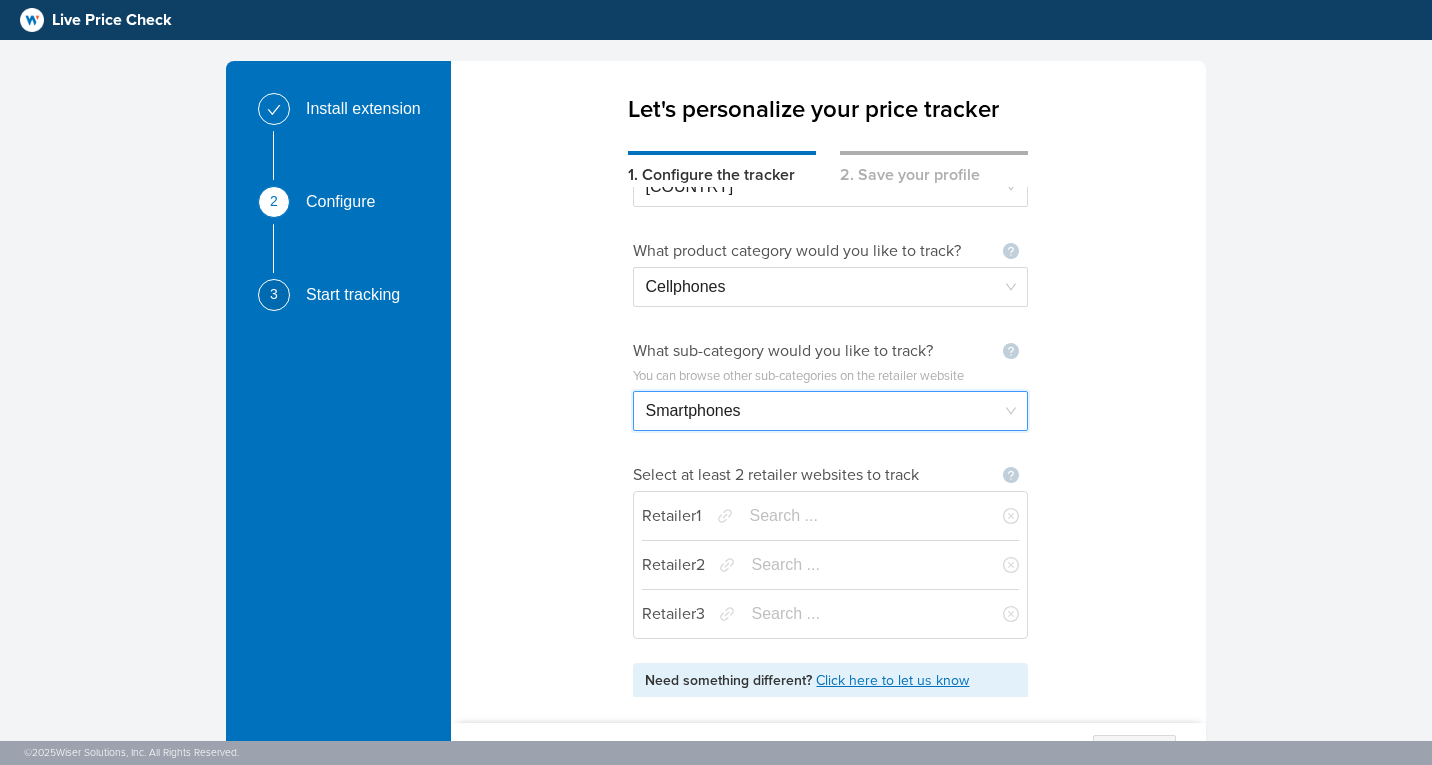 scroll, scrollTop: 81, scrollLeft: 0, axis: vertical 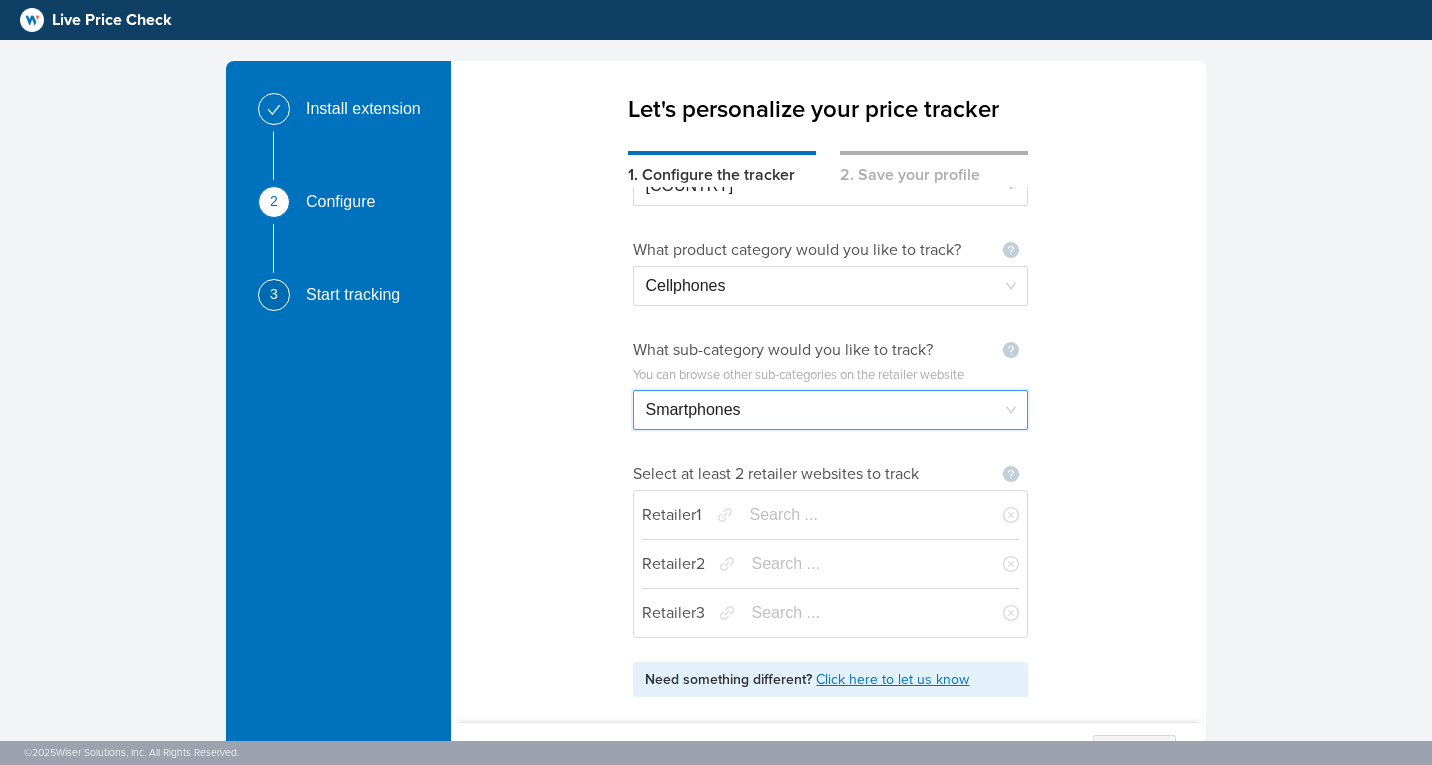 click at bounding box center (862, 515) 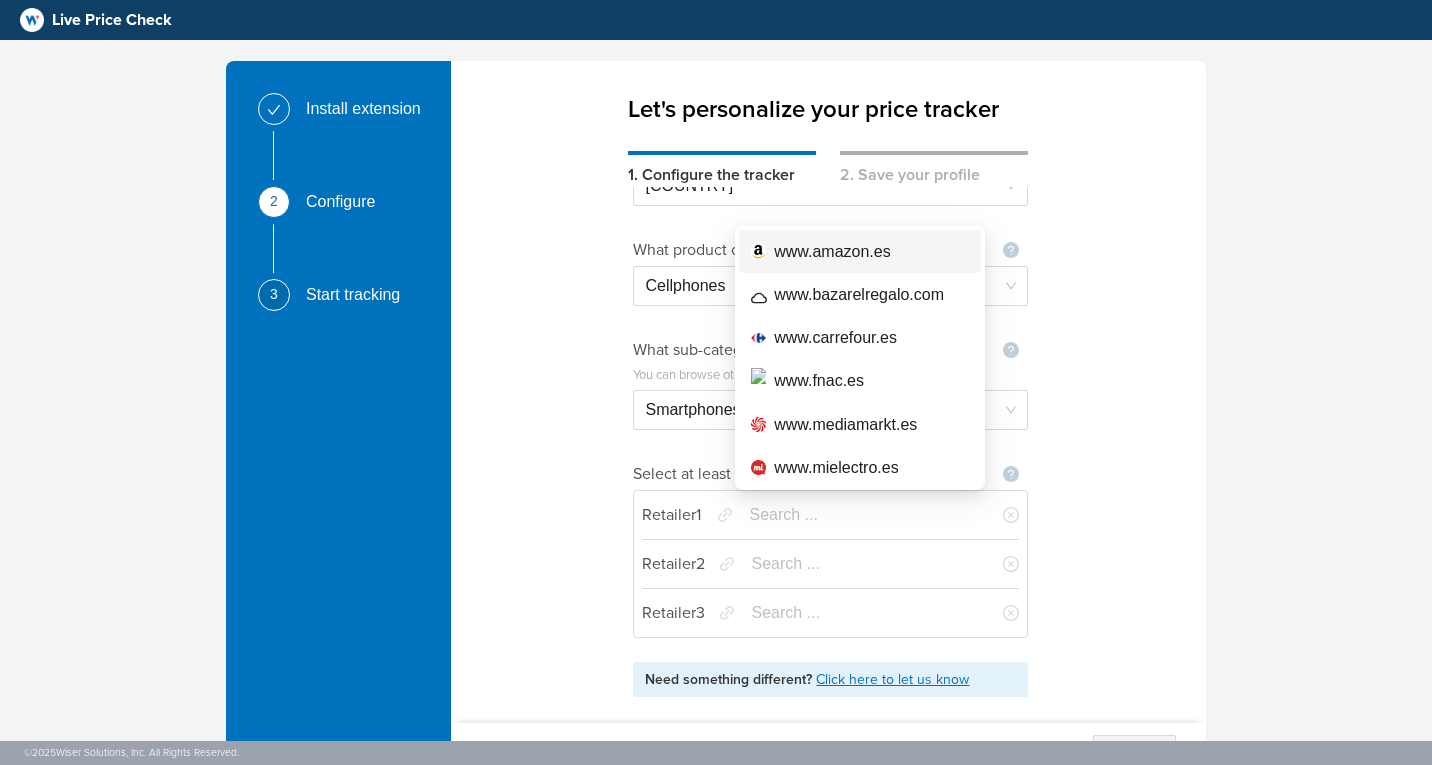 click on "www.amazon.es" at bounding box center [832, 251] 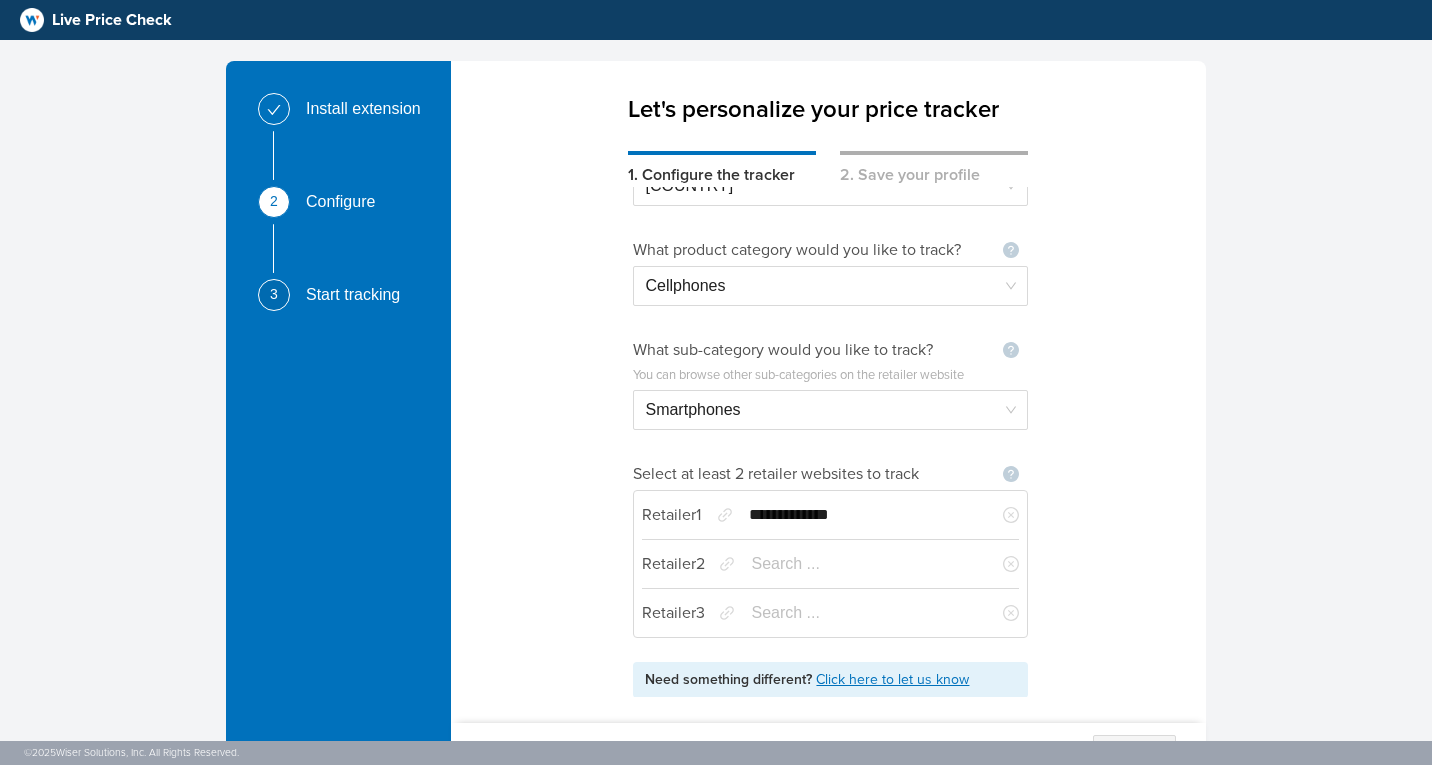 click at bounding box center (864, 564) 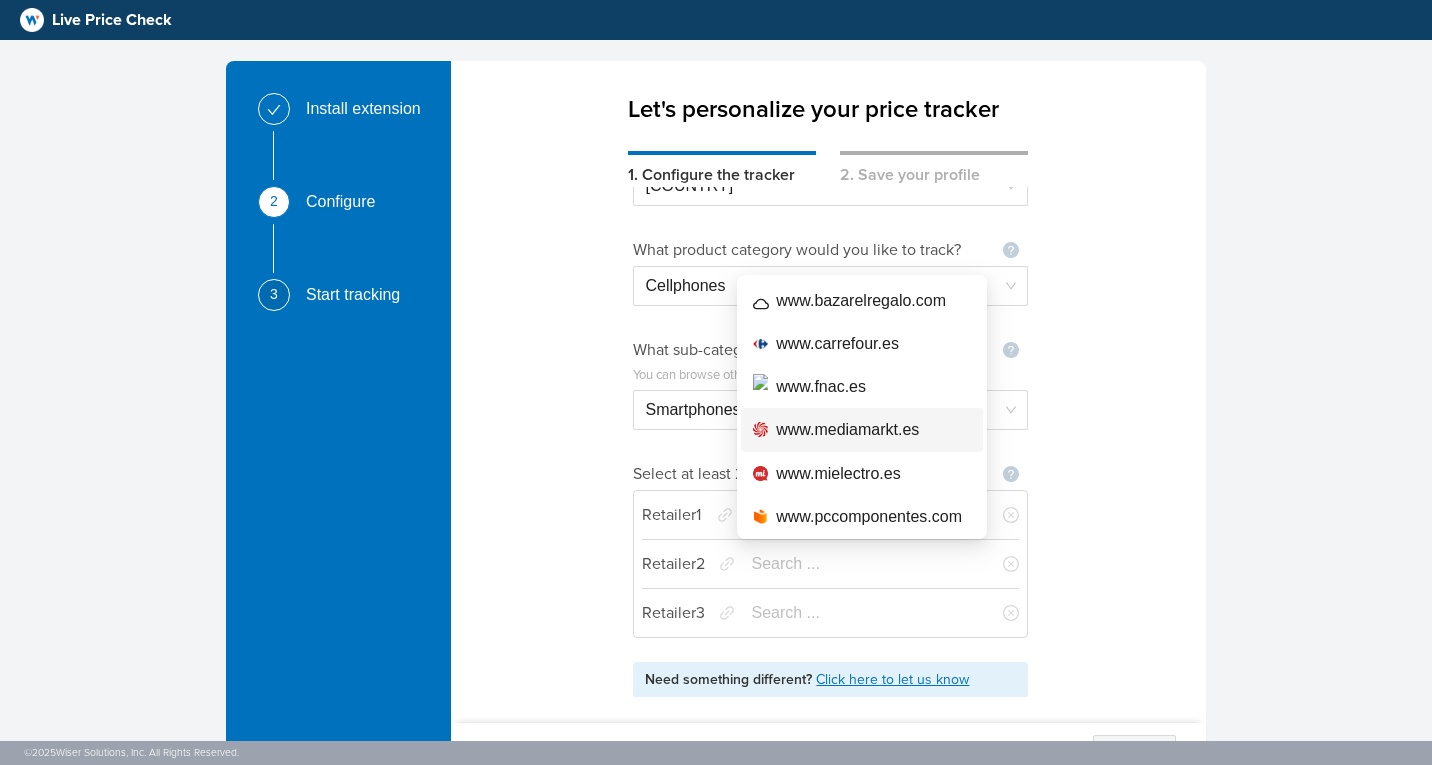 click on "www.mediamarkt.es" at bounding box center [847, 429] 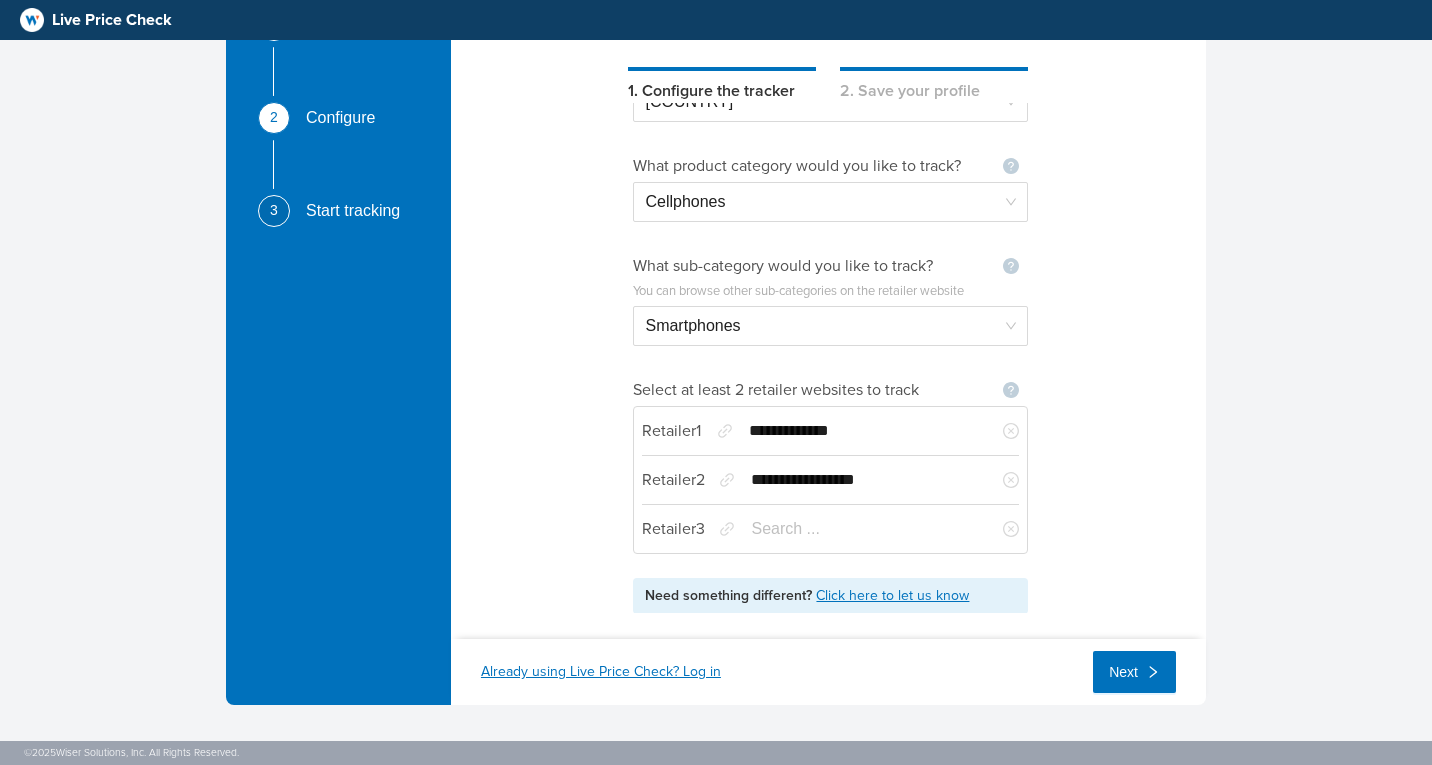 scroll, scrollTop: 85, scrollLeft: 0, axis: vertical 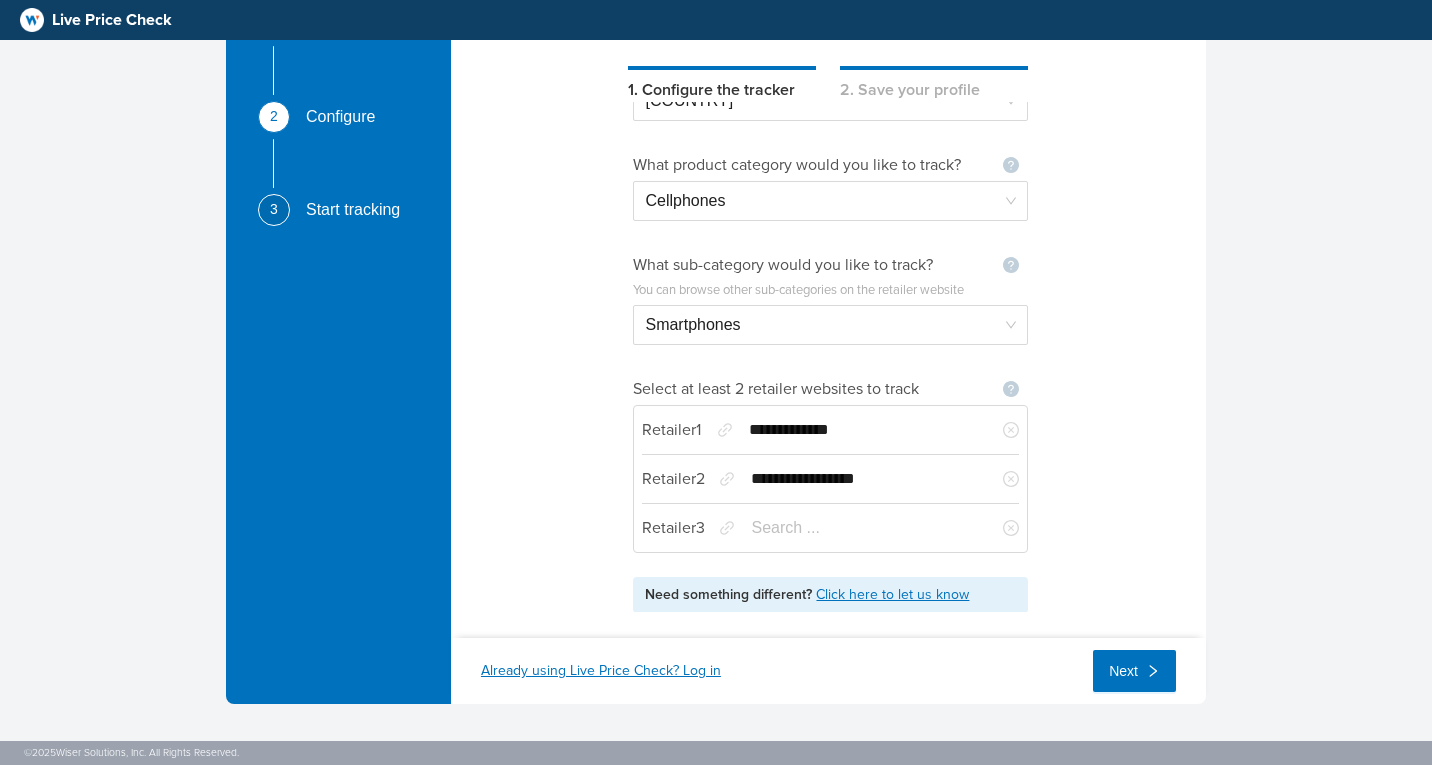 click at bounding box center [864, 528] 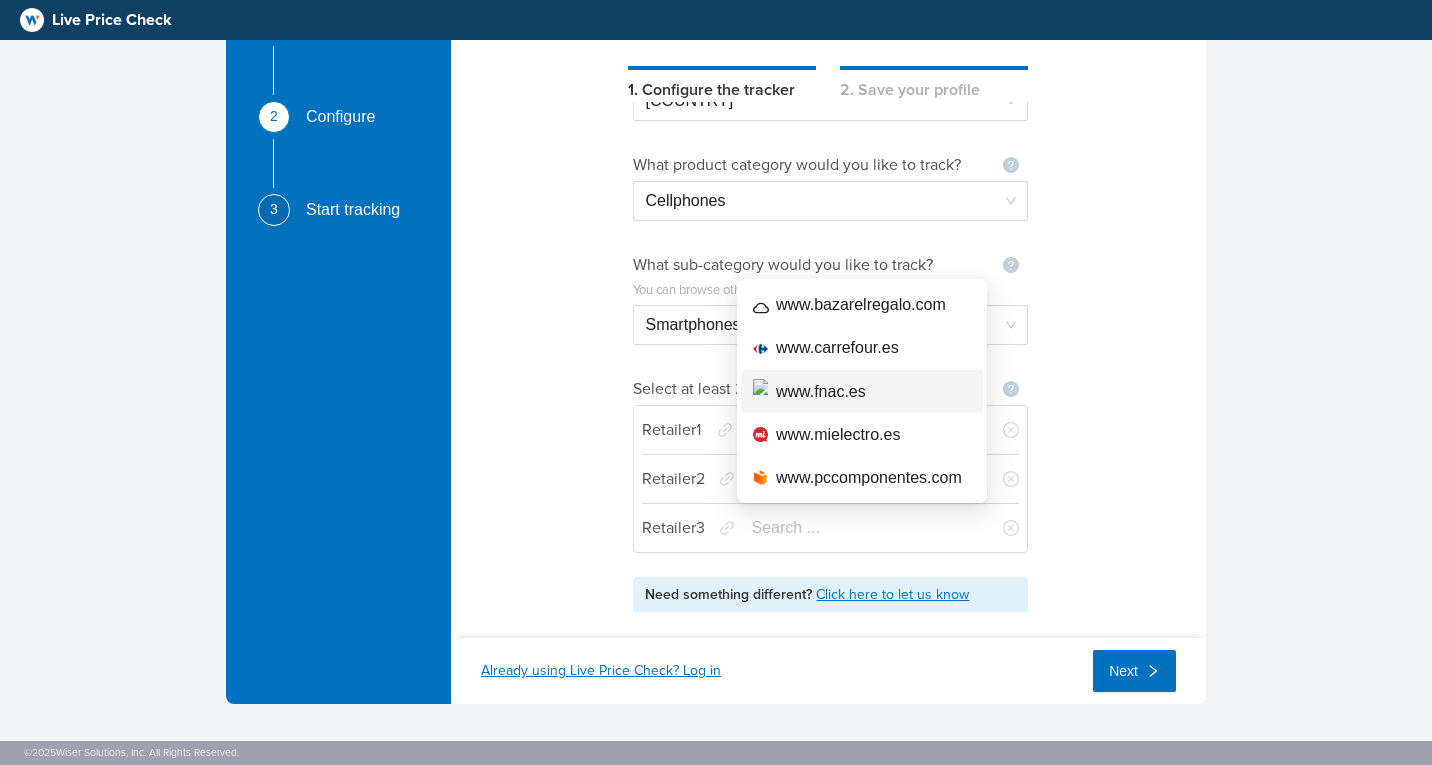 click on "www.fnac.es" at bounding box center [821, 391] 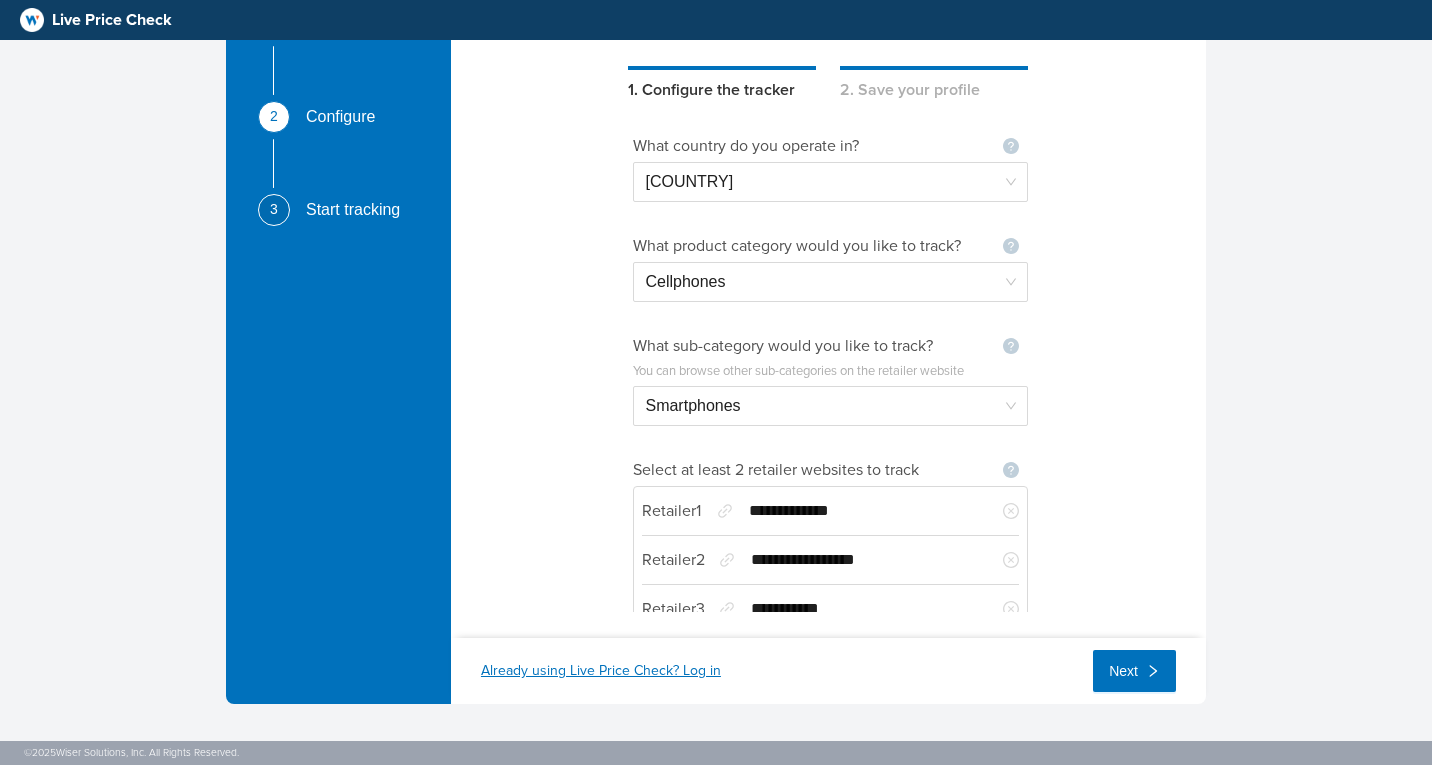 scroll, scrollTop: 0, scrollLeft: 0, axis: both 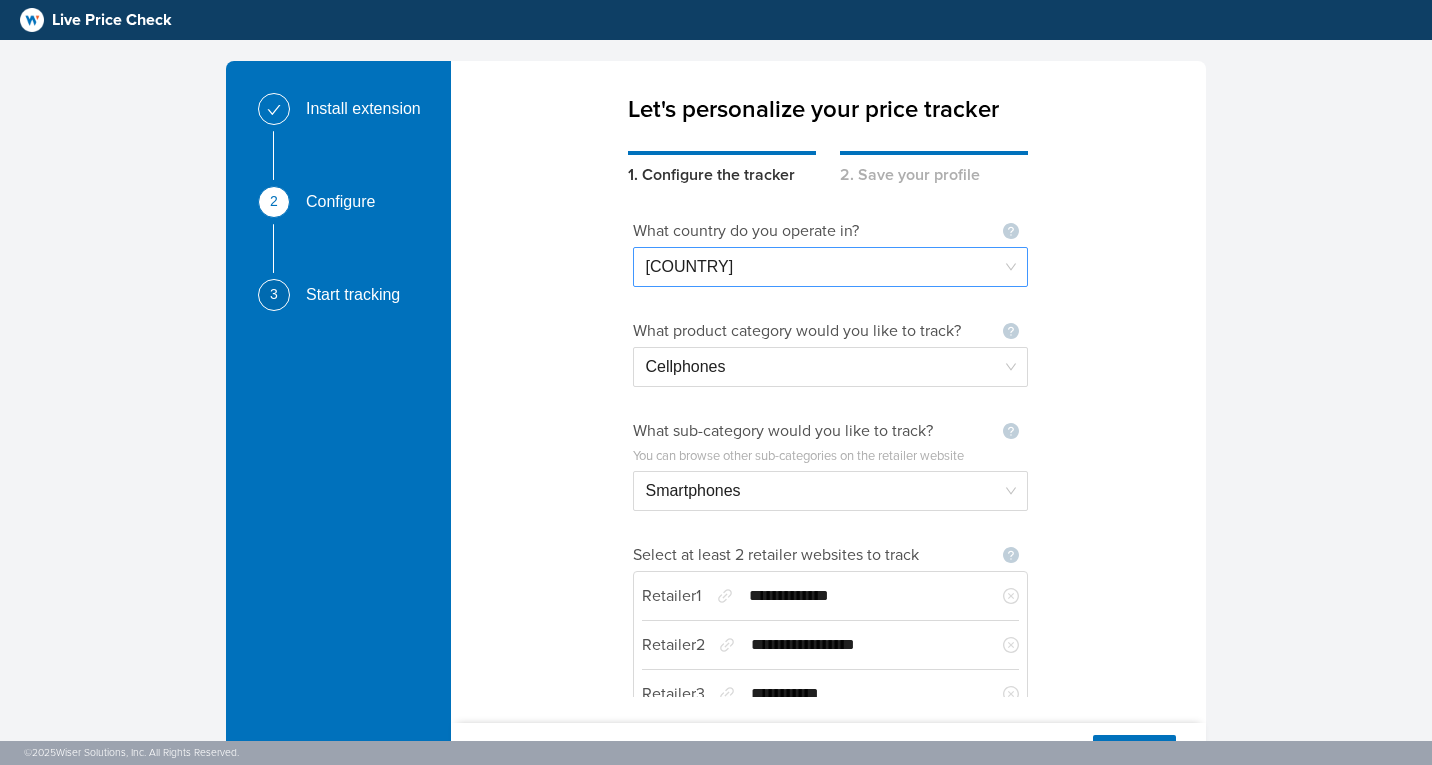 click on "[COUNTRY]" at bounding box center (830, 267) 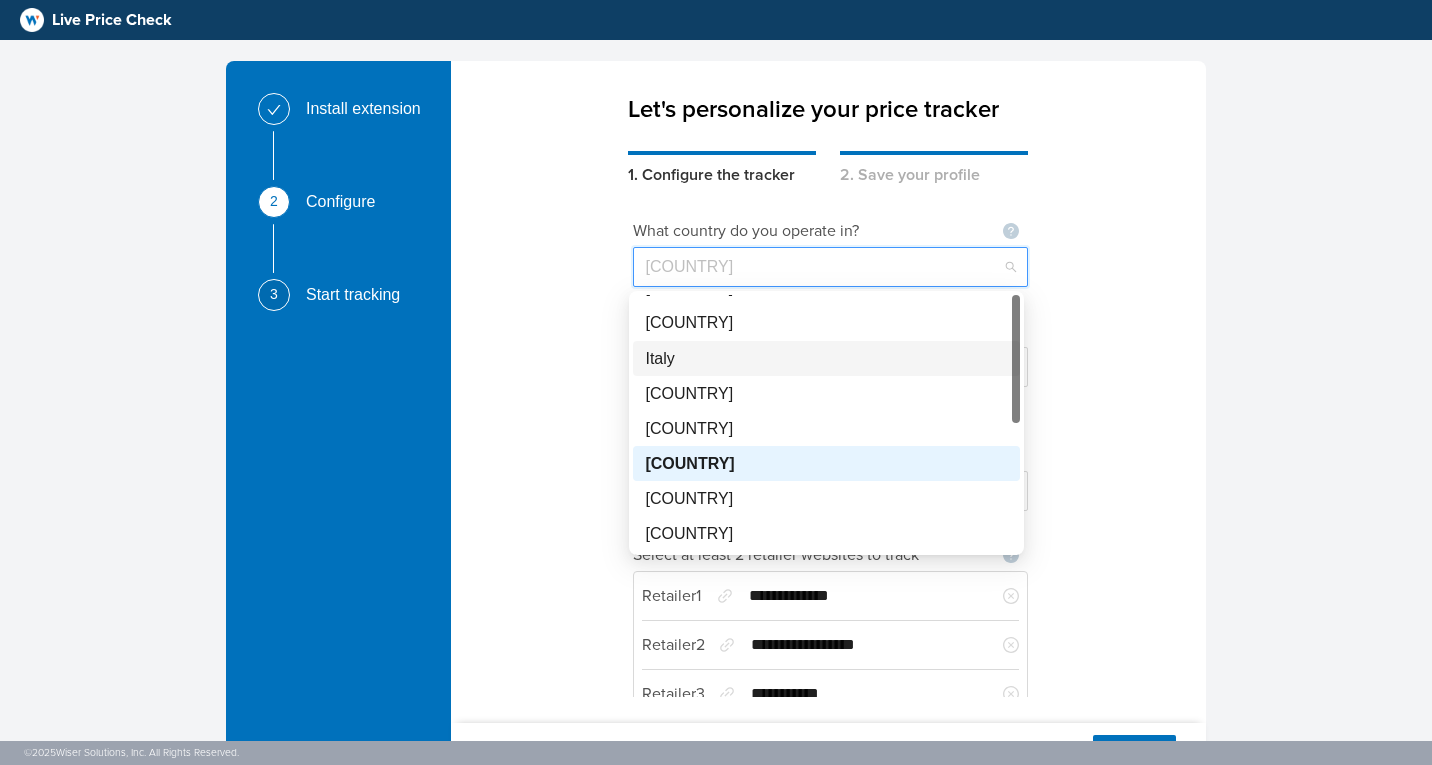 scroll, scrollTop: 0, scrollLeft: 0, axis: both 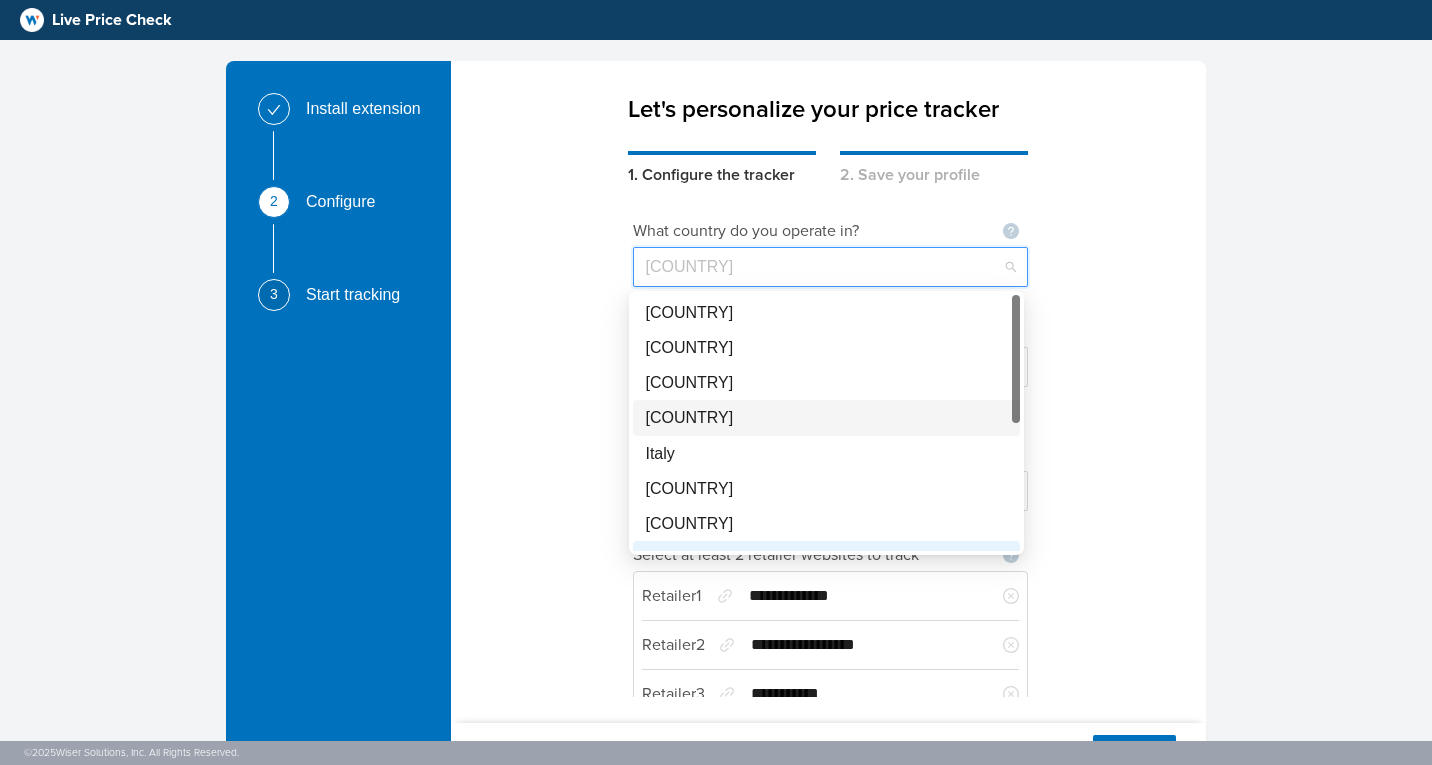 click on "[COUNTRY]" at bounding box center (826, 417) 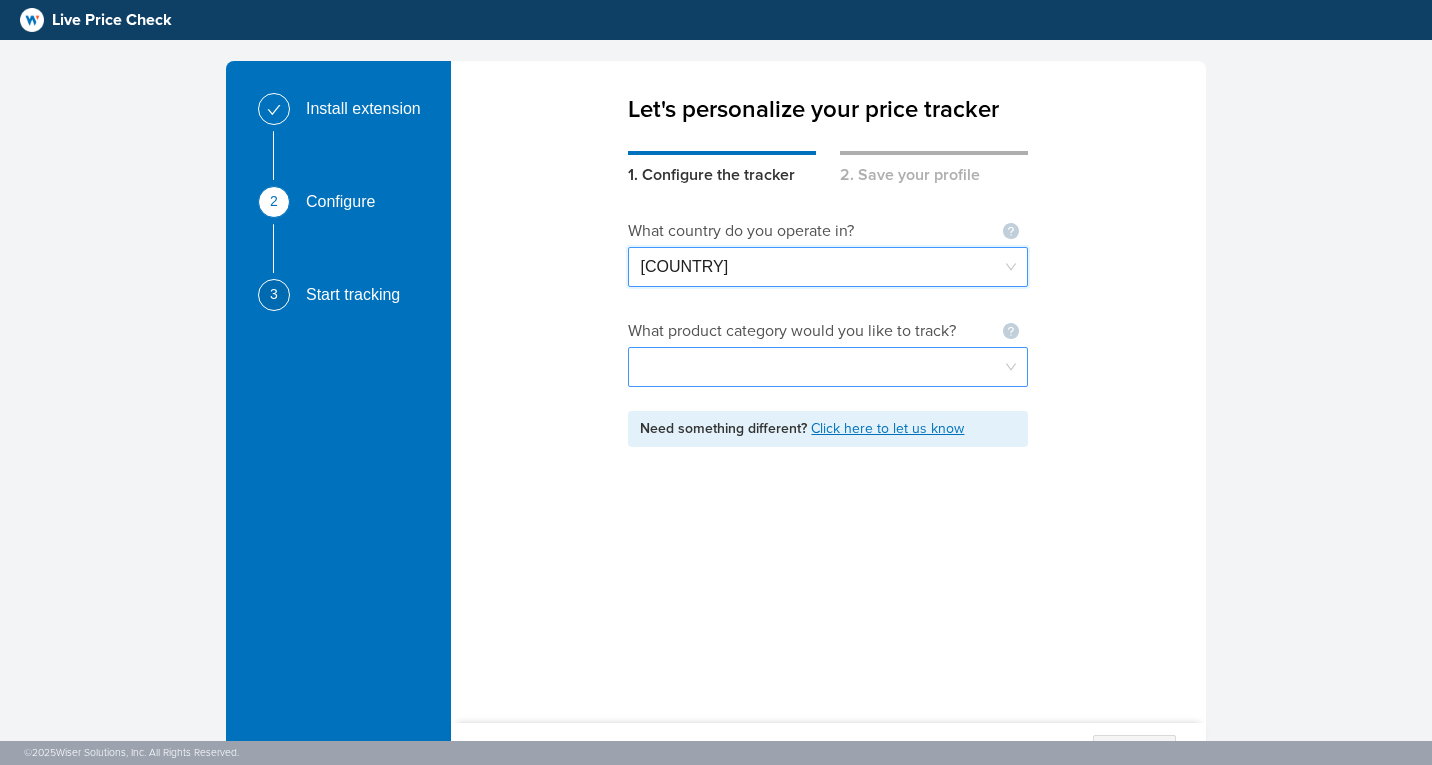 click at bounding box center [828, 367] 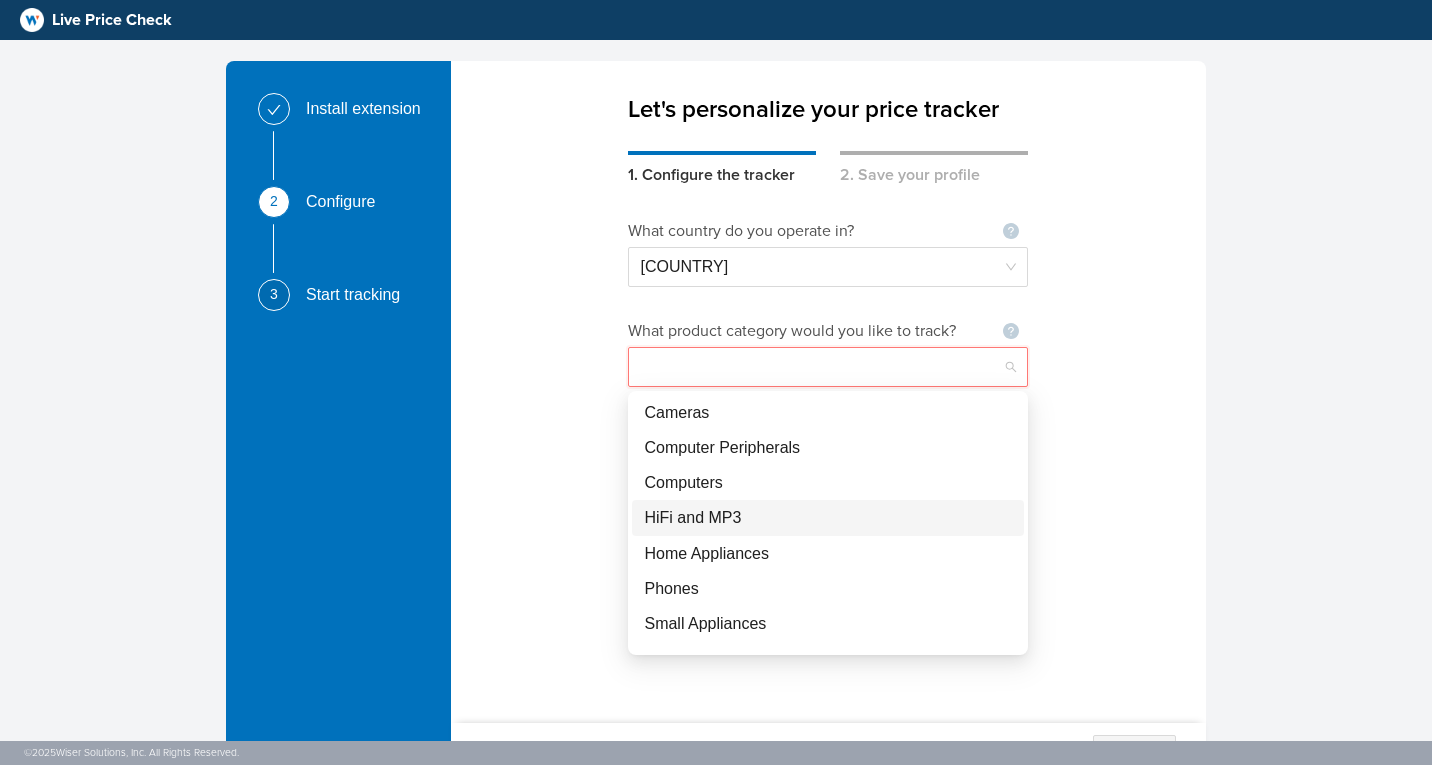 scroll, scrollTop: 25, scrollLeft: 0, axis: vertical 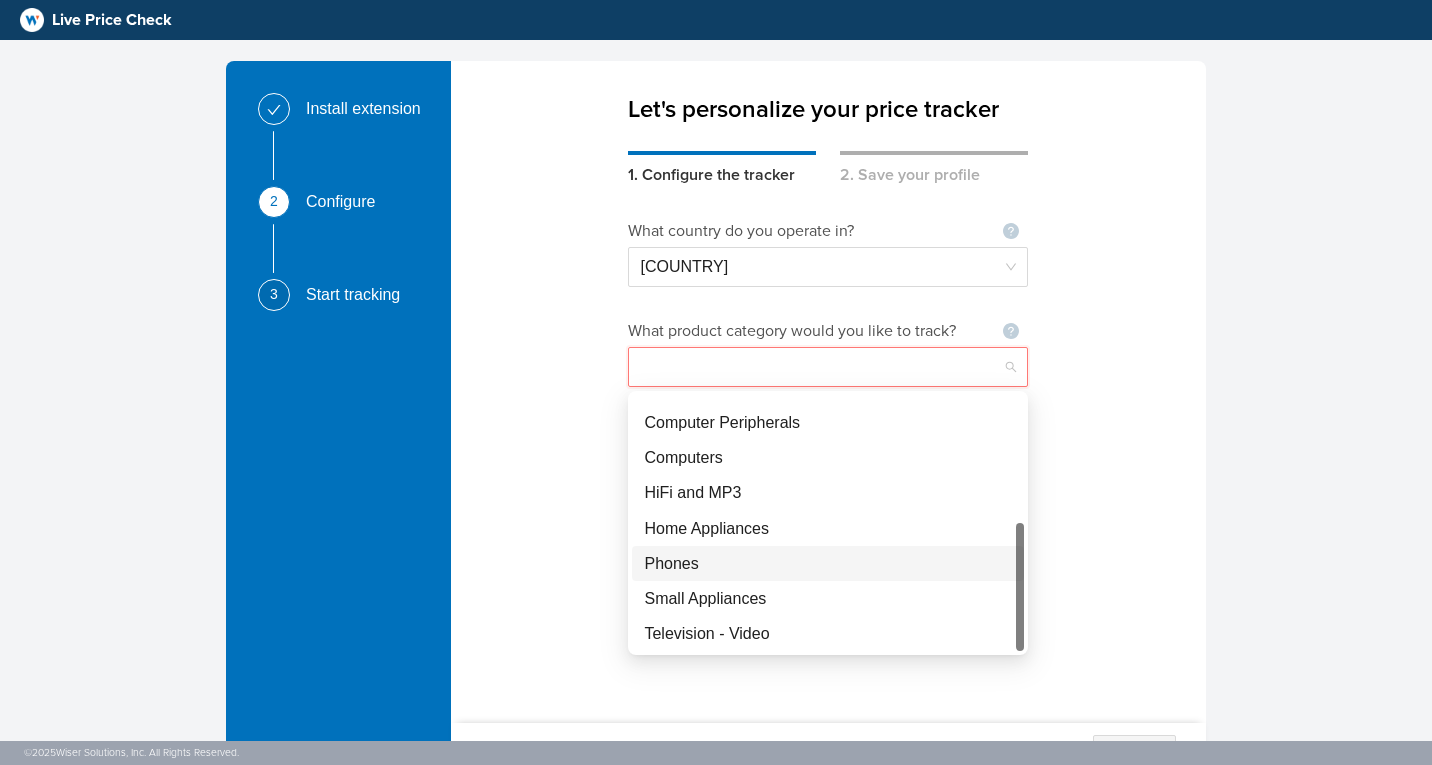 click on "Phones" at bounding box center [828, 563] 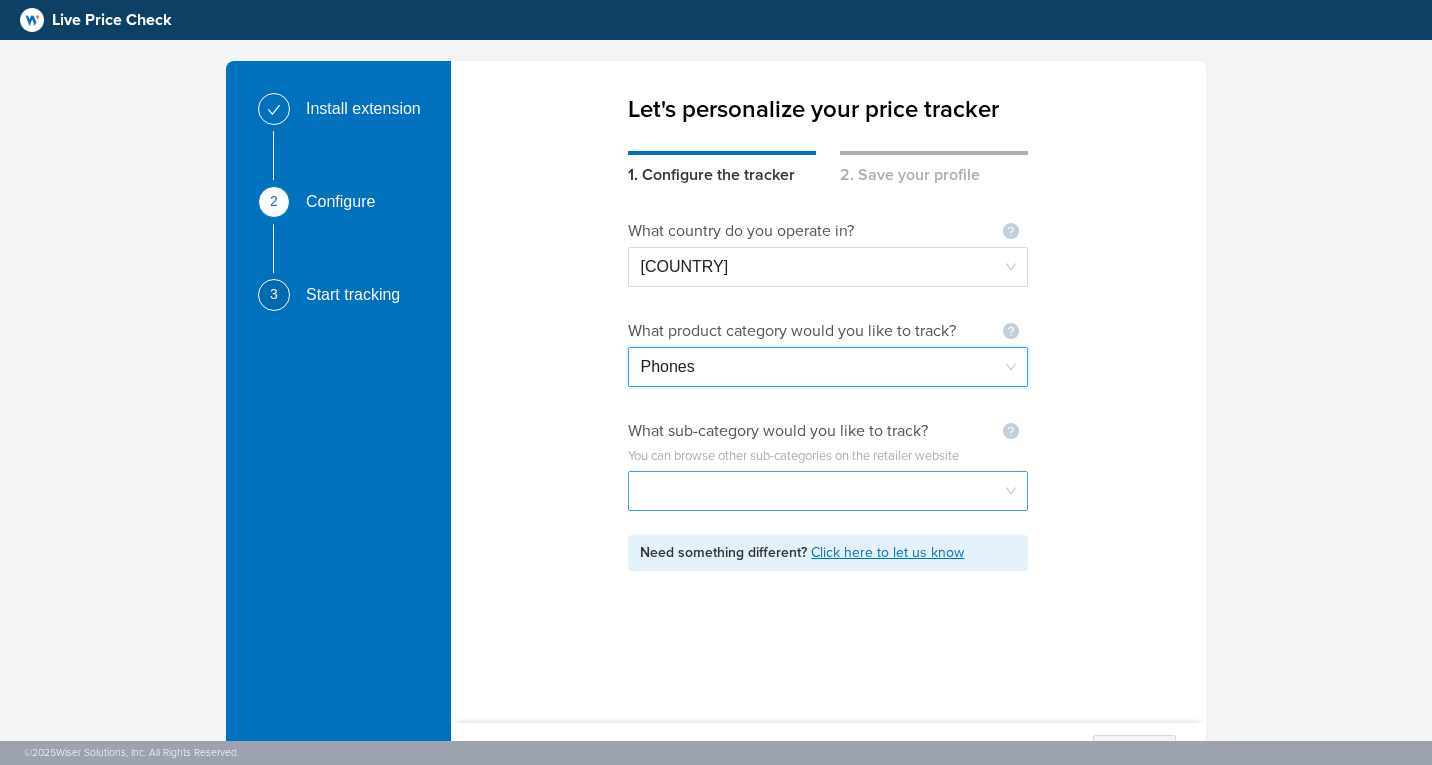 click at bounding box center [828, 491] 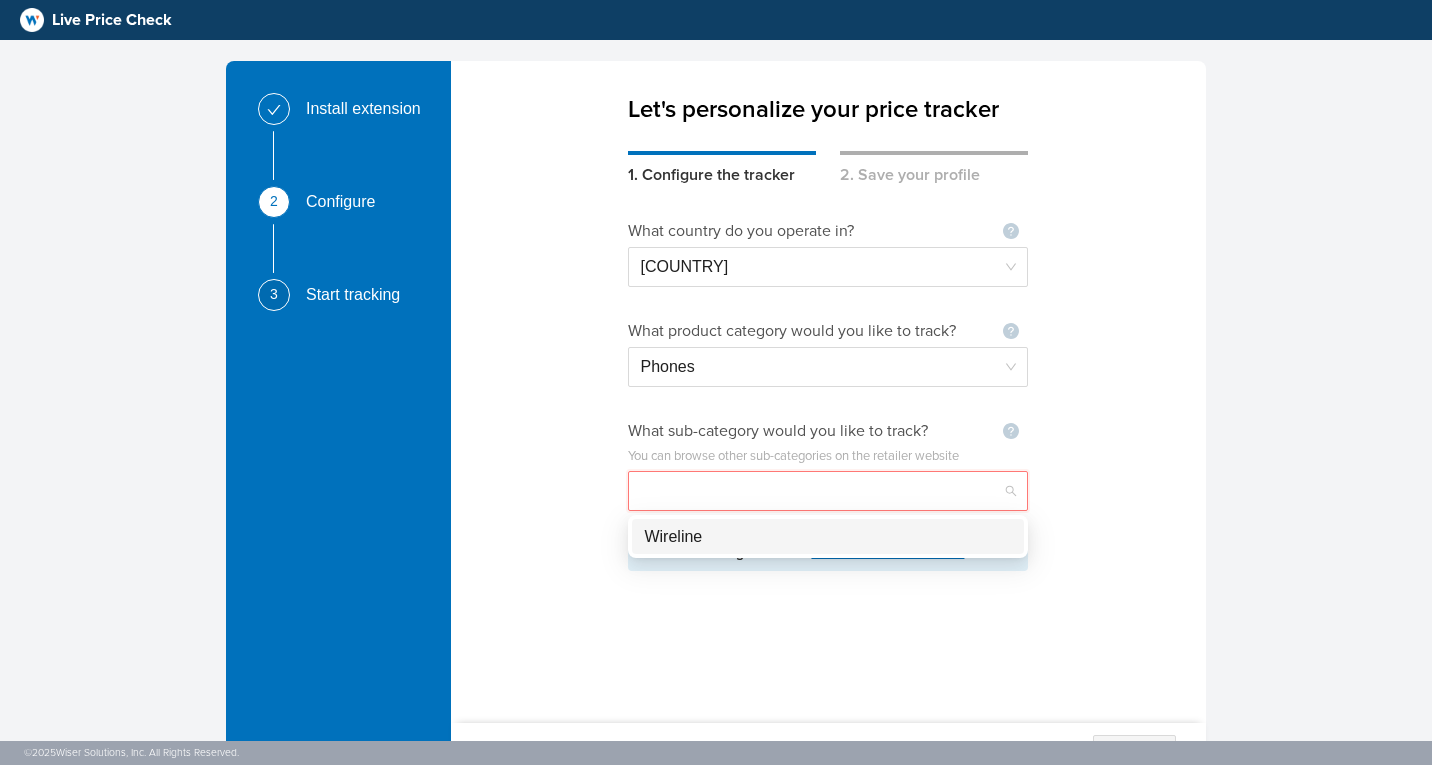 click on "Wireline" at bounding box center [828, 536] 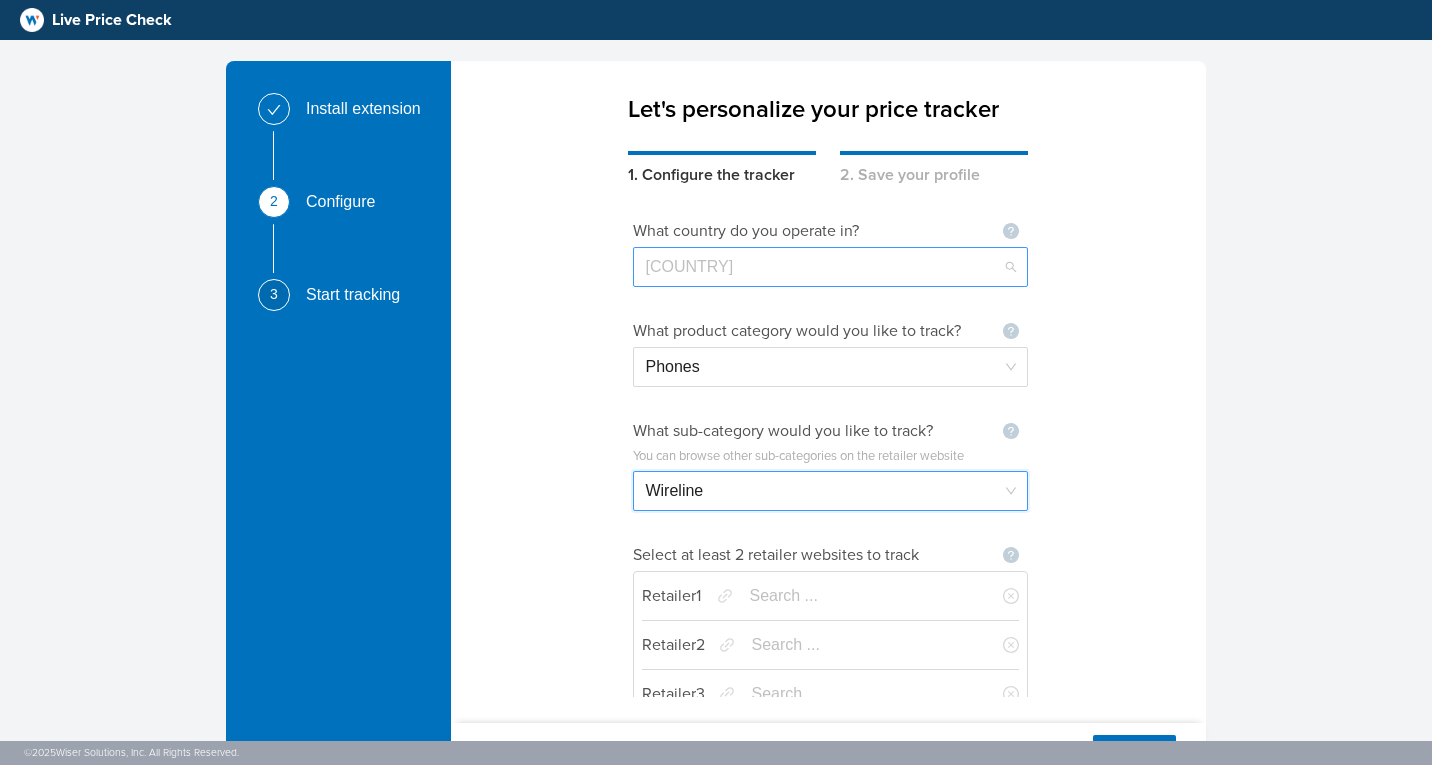 click on "[COUNTRY]" at bounding box center (830, 267) 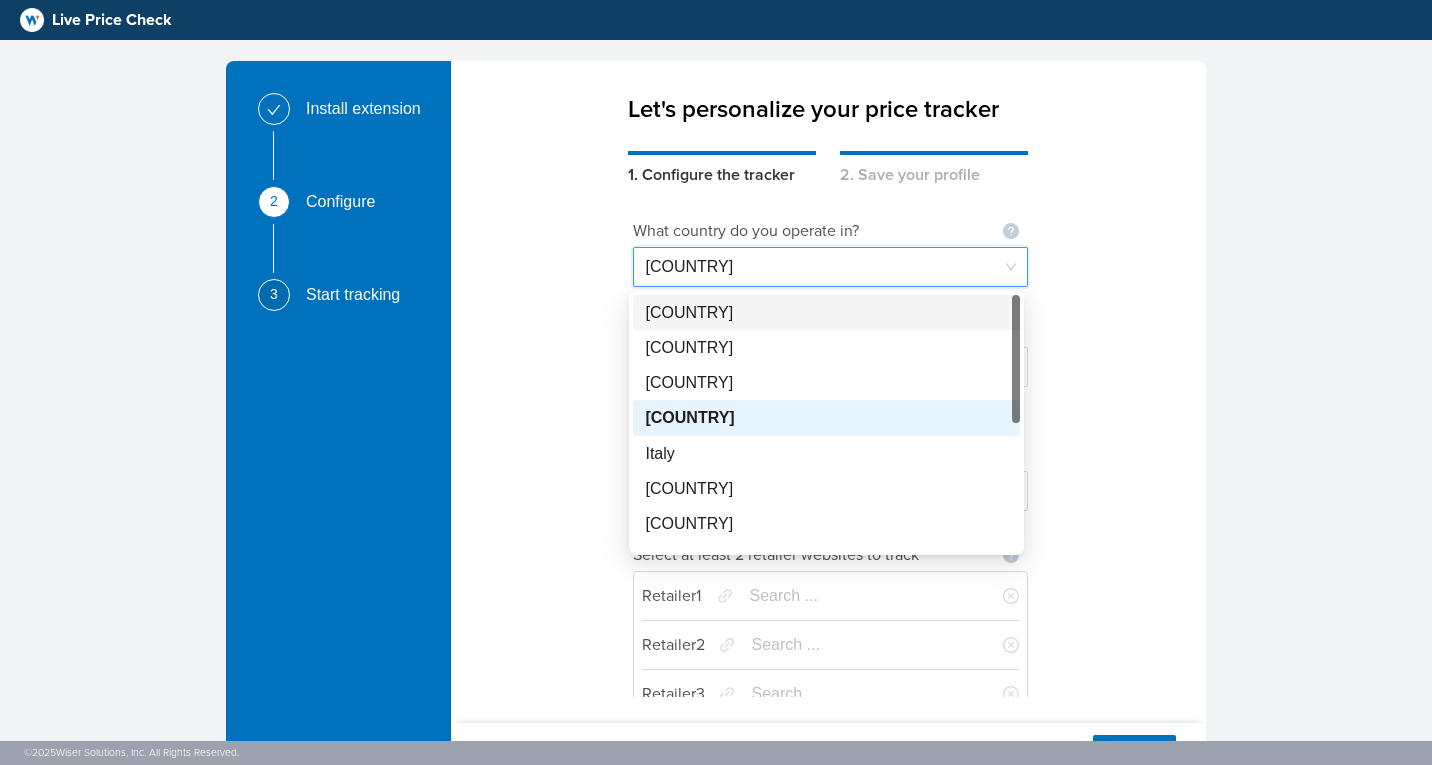 click on "What country do you operate in? Not seeing your country ? Let us know [COUNTRY] Germany What product category would you like to track? Not seeing your category ? Let us know Phones What sub-category would you like to track? Not seeing your sub-category ? Let us know You can browse other sub-categories on the retailer website Wireline Select at least 2 retailer websites to track Not seeing your favorite retailer ? Let us know Retailer 1 Search ... Retailer 2 Search ... Retailer 3 Search ... Need something different? Click here to let us know Are you a... Retailer Brand Other Your email address Password Password must have at least: 8 characters 1 uppercase character 1 lower character 1 digit 1 special character Confirm password [FIRST] [LAST]" at bounding box center [828, 442] 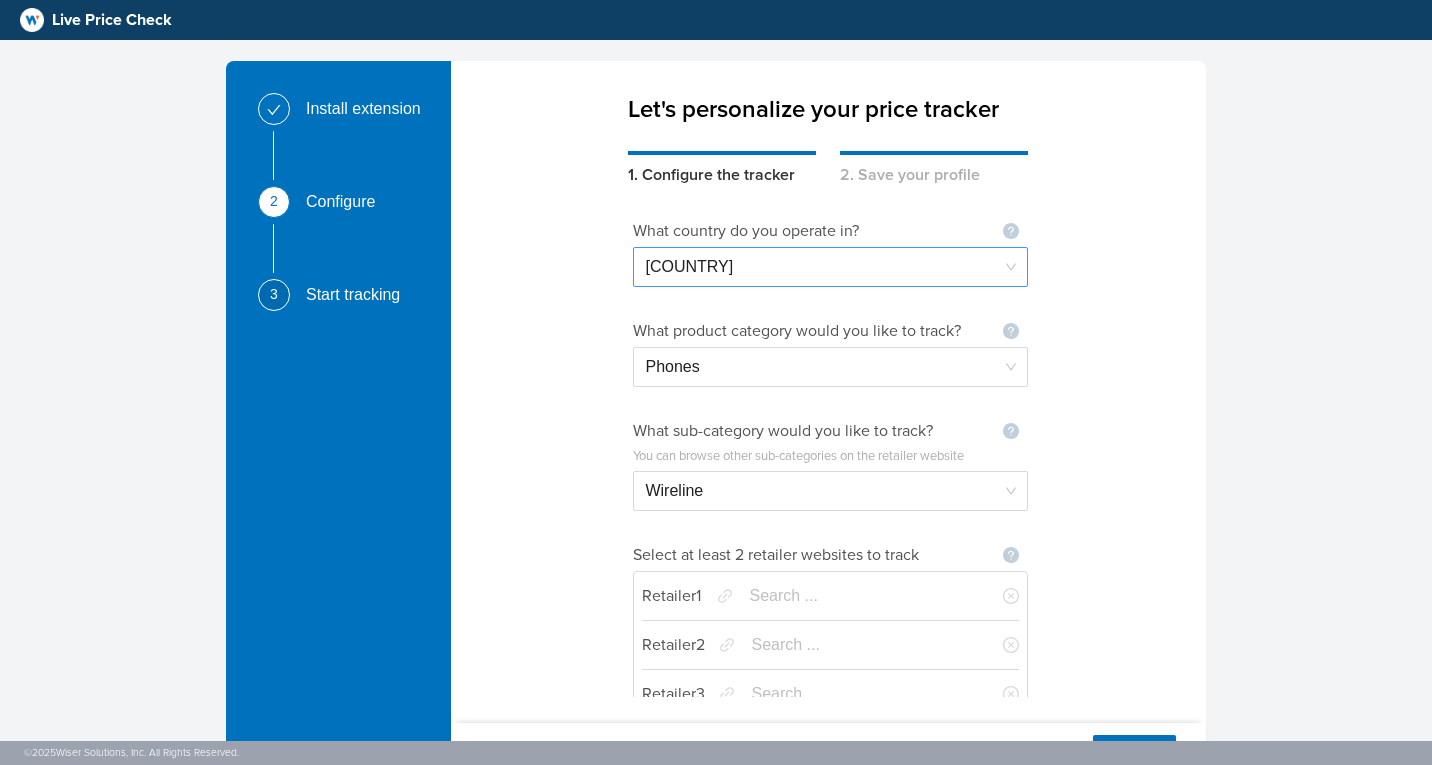 click on "[COUNTRY]" at bounding box center [830, 267] 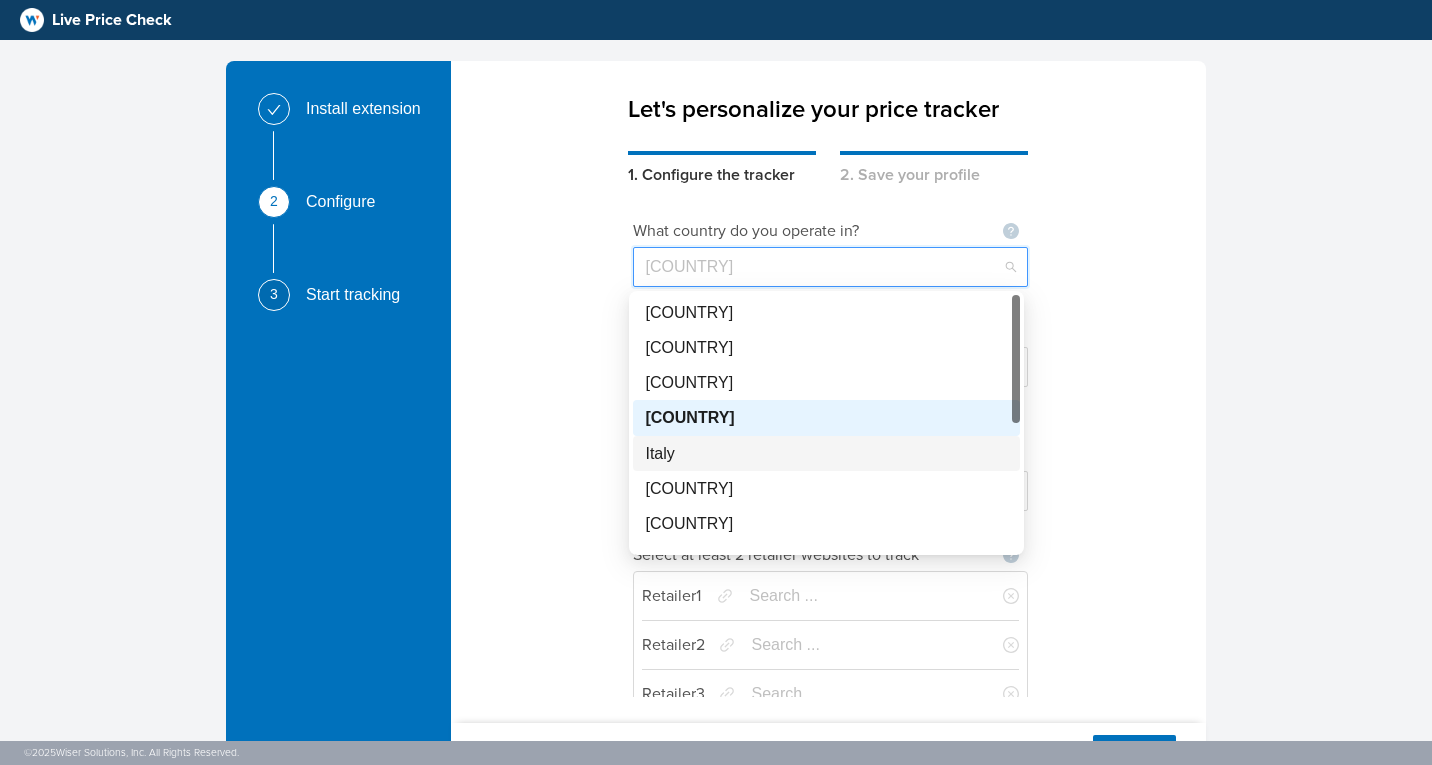 click on "Italy" at bounding box center (826, 453) 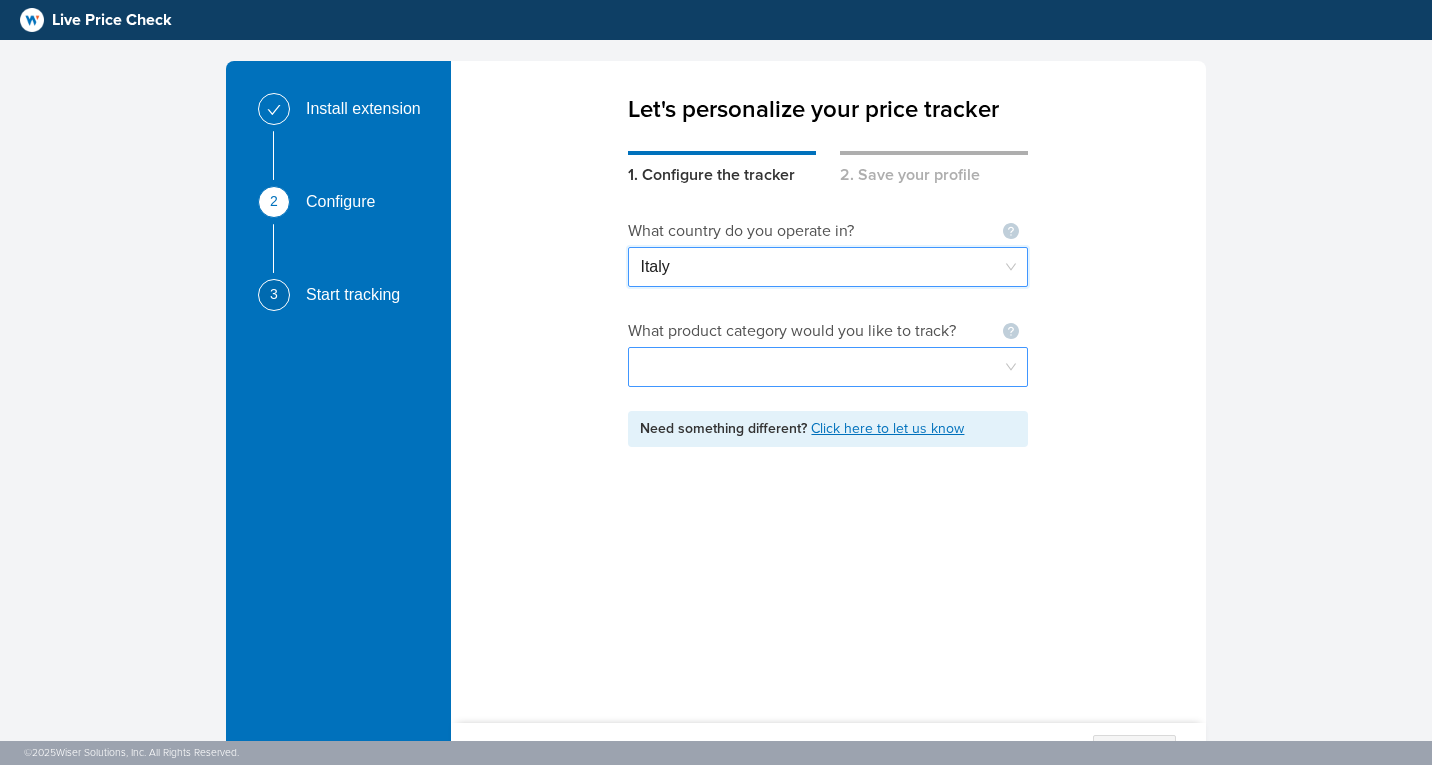 click at bounding box center [828, 367] 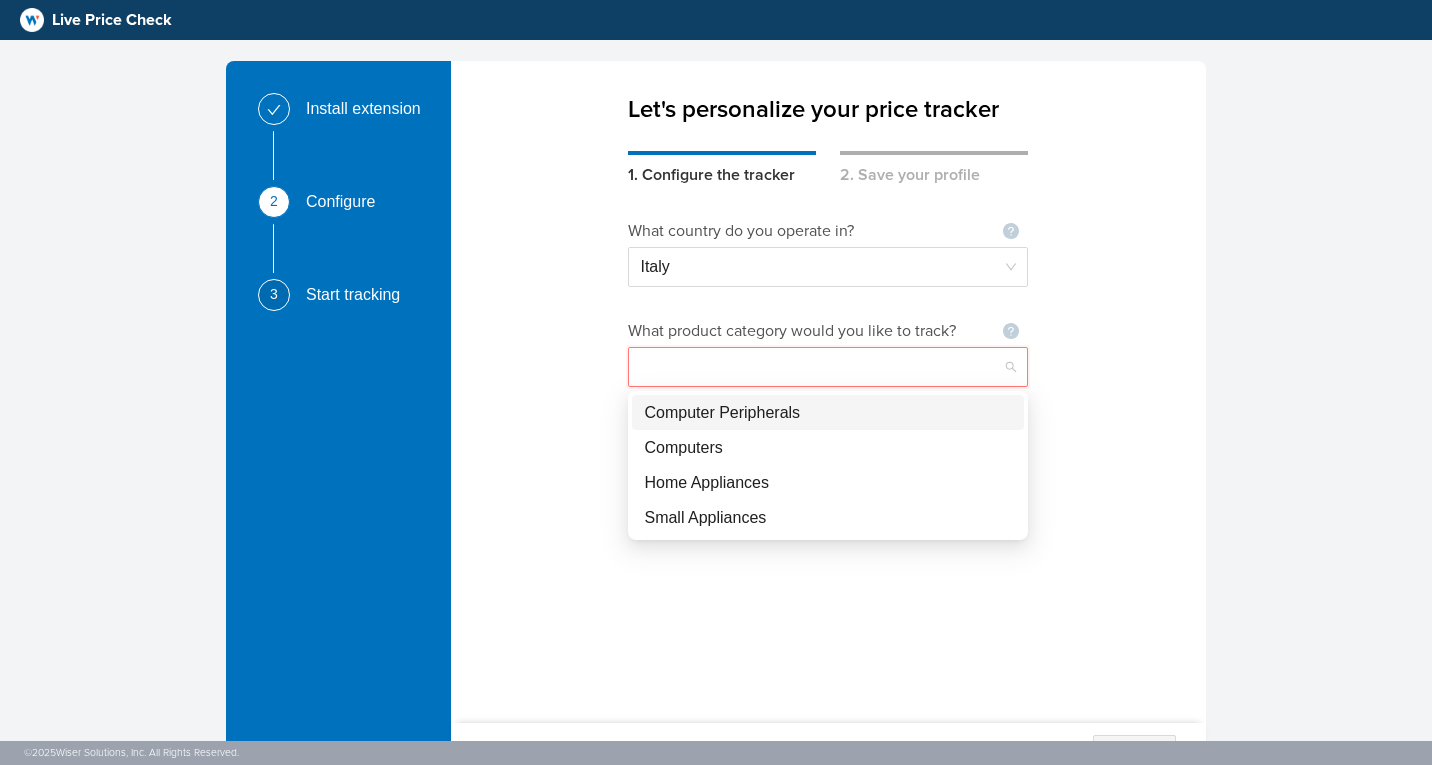 click on "What country do you operate in? Not seeing your country ? Let us know [COUNTRY] What product category would you like to track? Not seeing your category ? Let us know Need something different? Click here to let us know Are you a... Retailer Brand Other Your email address Password Password must have at least: 8 characters 1 uppercase character 1 lower character 1 digit 1 special character Confirm password [FIRST] [LAST]" at bounding box center [828, 442] 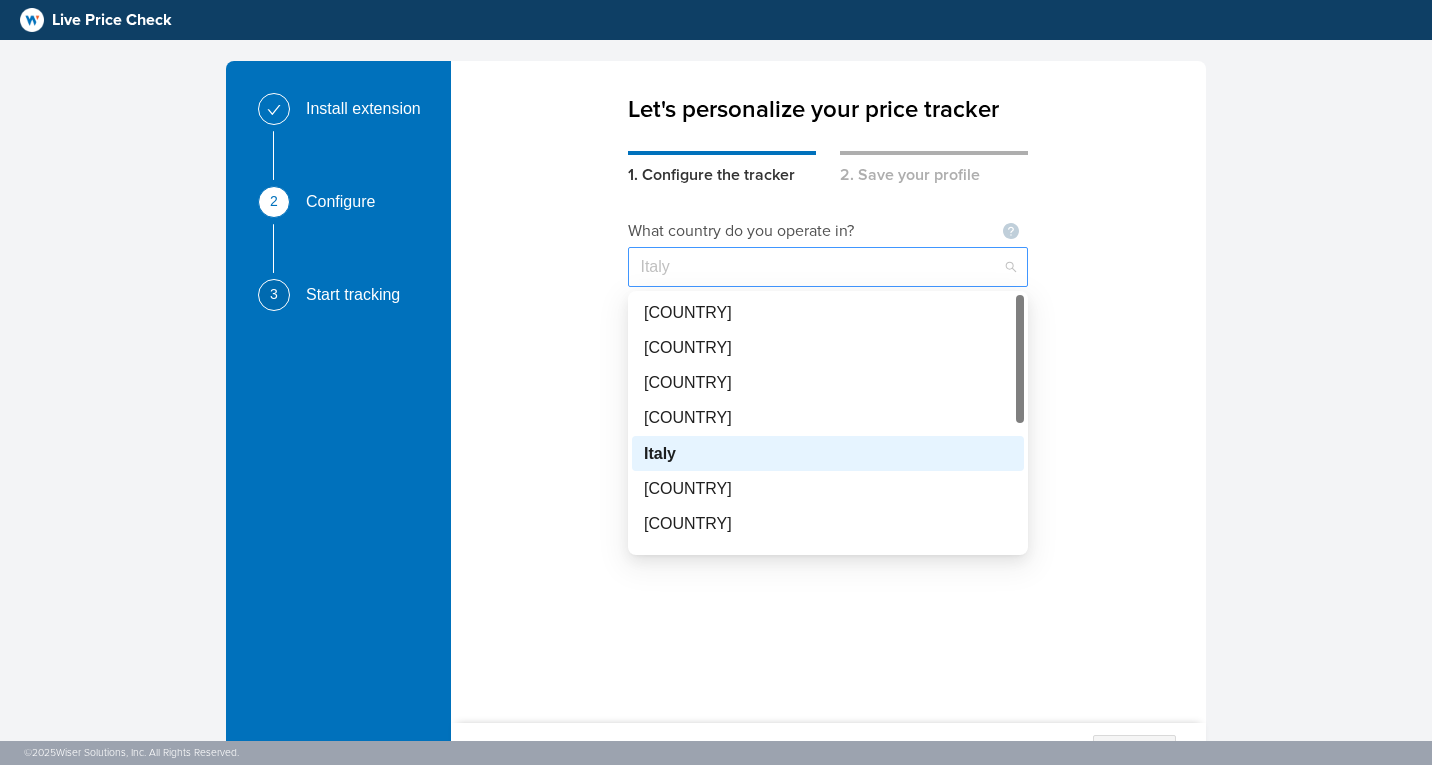 click on "Italy" at bounding box center (828, 267) 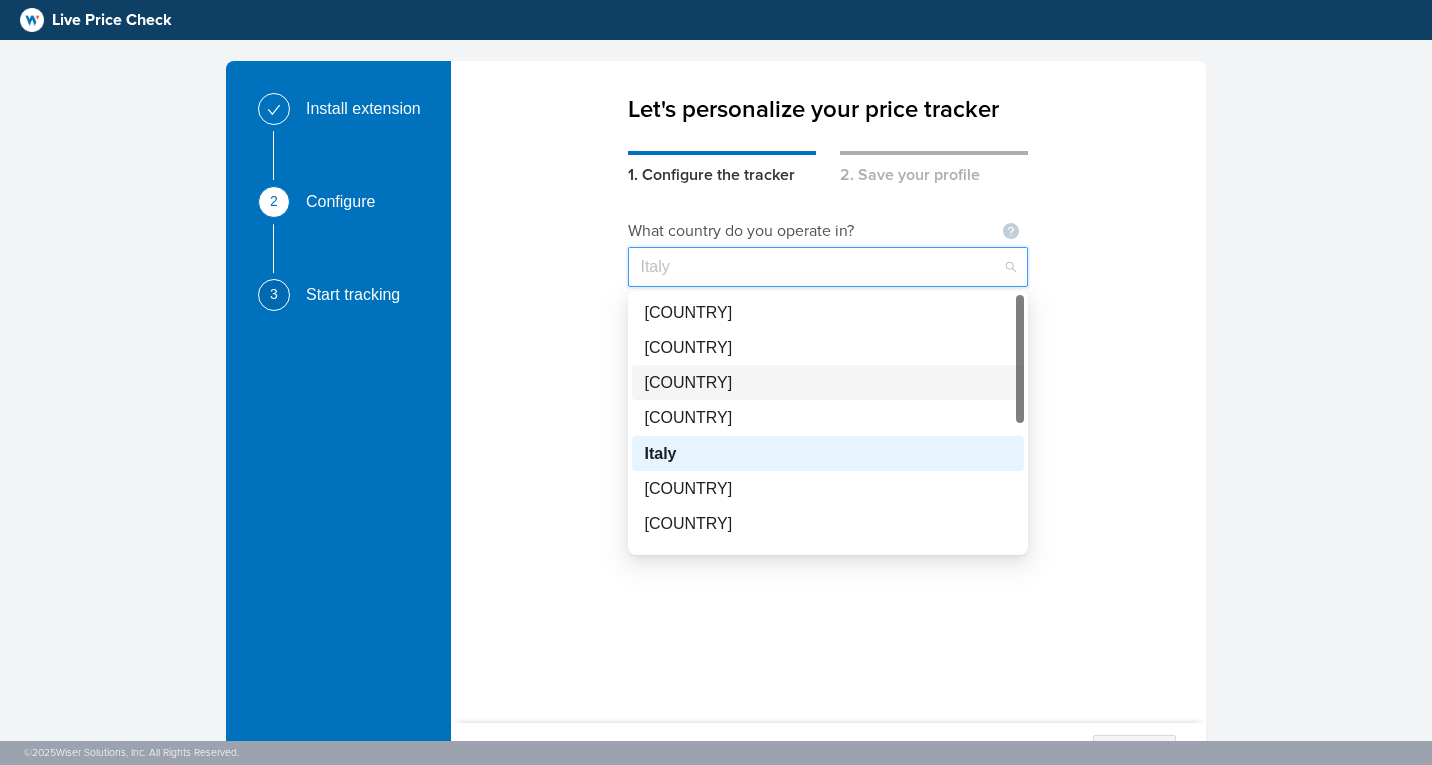 click on "[COUNTRY]" at bounding box center (828, 382) 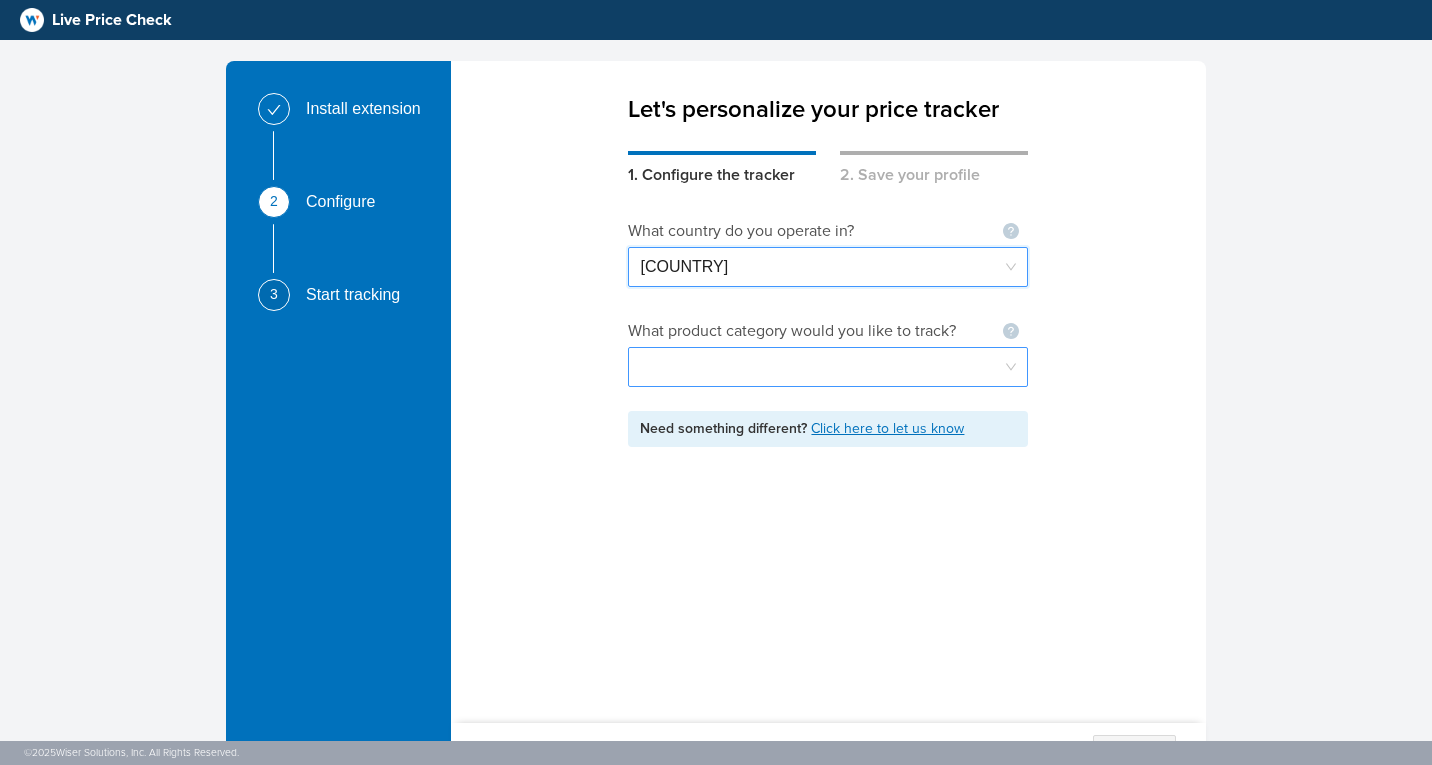 click at bounding box center (828, 367) 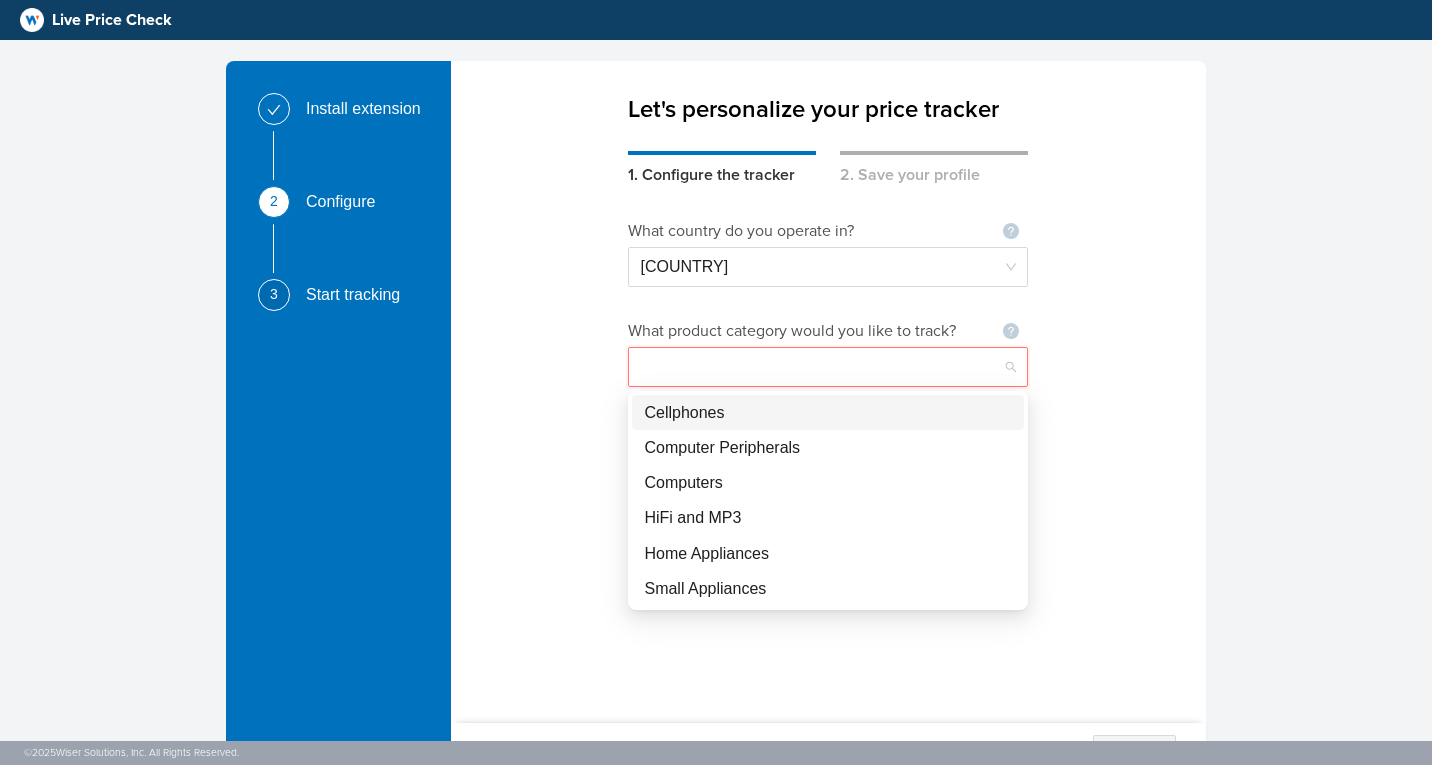 click on "Cellphones" at bounding box center (828, 412) 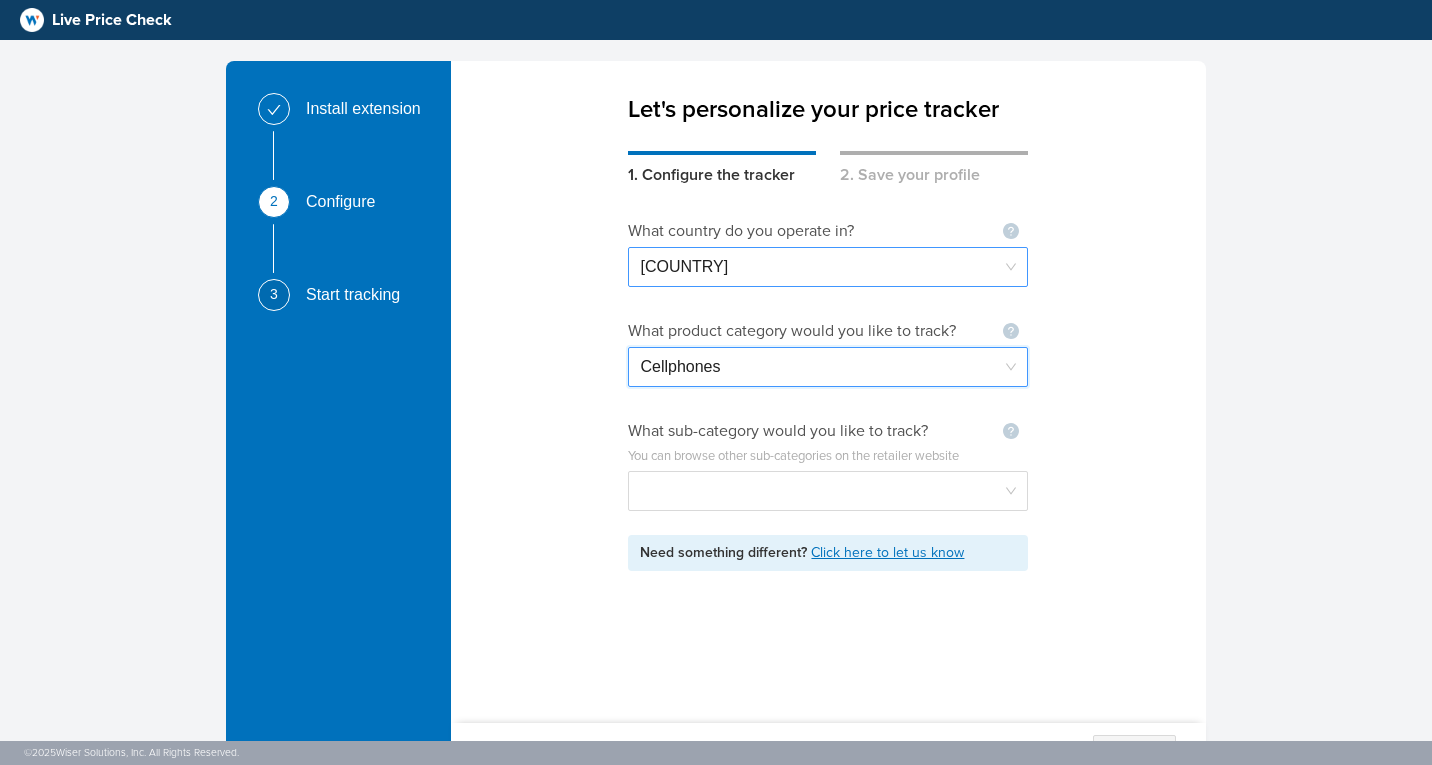 click on "[COUNTRY]" at bounding box center [828, 267] 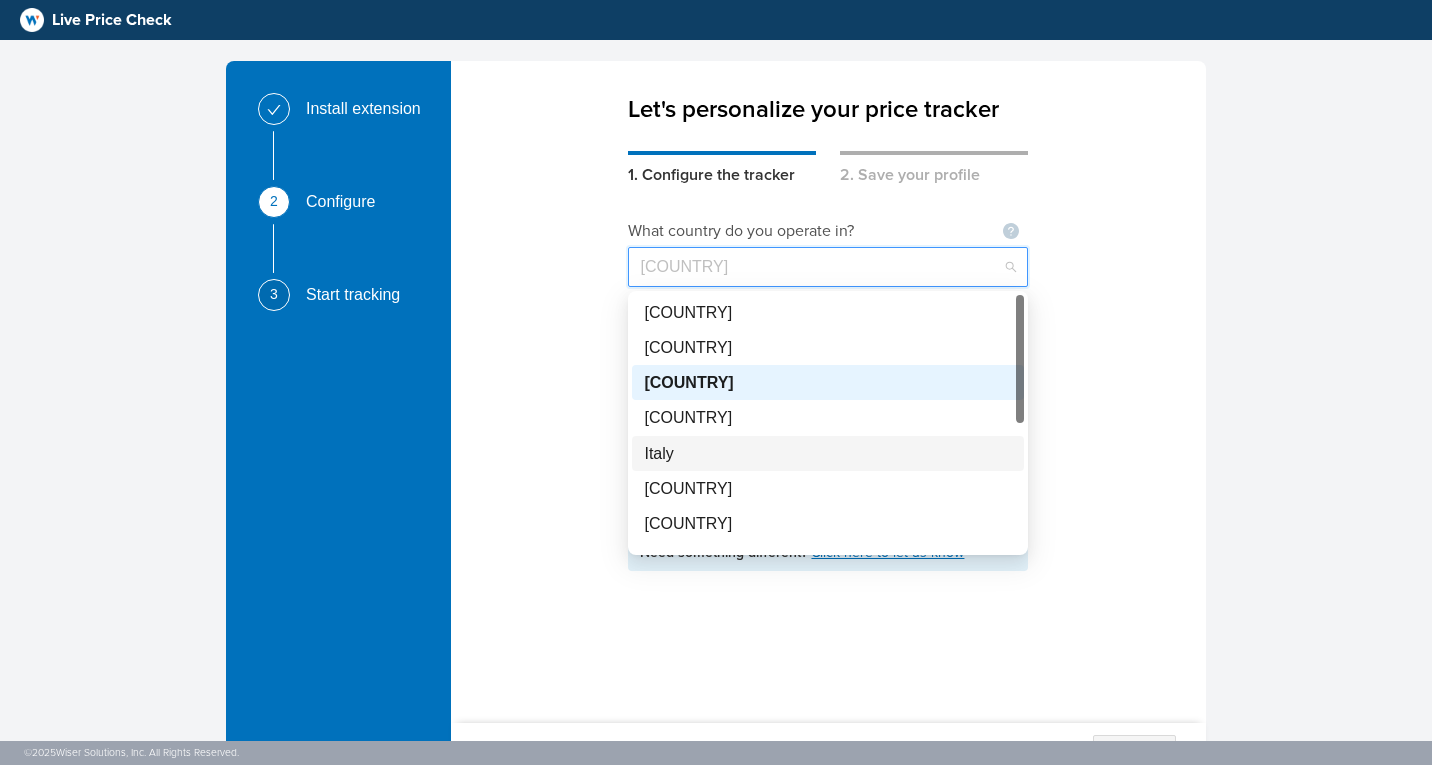 click on "Italy" at bounding box center [828, 453] 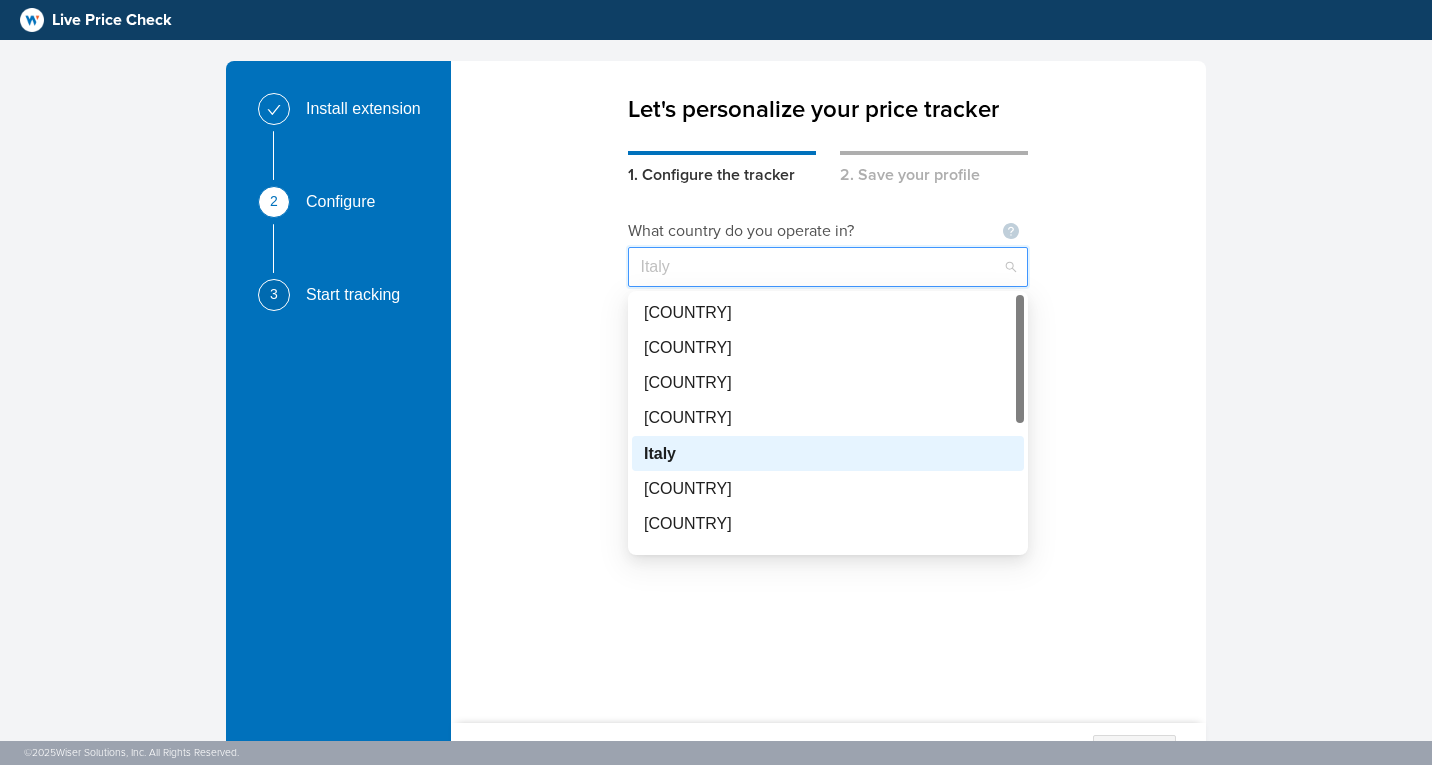 click on "Italy" at bounding box center (828, 267) 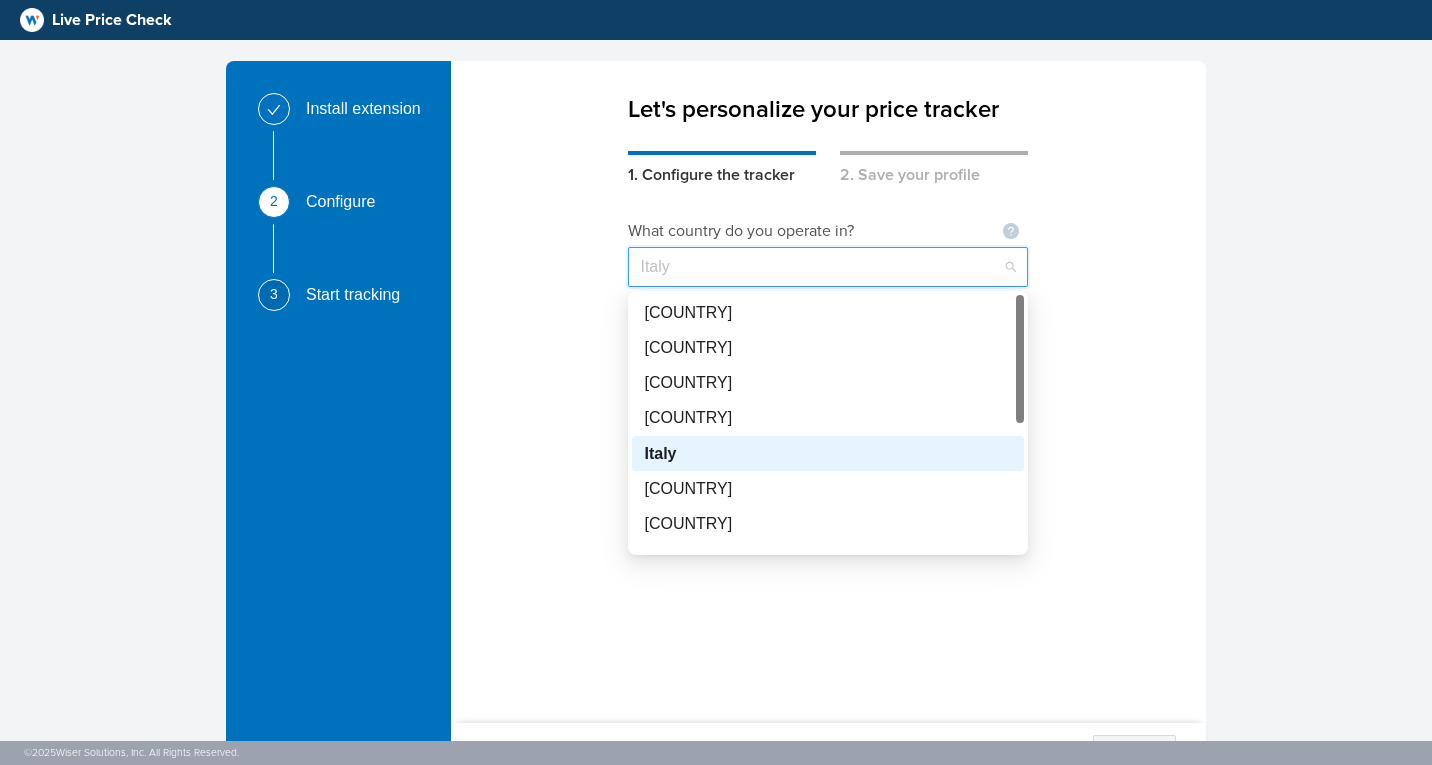 scroll, scrollTop: 95, scrollLeft: 0, axis: vertical 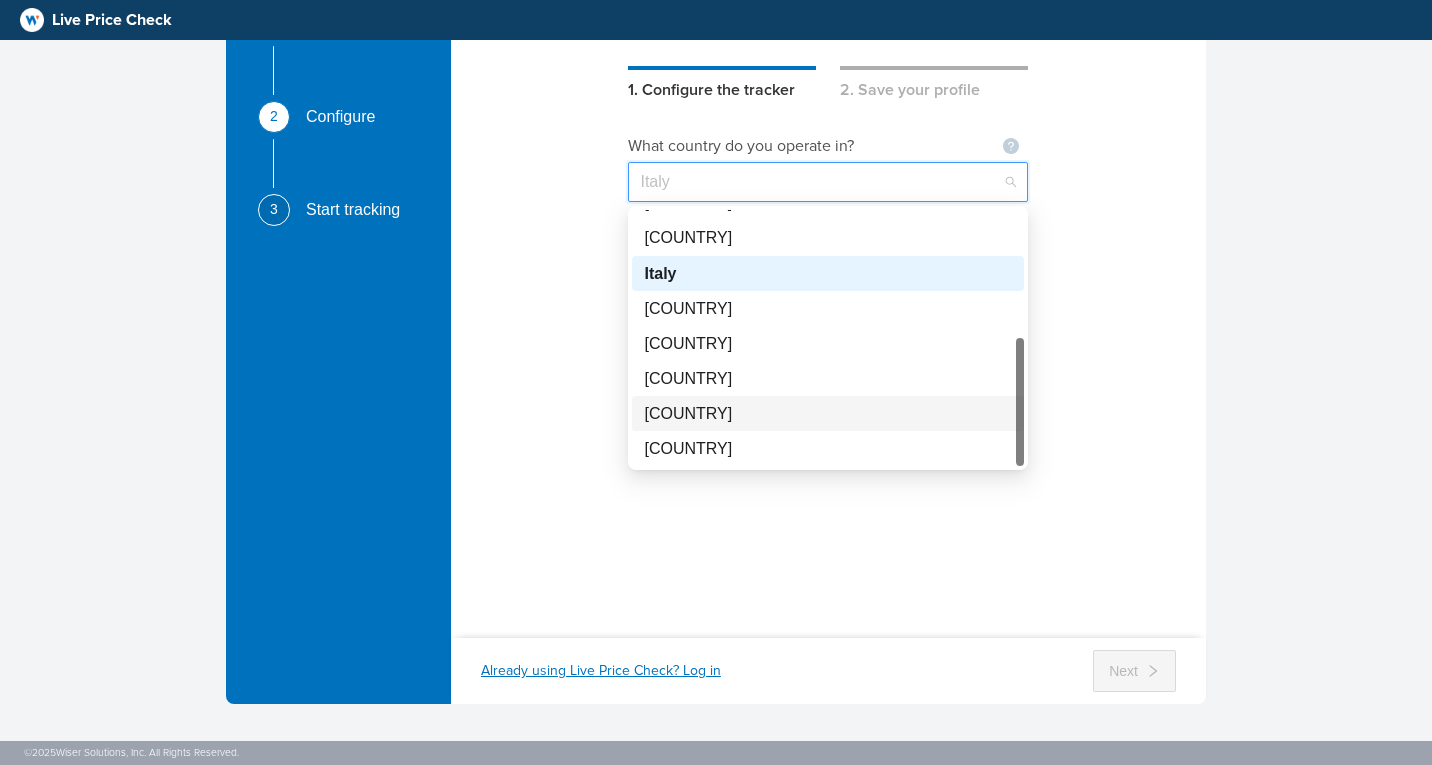 click on "[COUNTRY]" at bounding box center [828, 413] 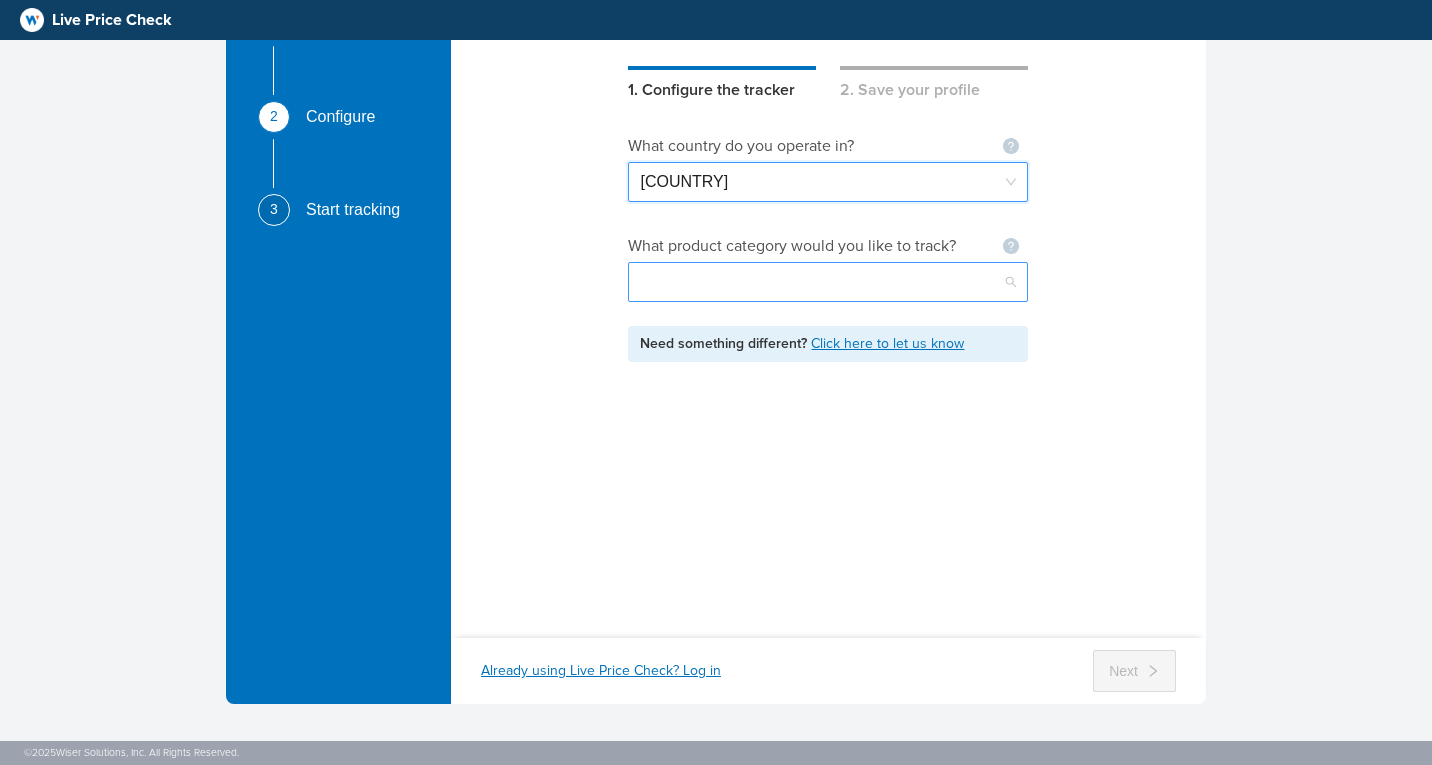 click at bounding box center [828, 282] 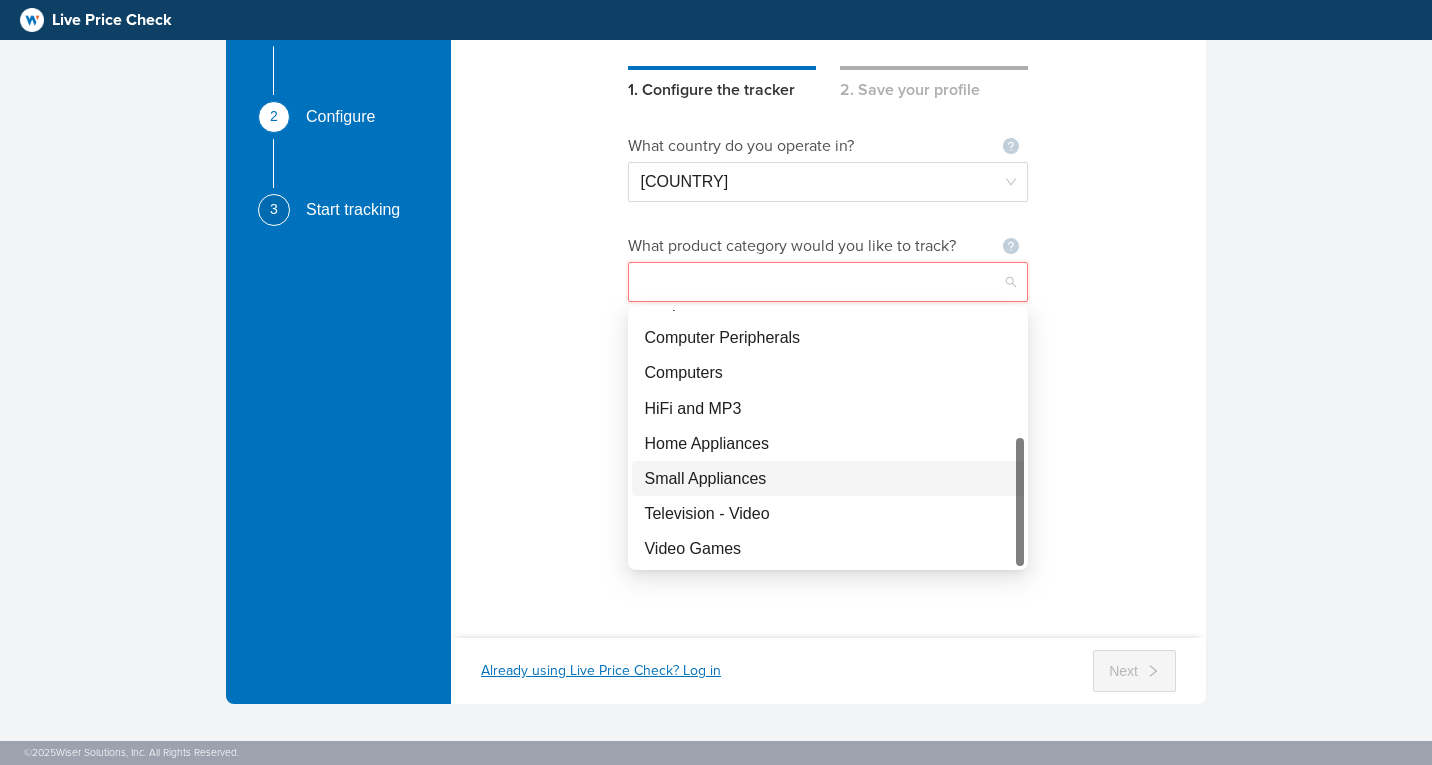 scroll, scrollTop: 0, scrollLeft: 0, axis: both 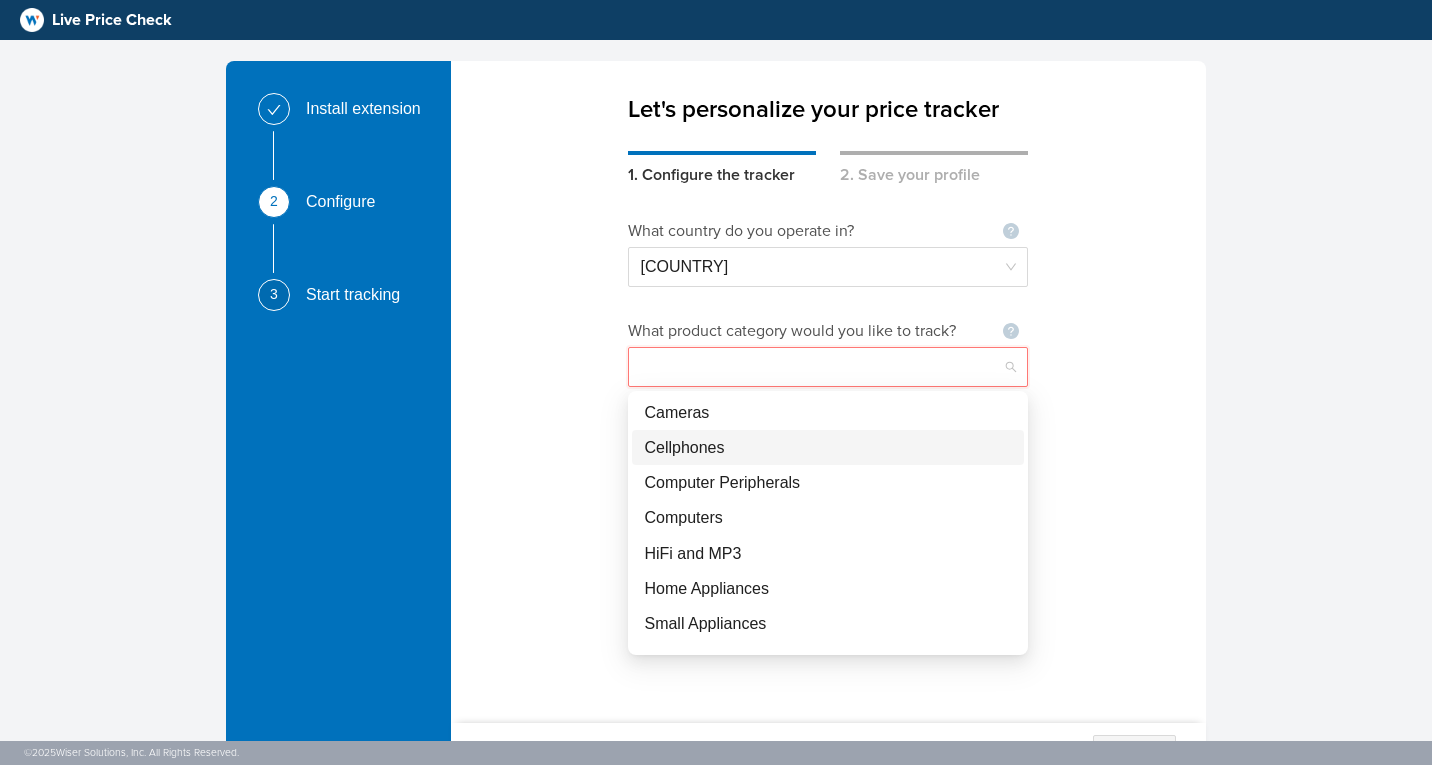 click on "Cellphones" at bounding box center (828, 447) 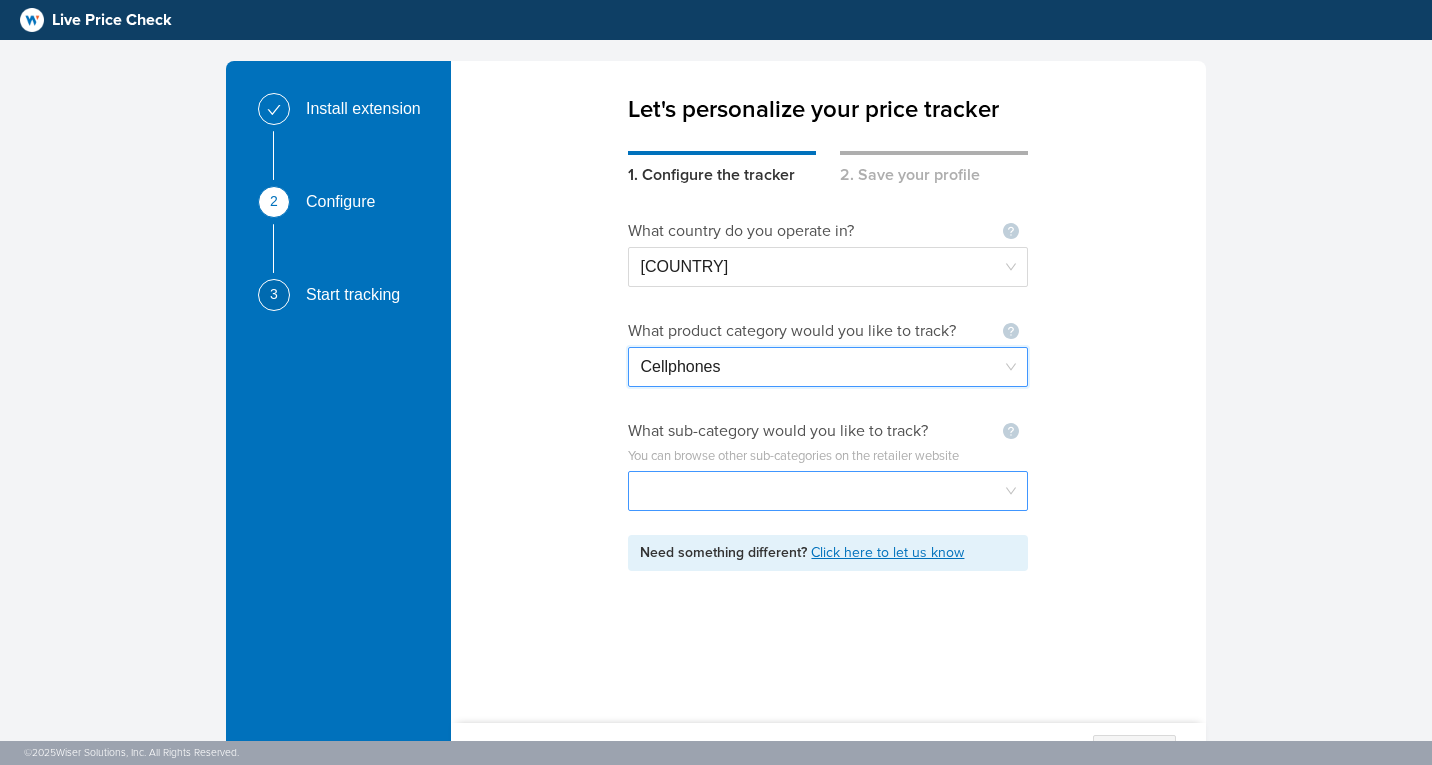 click 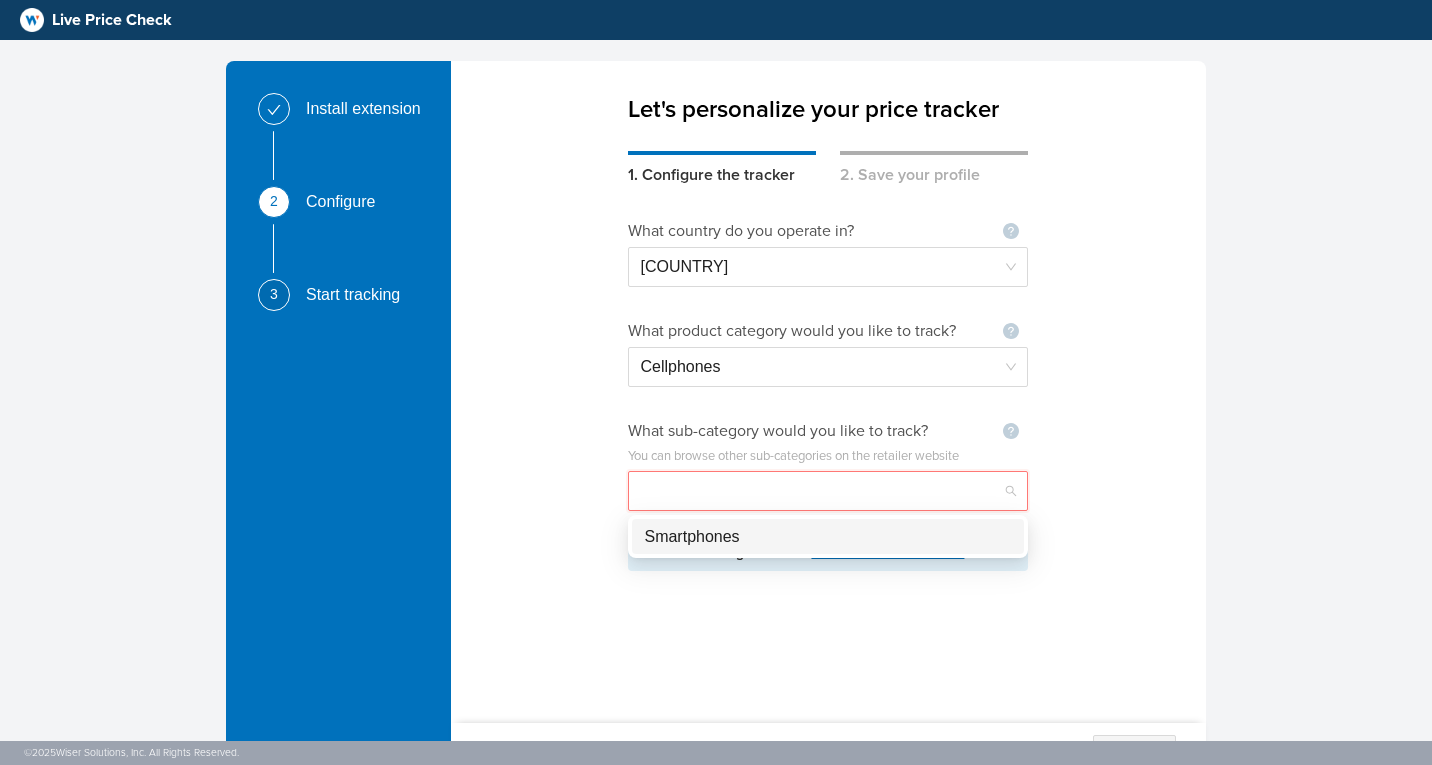 click on "Smartphones" at bounding box center (828, 536) 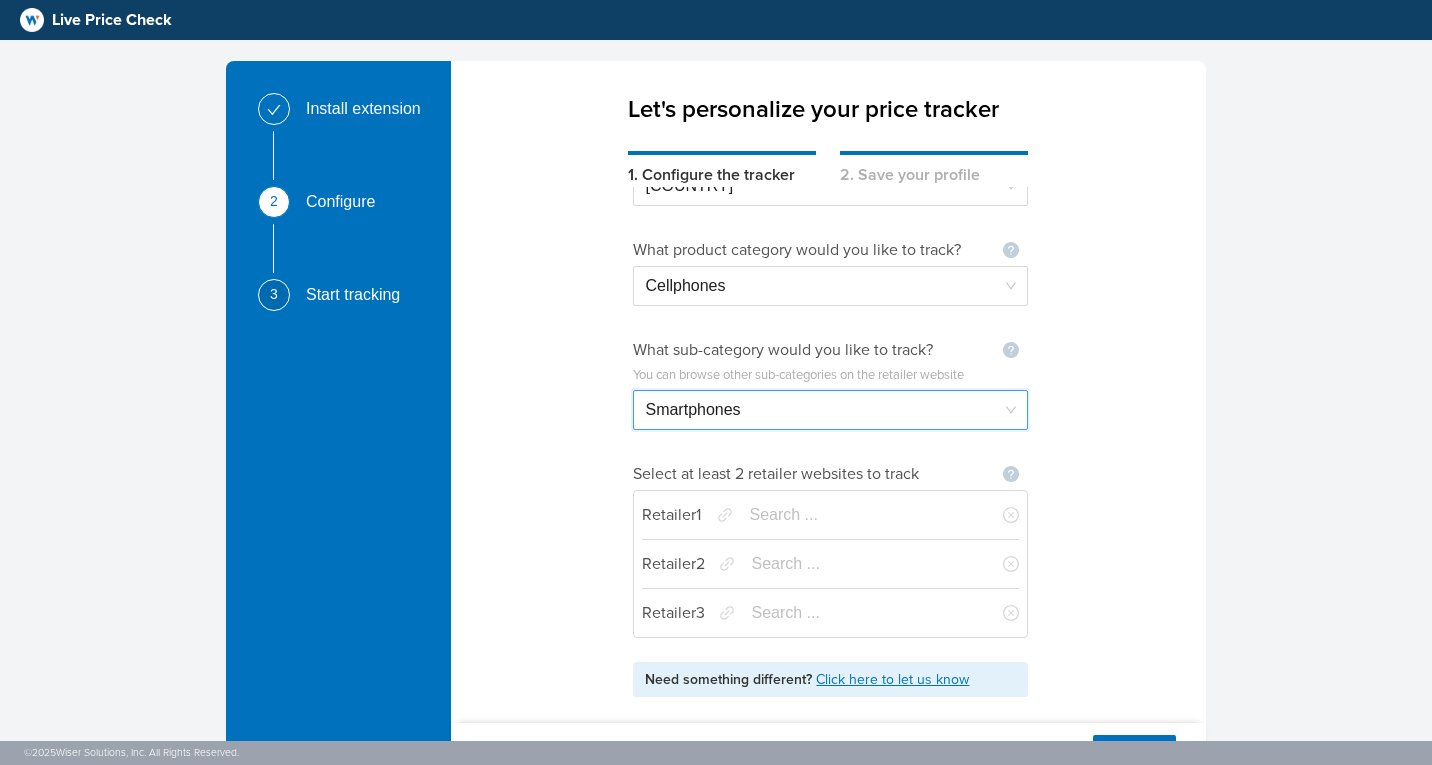 scroll, scrollTop: 81, scrollLeft: 0, axis: vertical 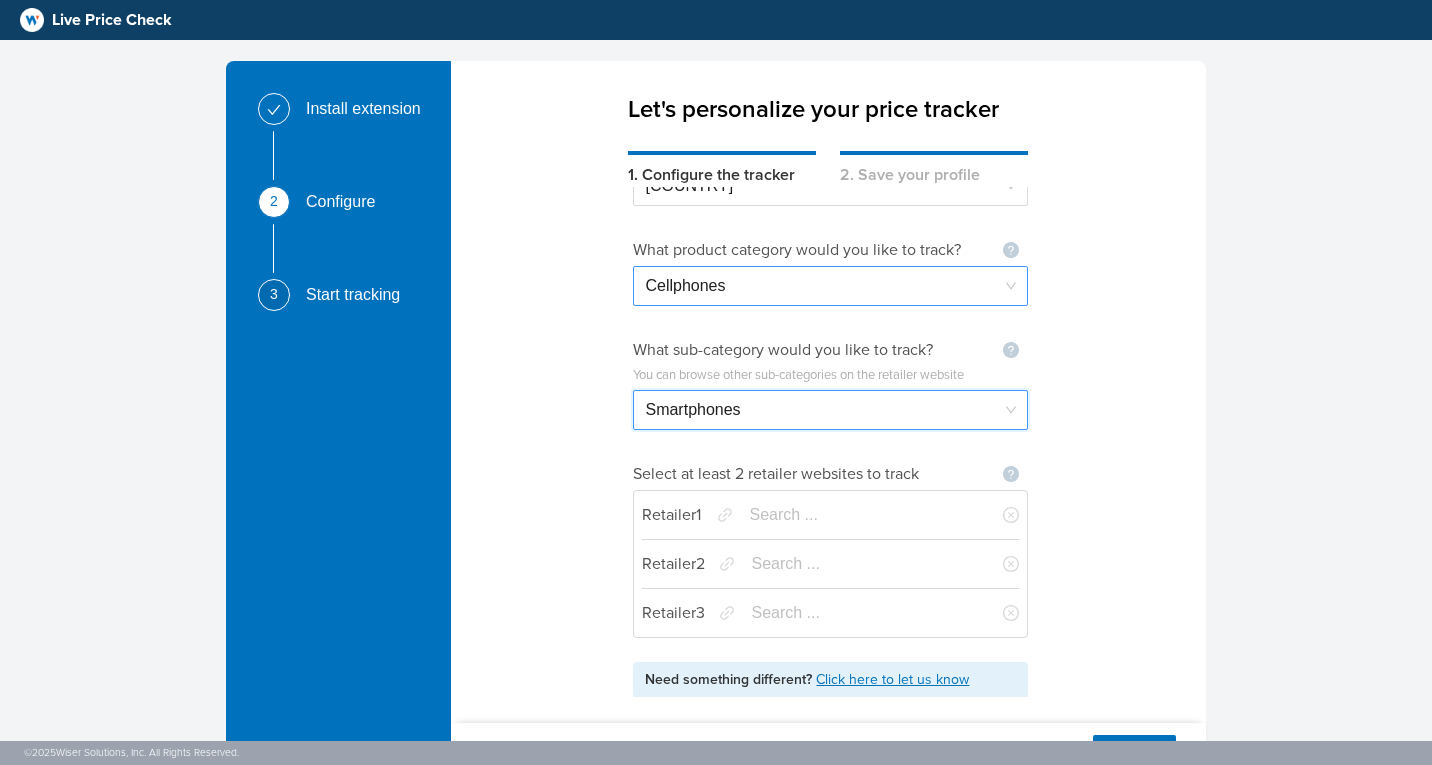 click on "Cellphones" at bounding box center (830, 286) 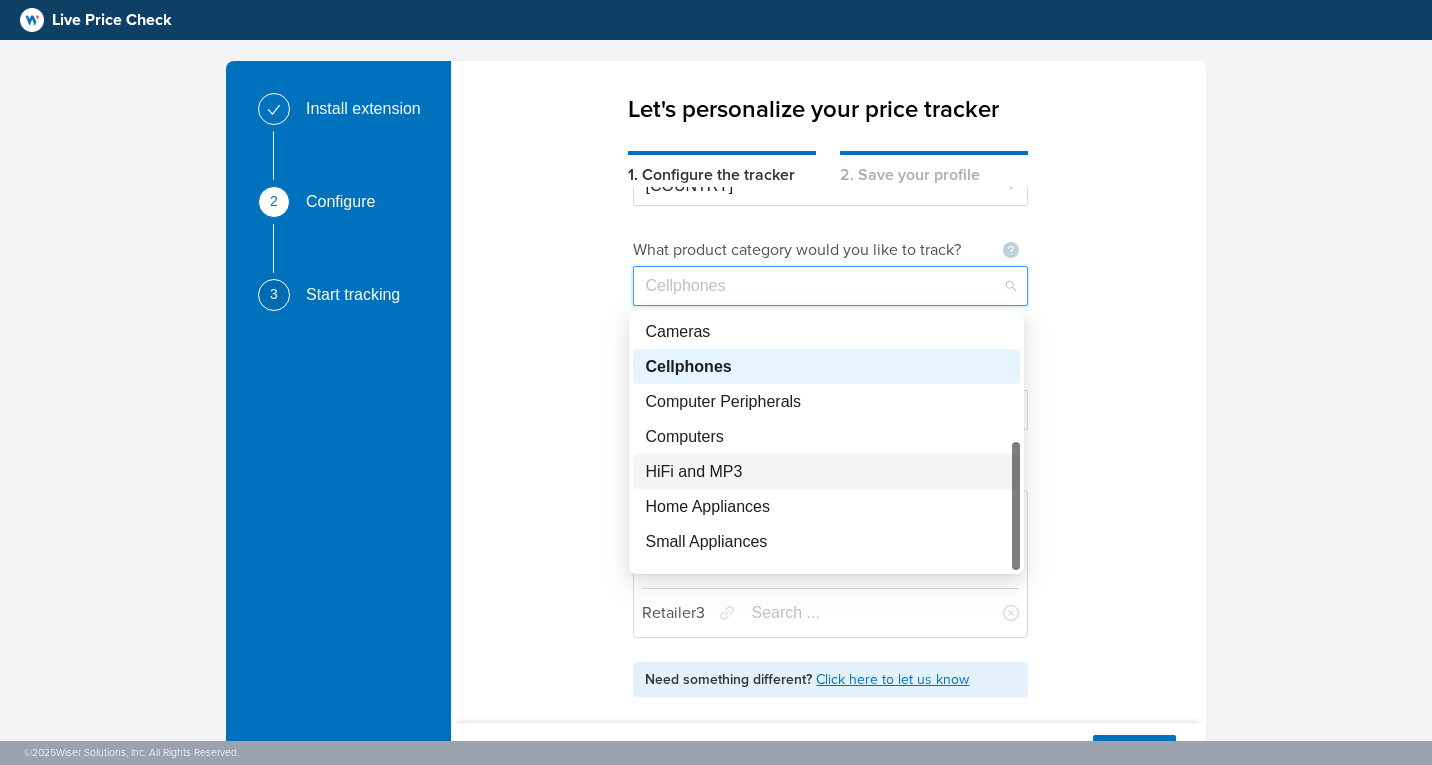 scroll, scrollTop: 60, scrollLeft: 0, axis: vertical 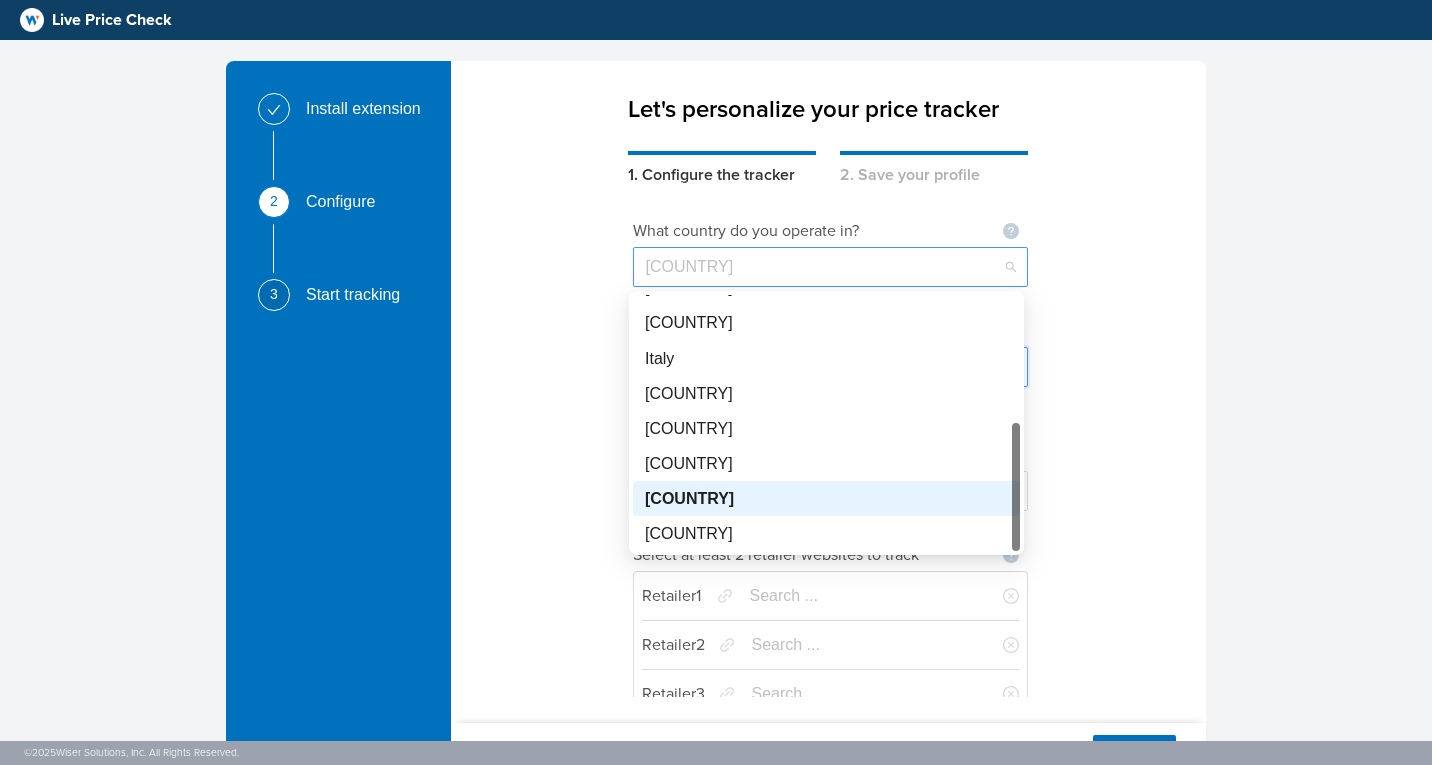 click on "[COUNTRY]" at bounding box center (830, 267) 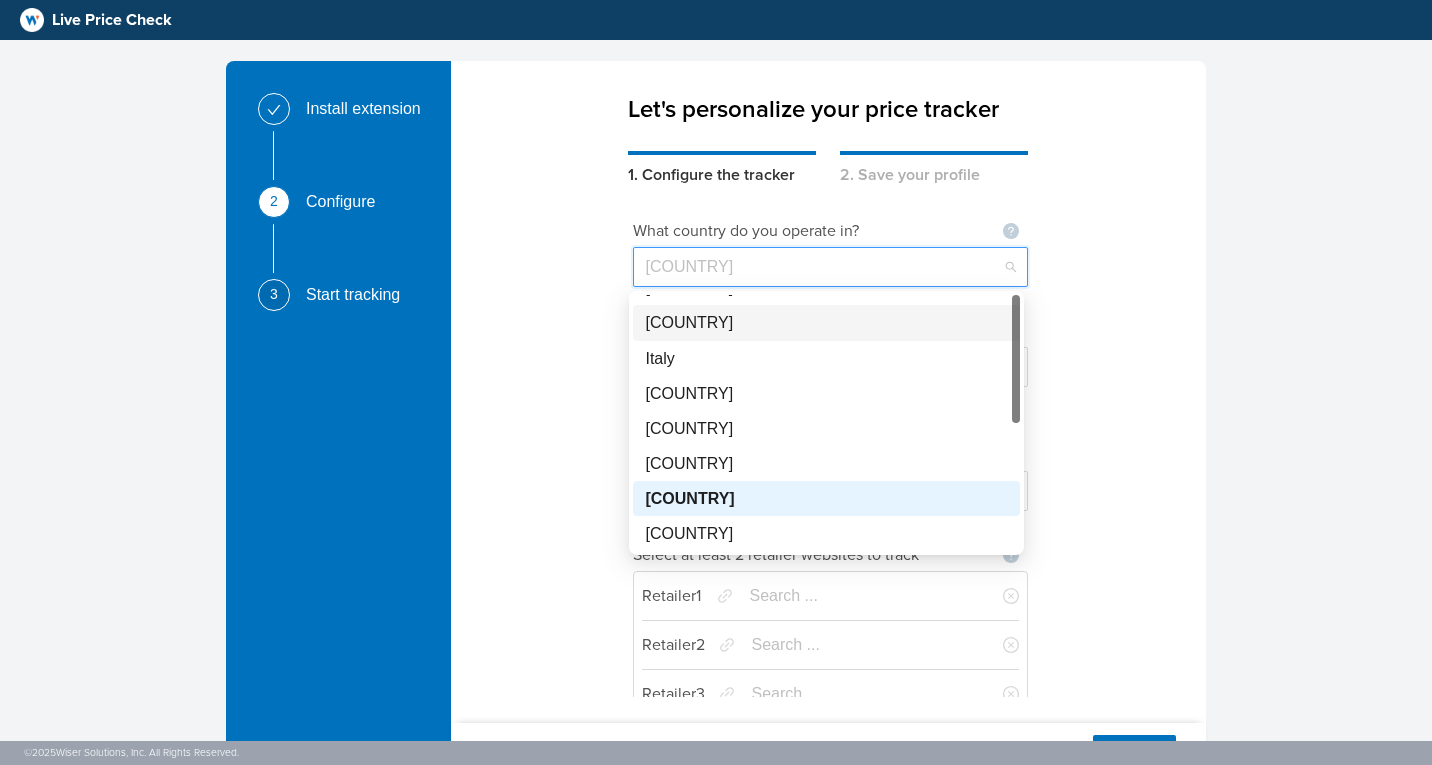 scroll, scrollTop: 0, scrollLeft: 0, axis: both 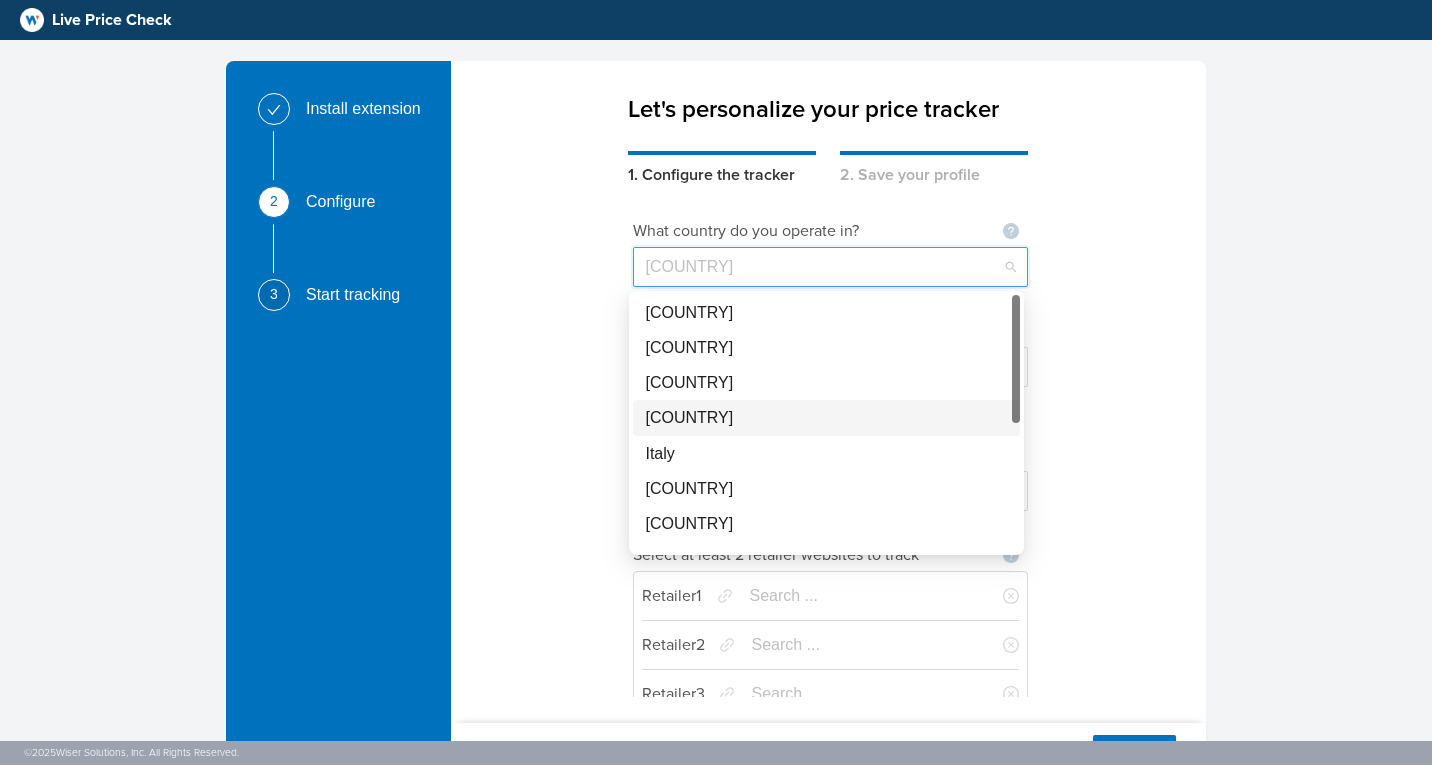 click on "[COUNTRY]" at bounding box center [826, 417] 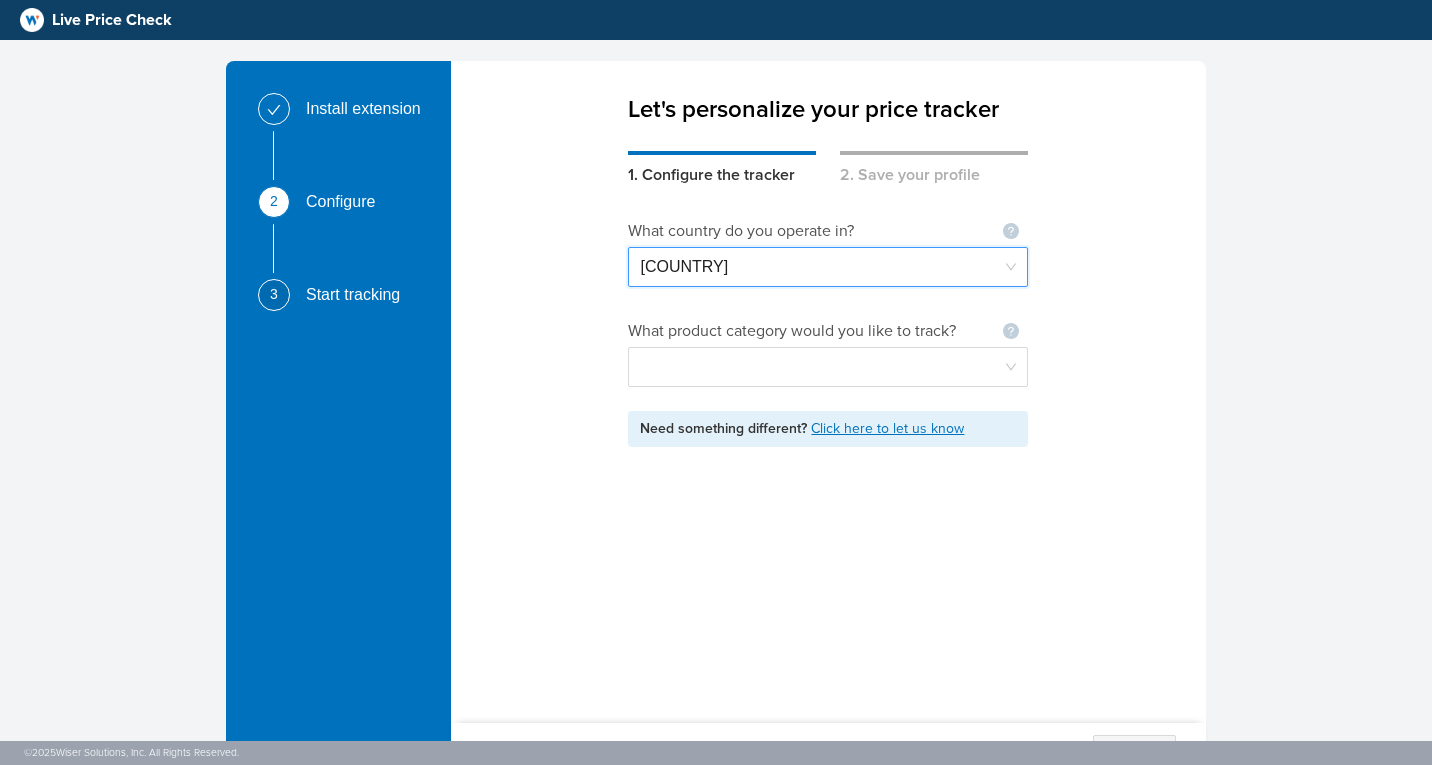 click on "[COUNTRY]" at bounding box center [828, 267] 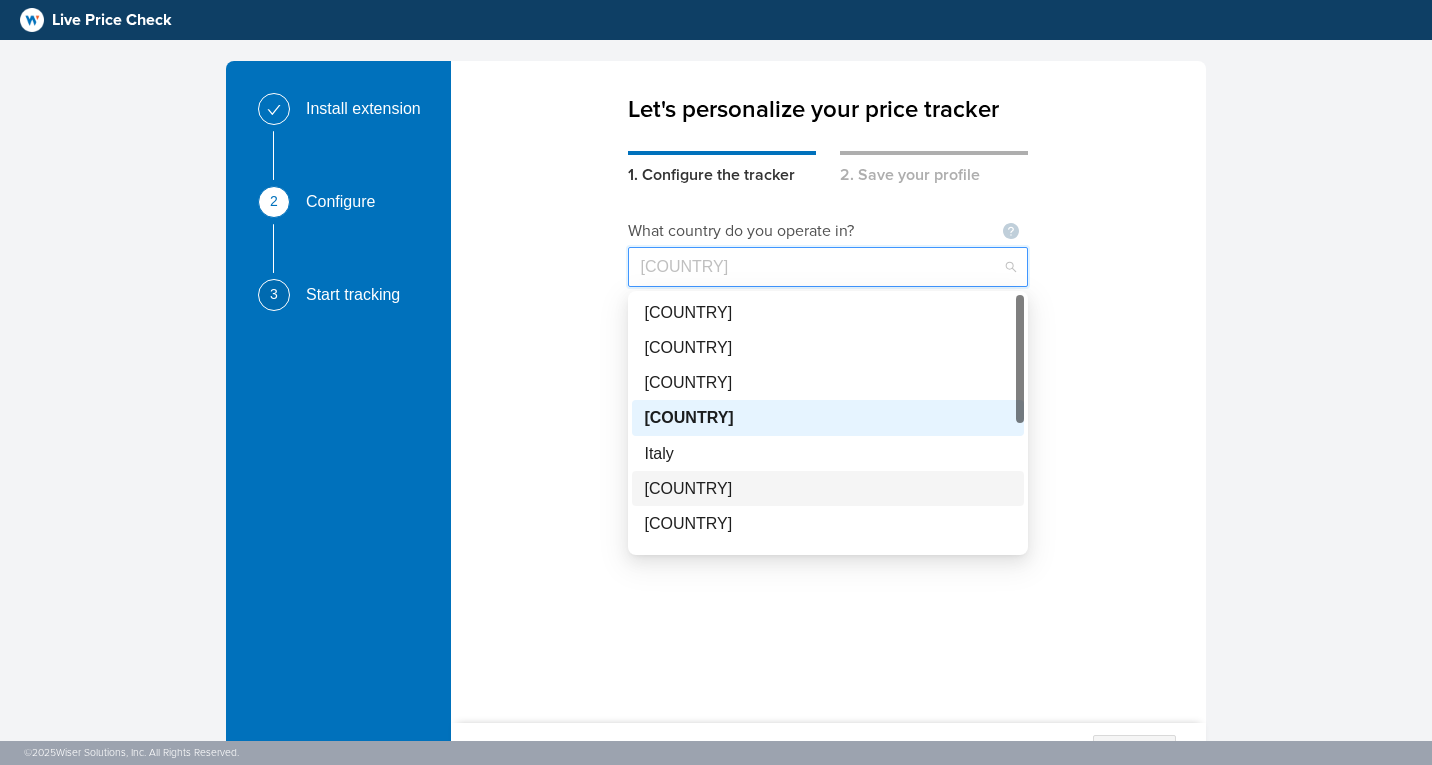 scroll, scrollTop: 95, scrollLeft: 0, axis: vertical 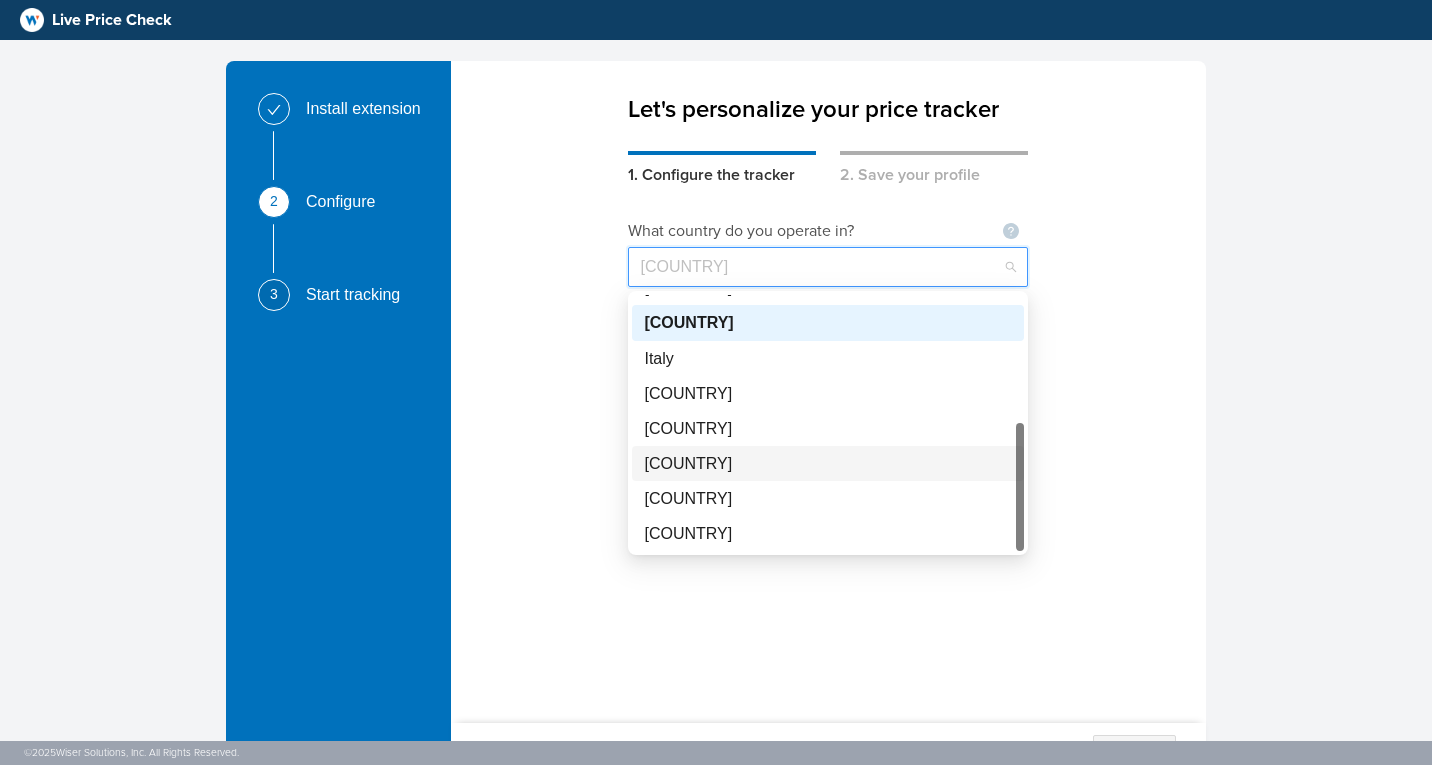 click on "[COUNTRY]" at bounding box center (828, 463) 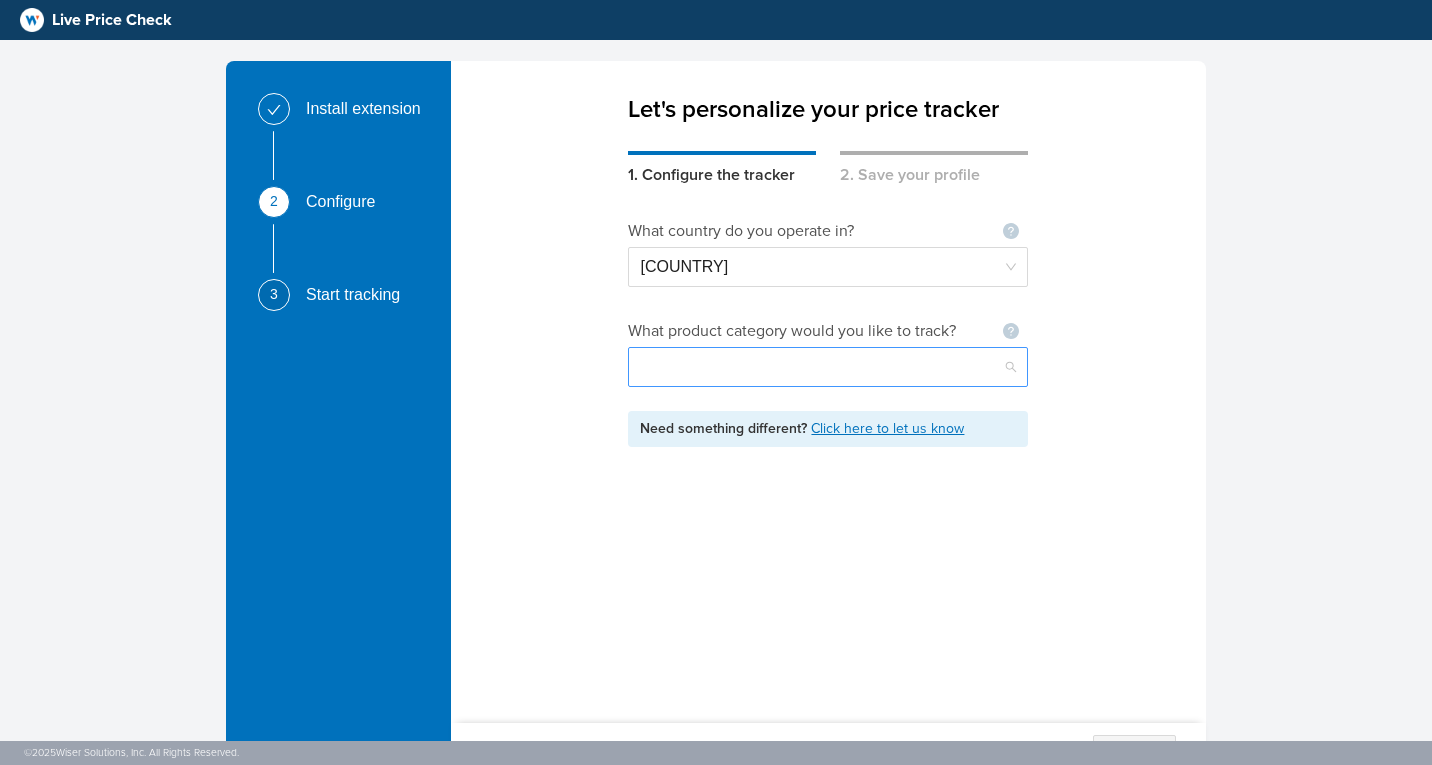 click at bounding box center (828, 367) 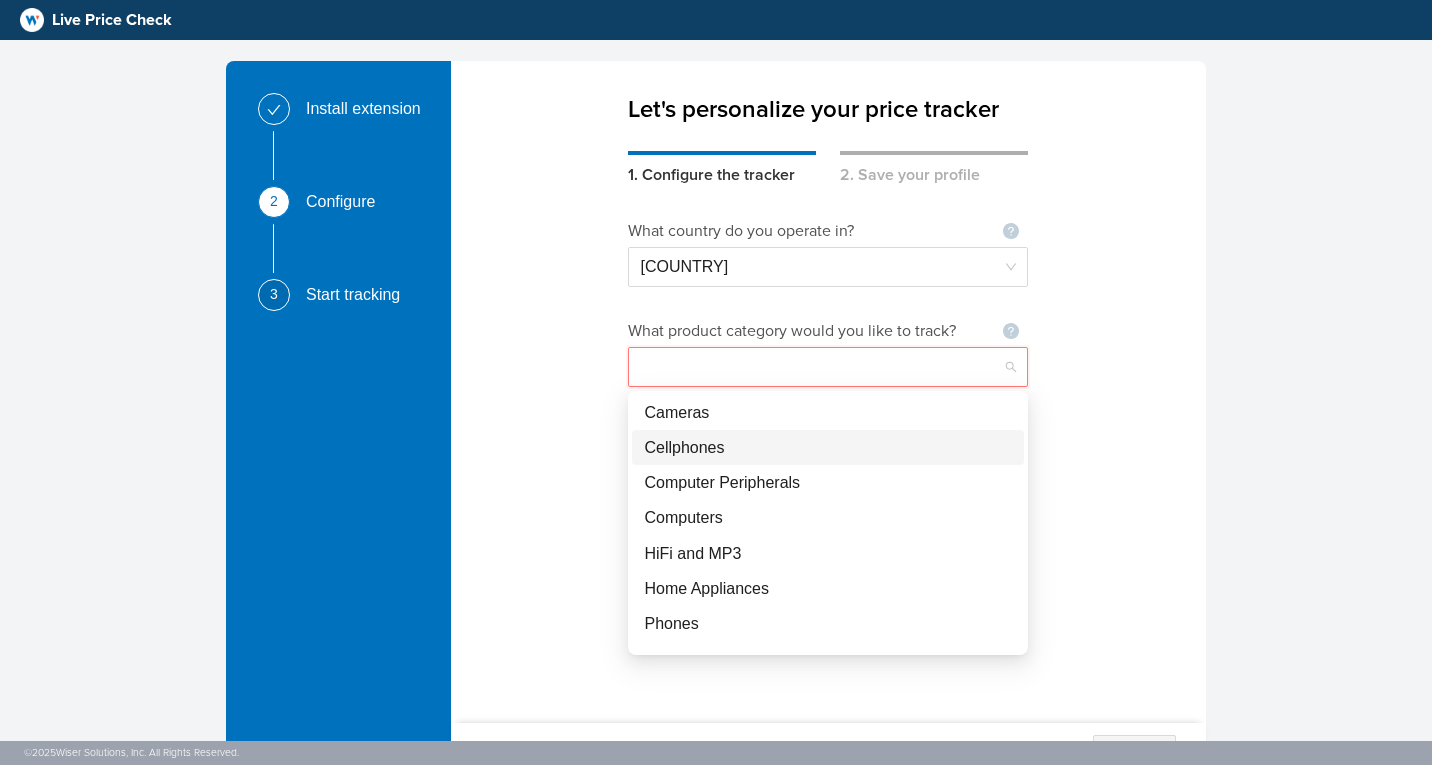 click on "Cellphones" at bounding box center [828, 447] 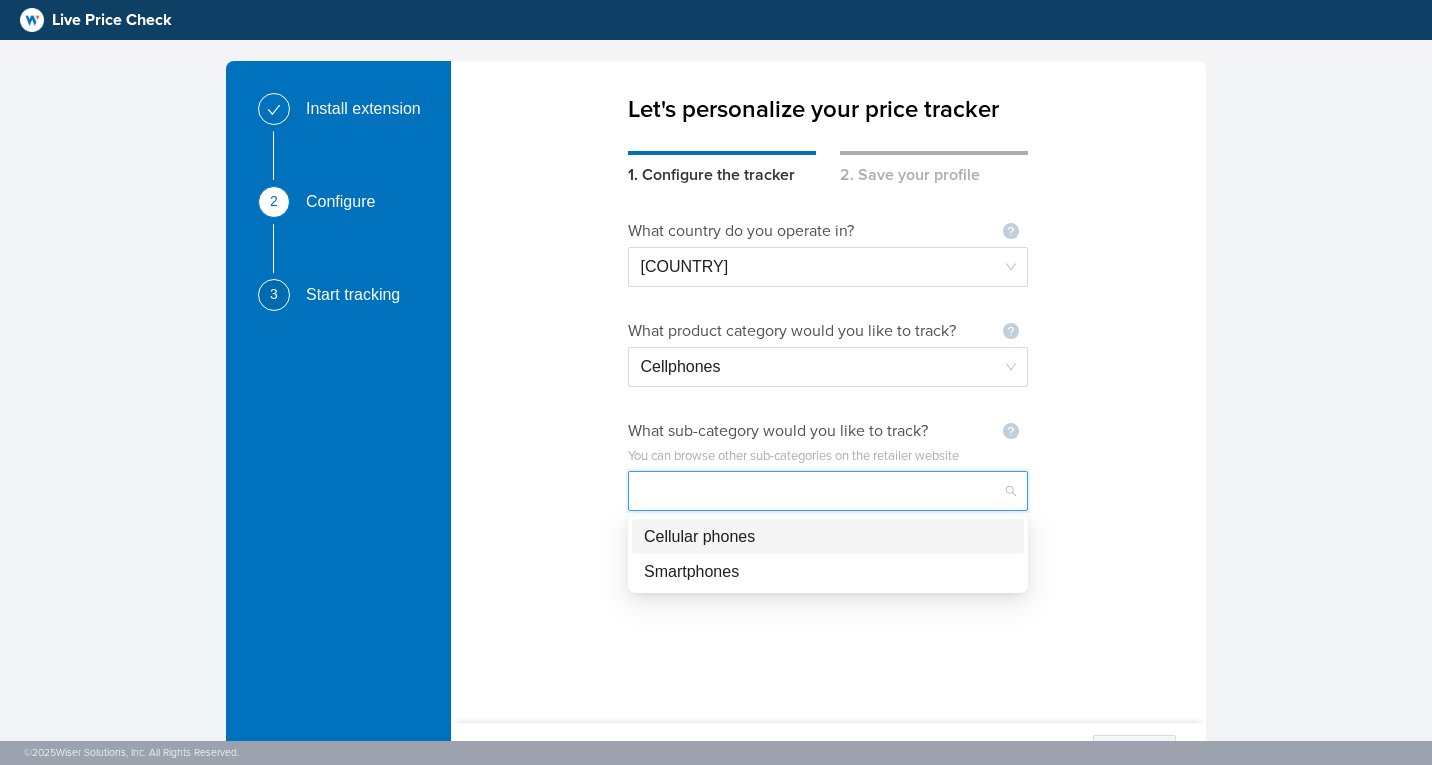 click at bounding box center [828, 491] 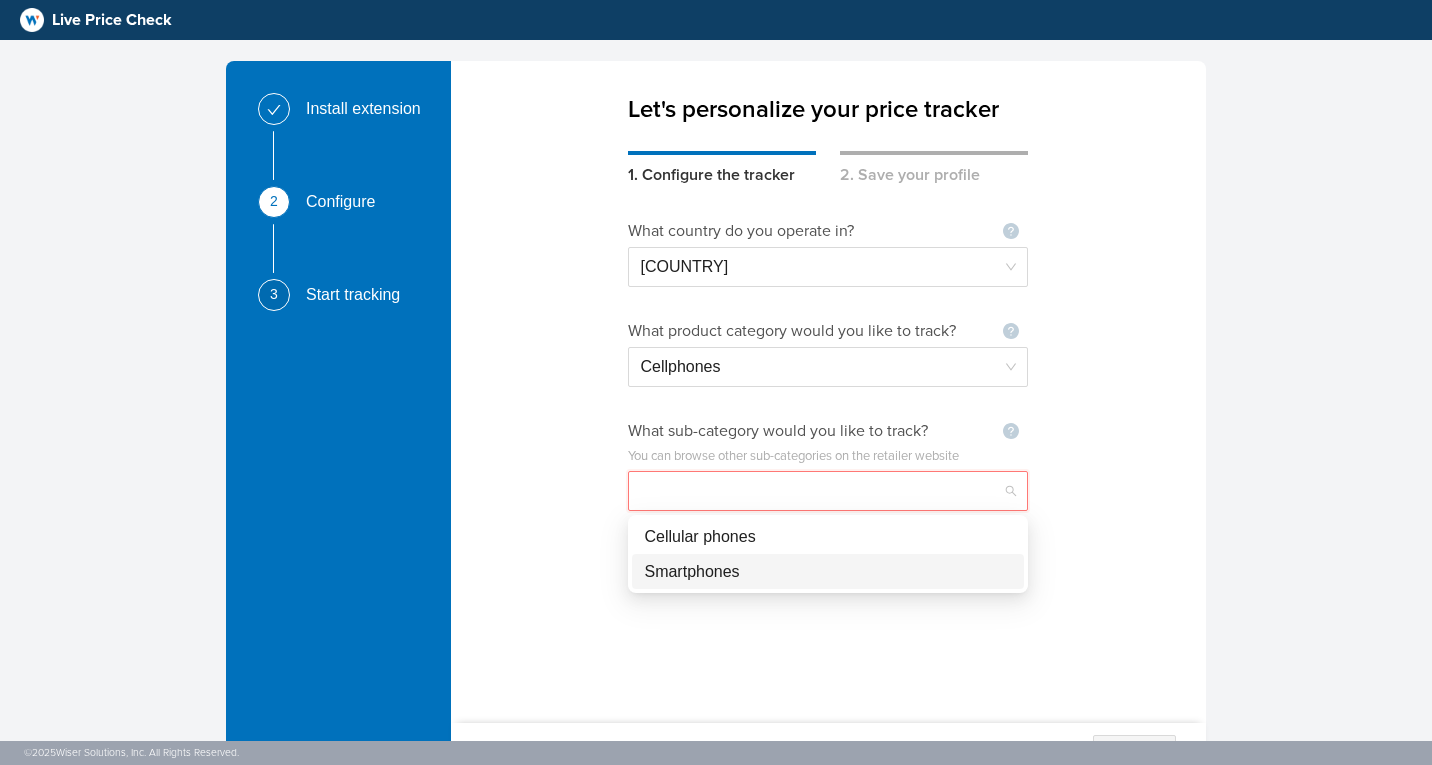 click on "Smartphones" at bounding box center [828, 571] 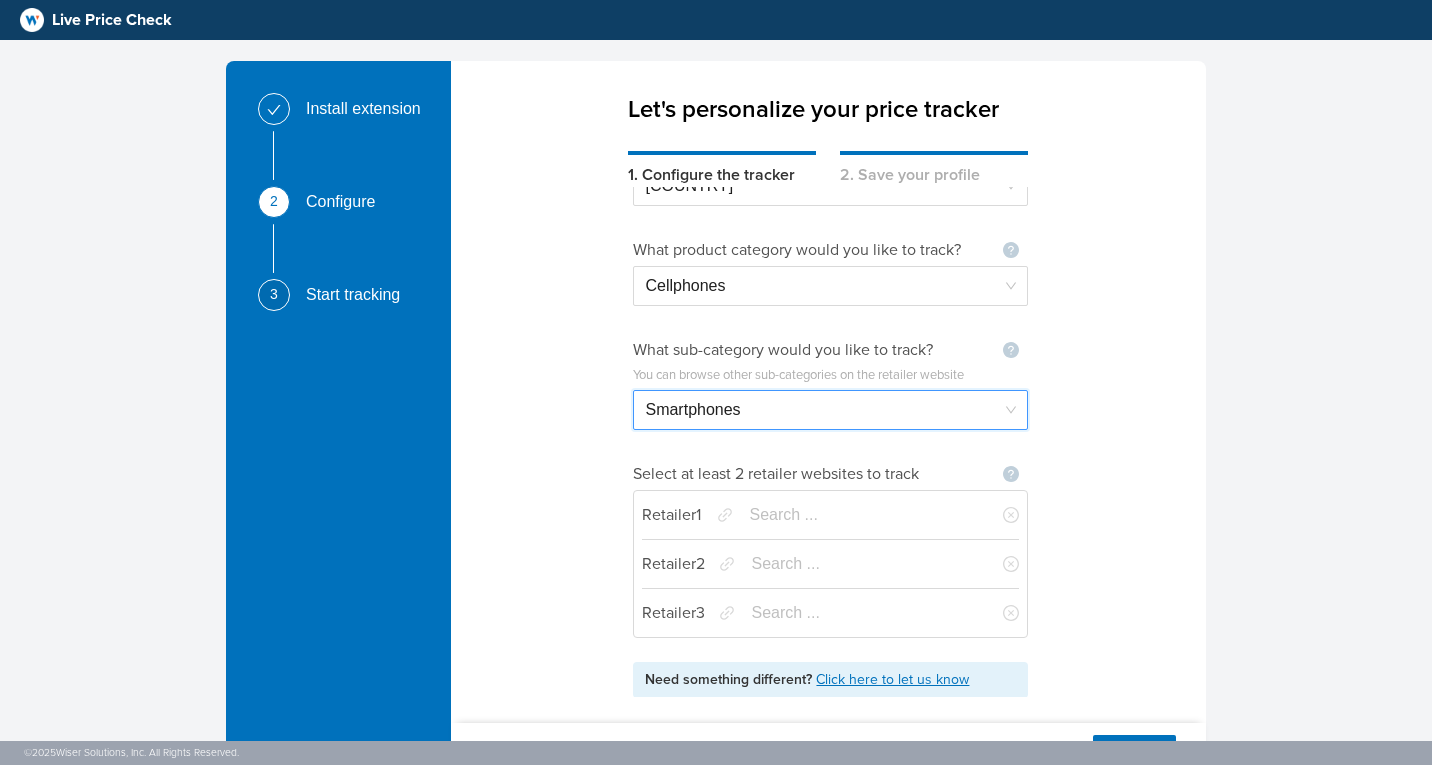 scroll, scrollTop: 81, scrollLeft: 0, axis: vertical 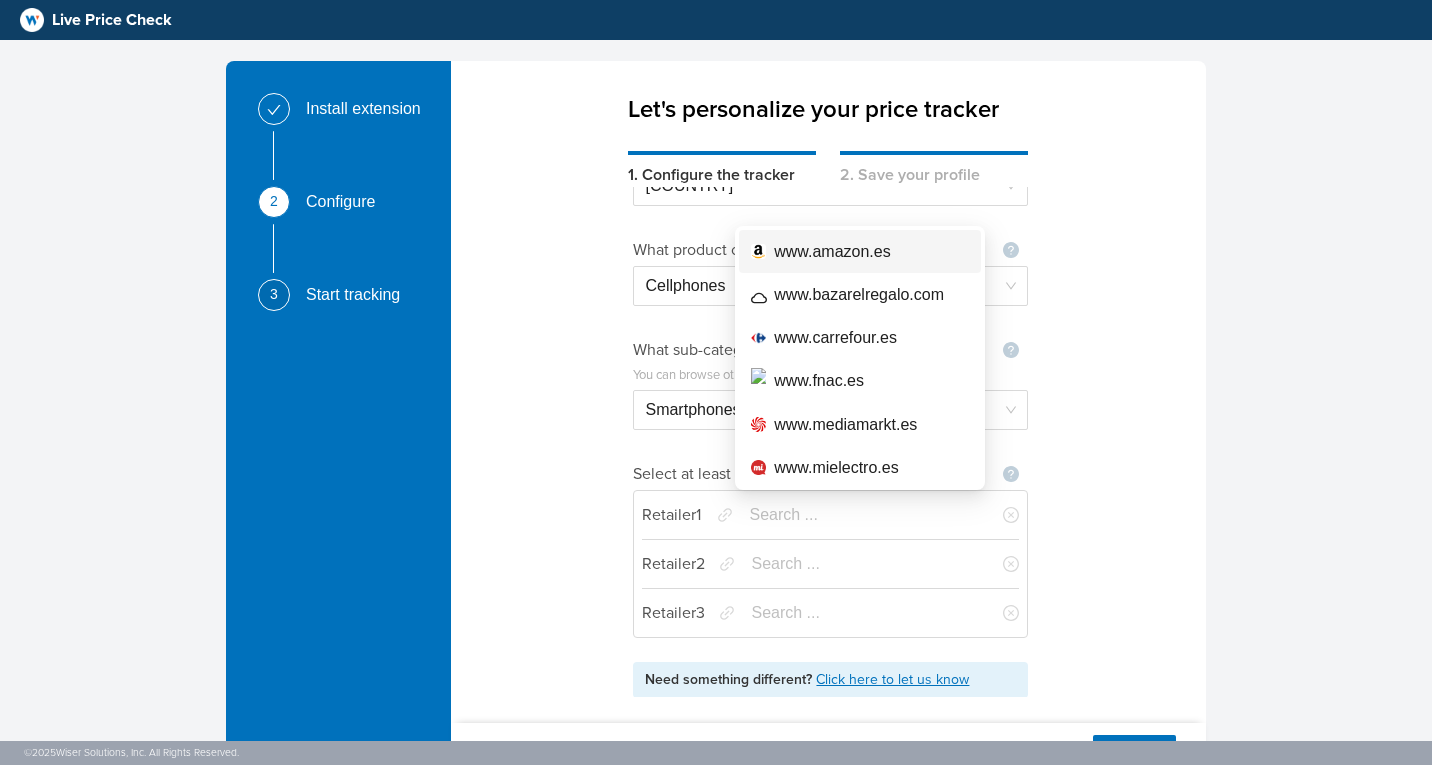 click on "www.amazon.es" at bounding box center [832, 251] 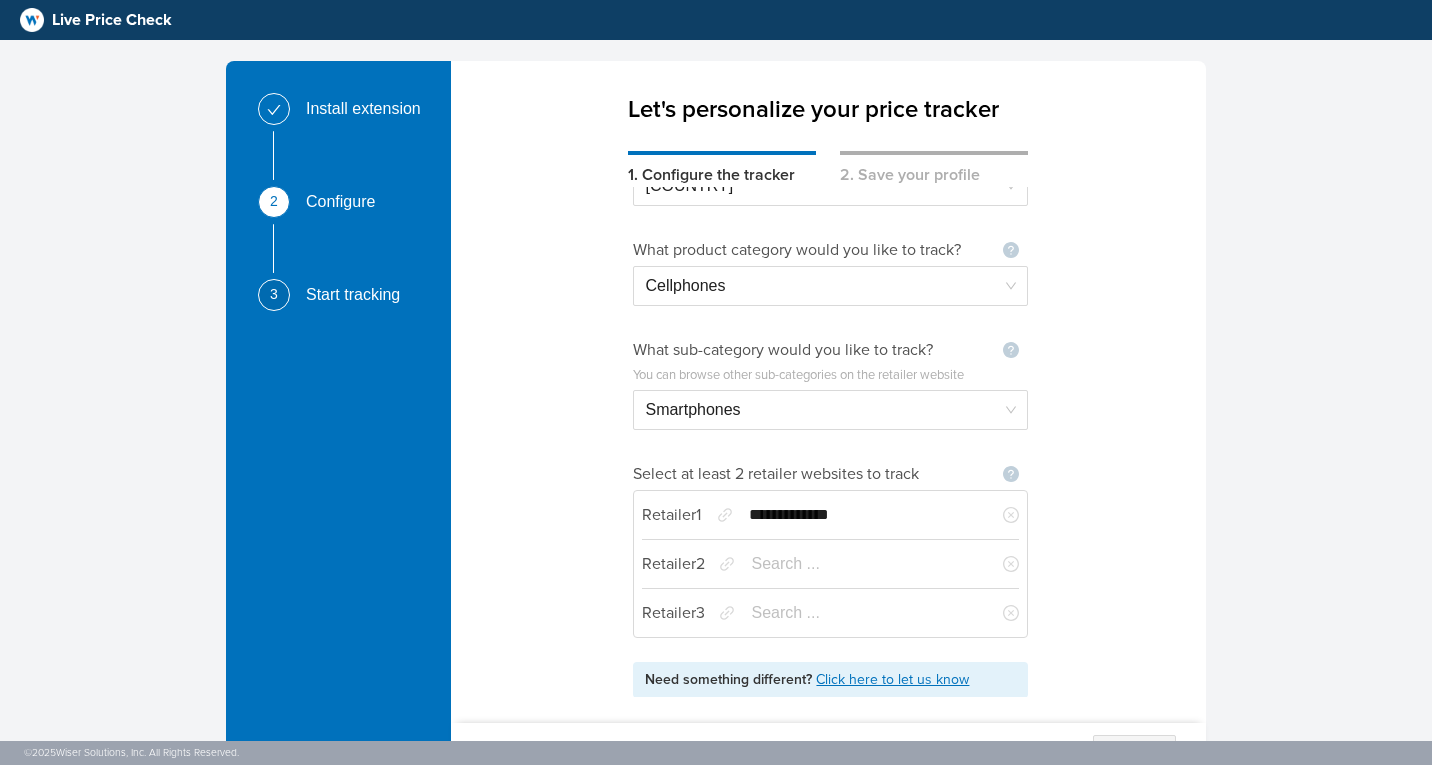 click at bounding box center (864, 564) 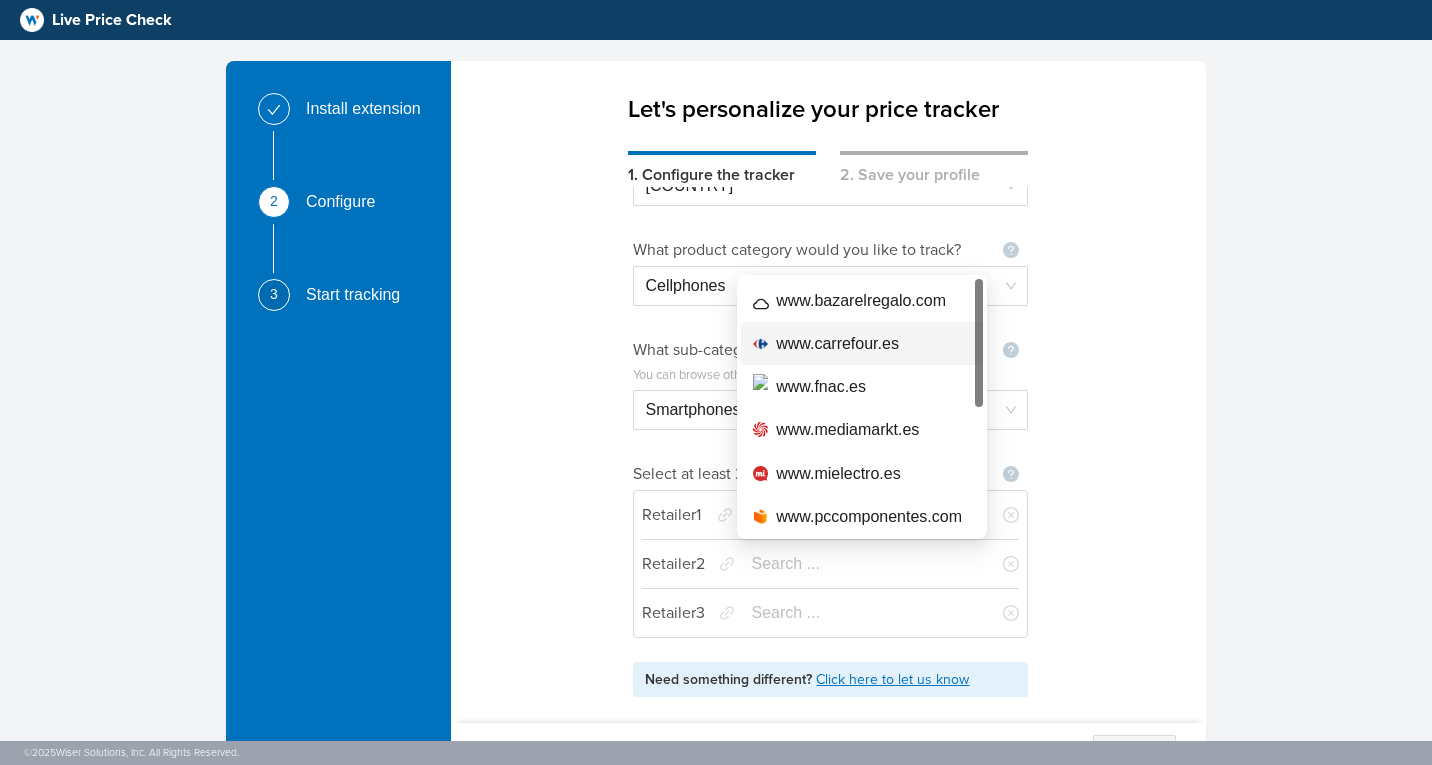 click on "www.carrefour.es" at bounding box center [837, 343] 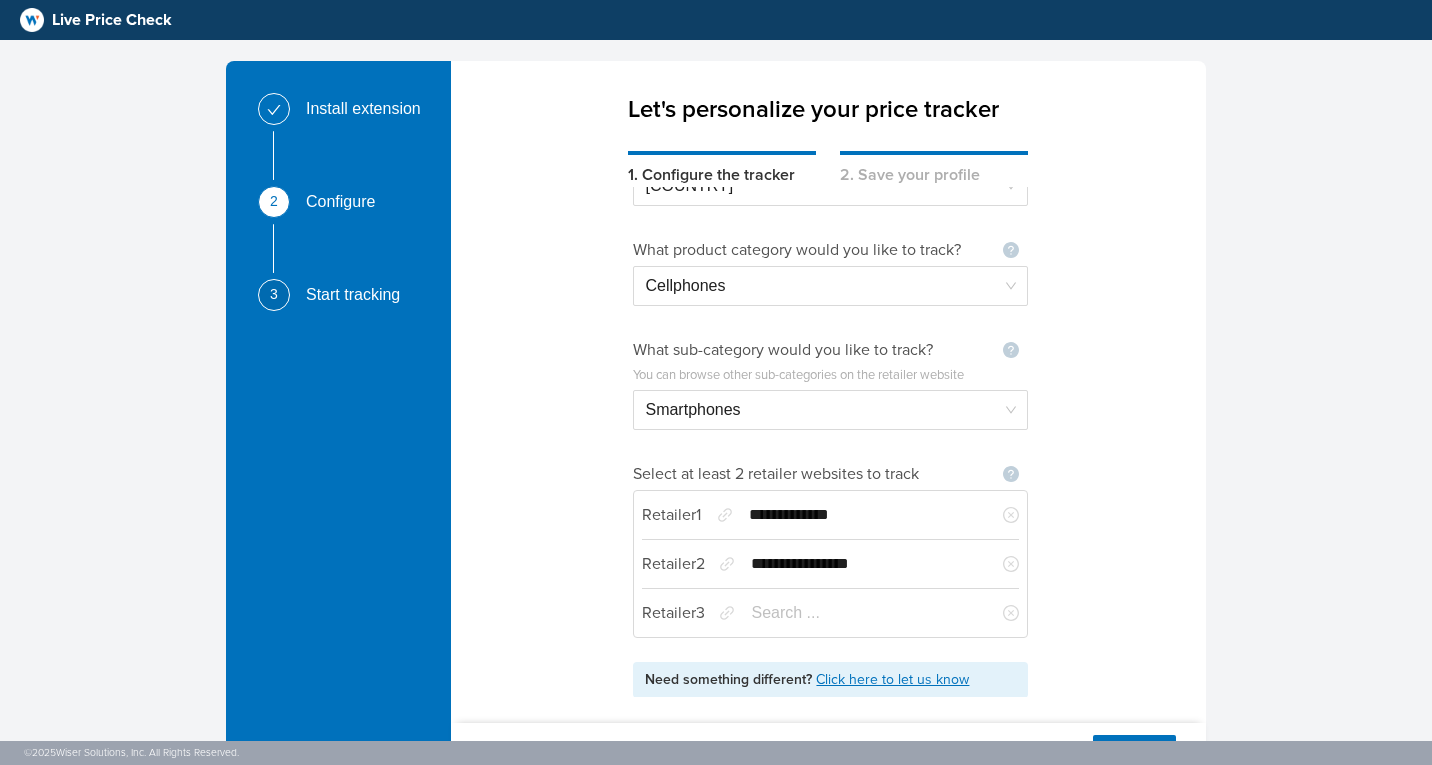 click at bounding box center [864, 613] 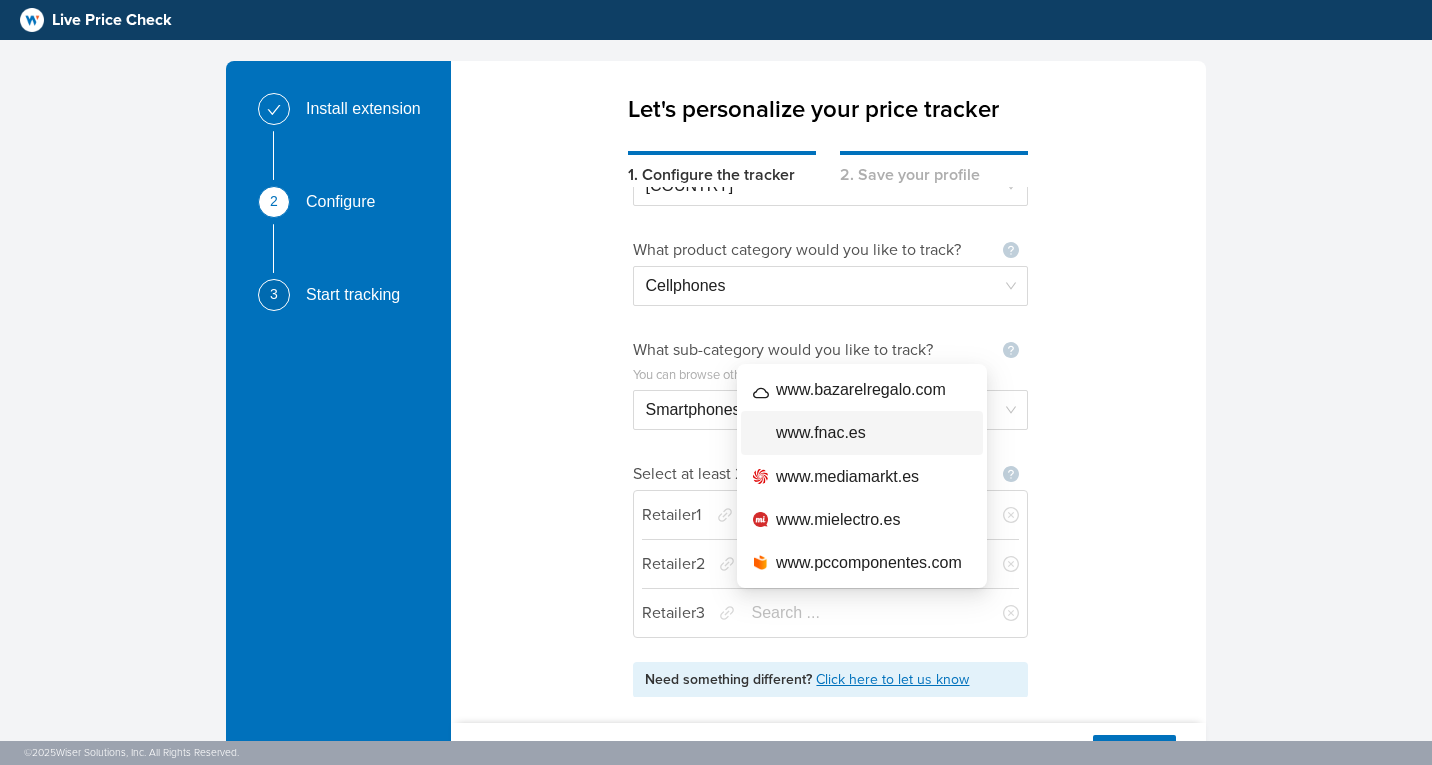 click on "www.fnac.es" at bounding box center [821, 432] 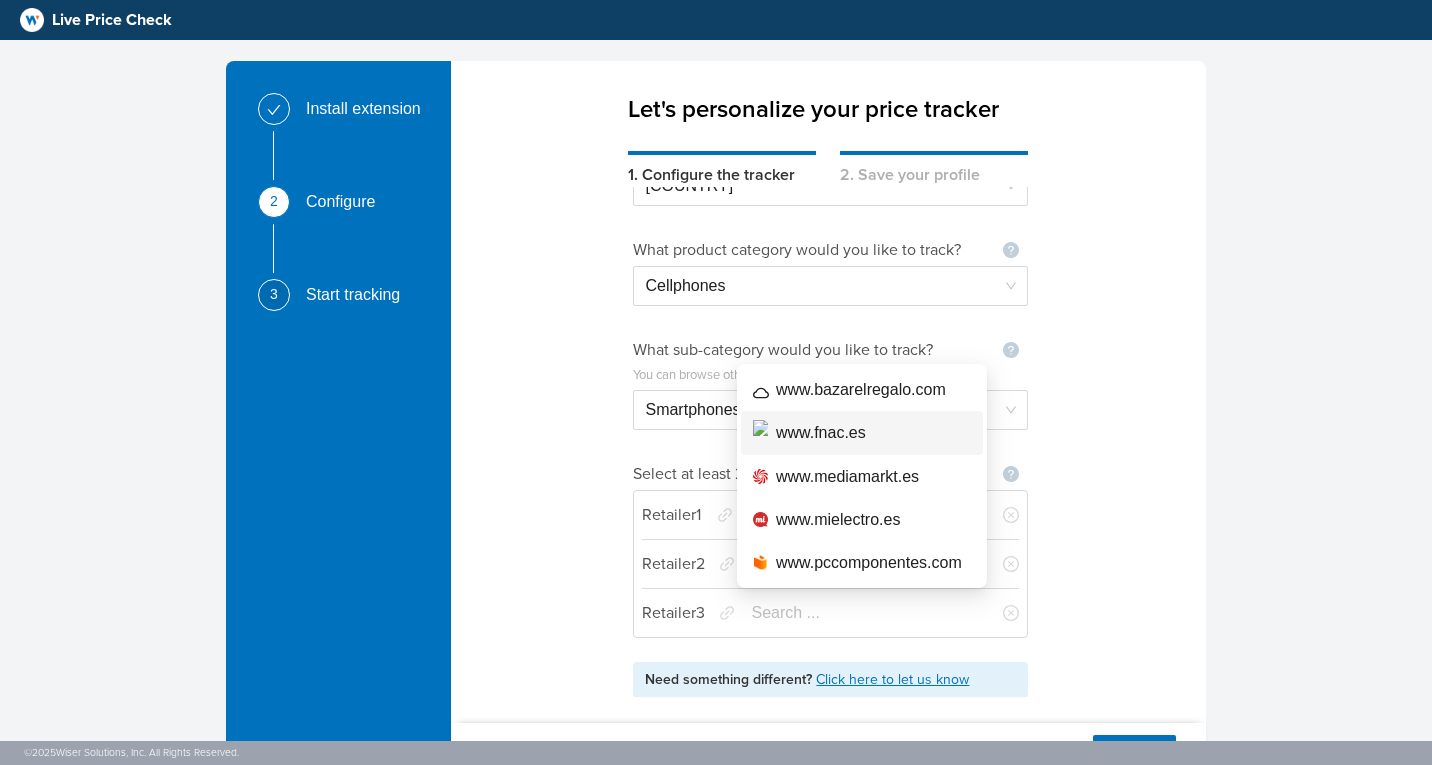 type on "**********" 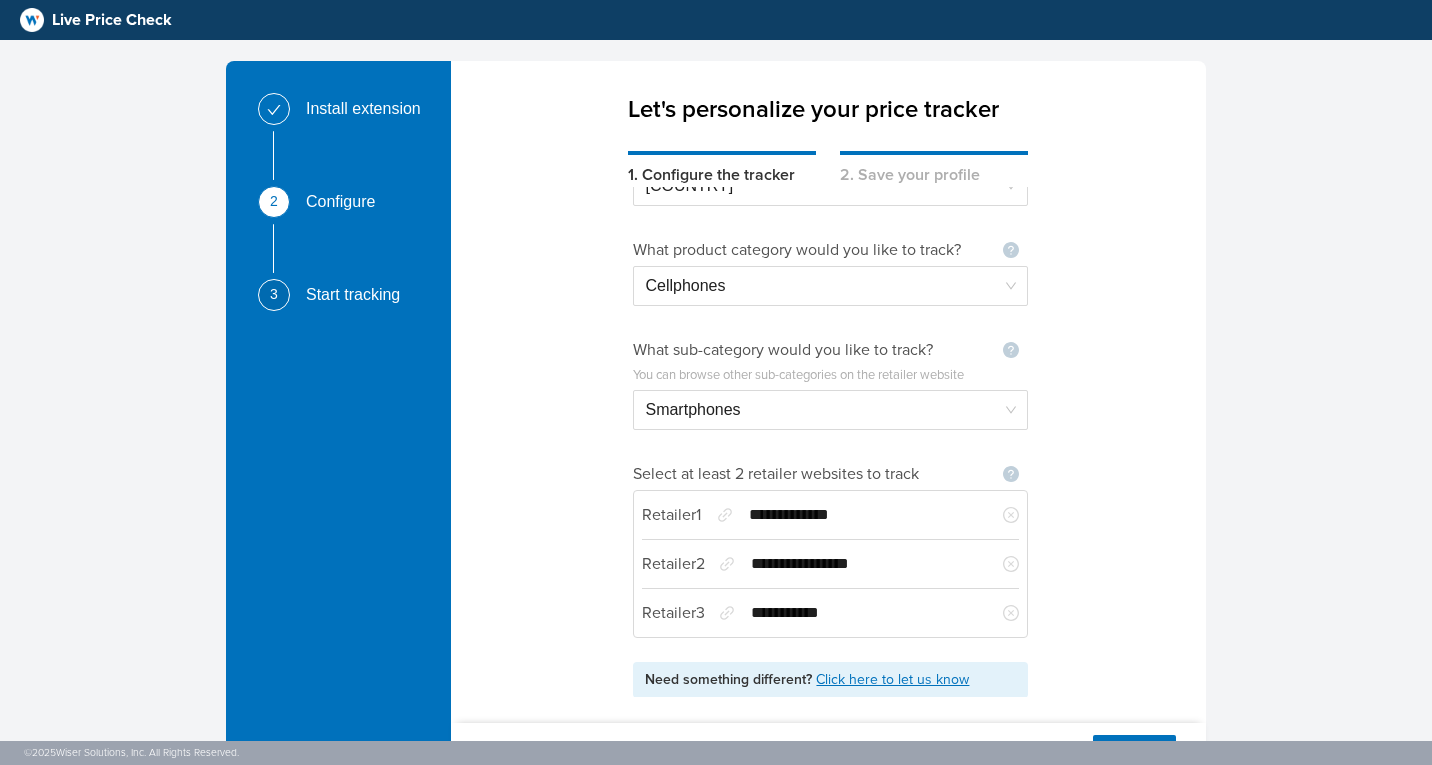 click on "**********" at bounding box center [864, 564] 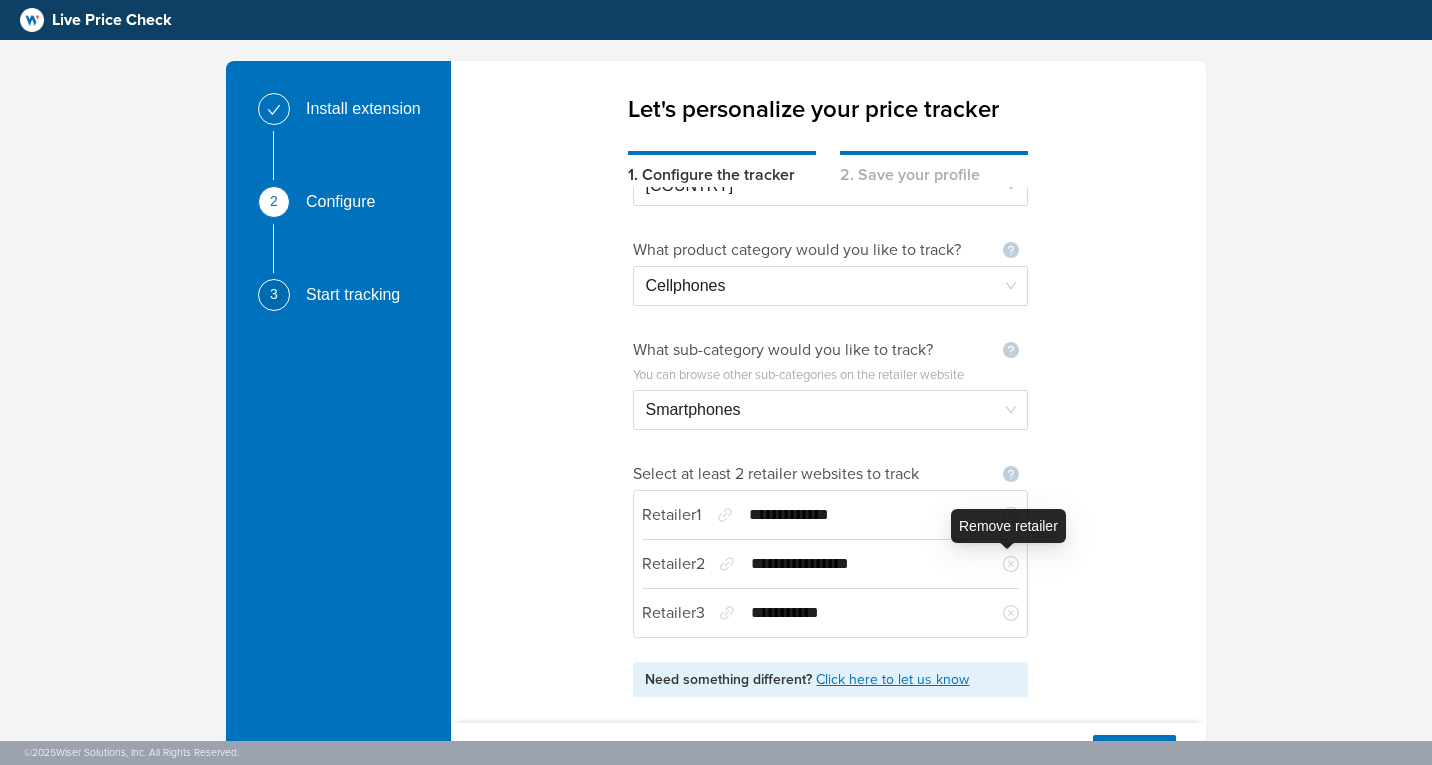 click 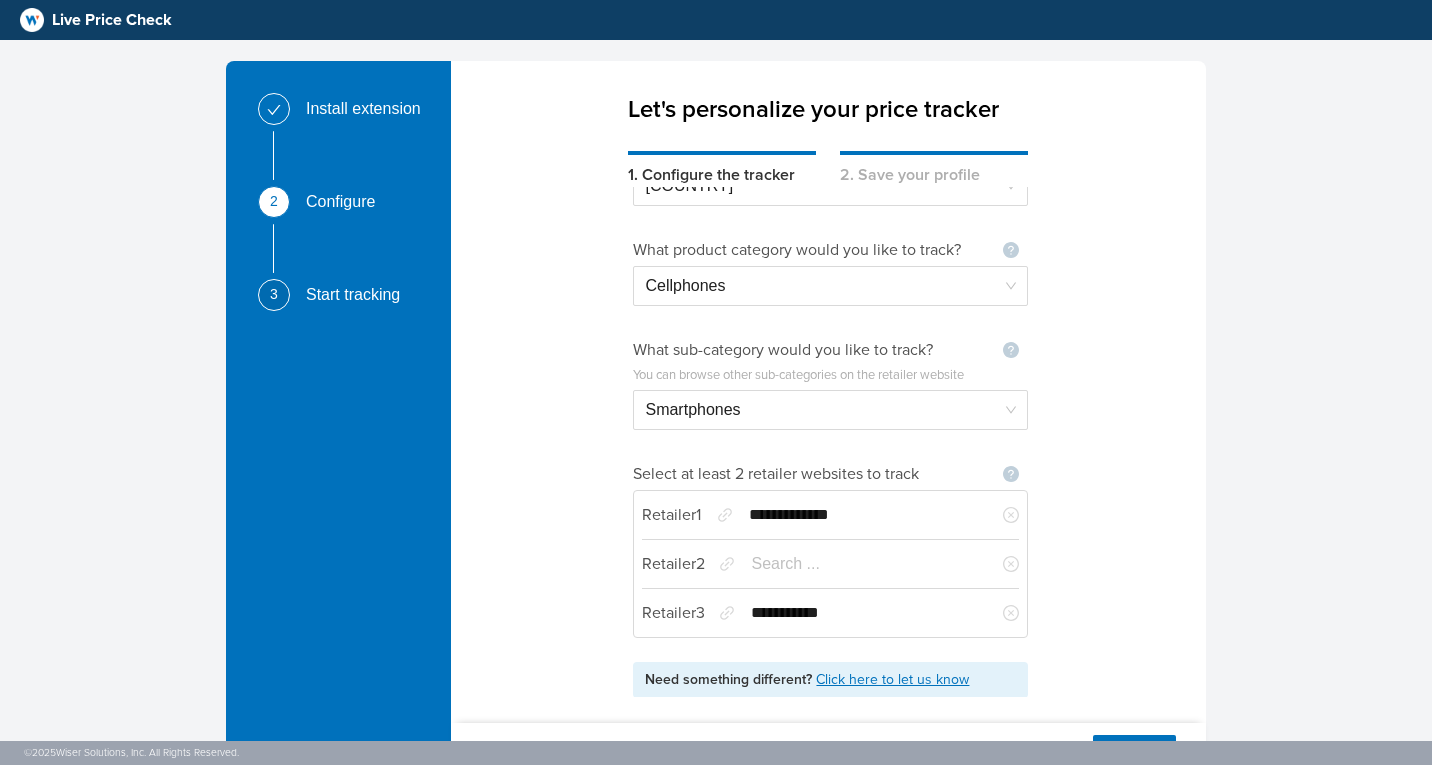 click at bounding box center [864, 564] 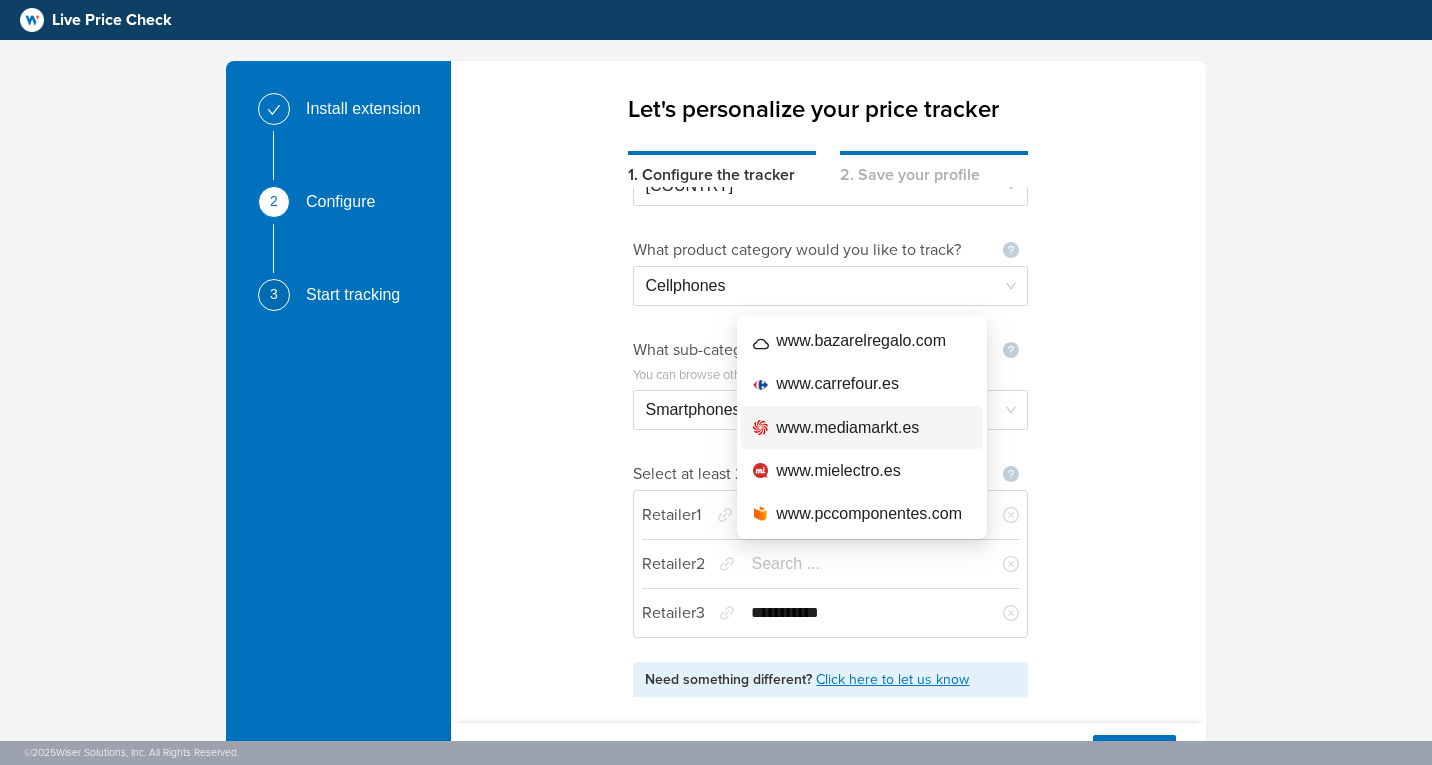 click on "www.mediamarkt.es" at bounding box center (847, 427) 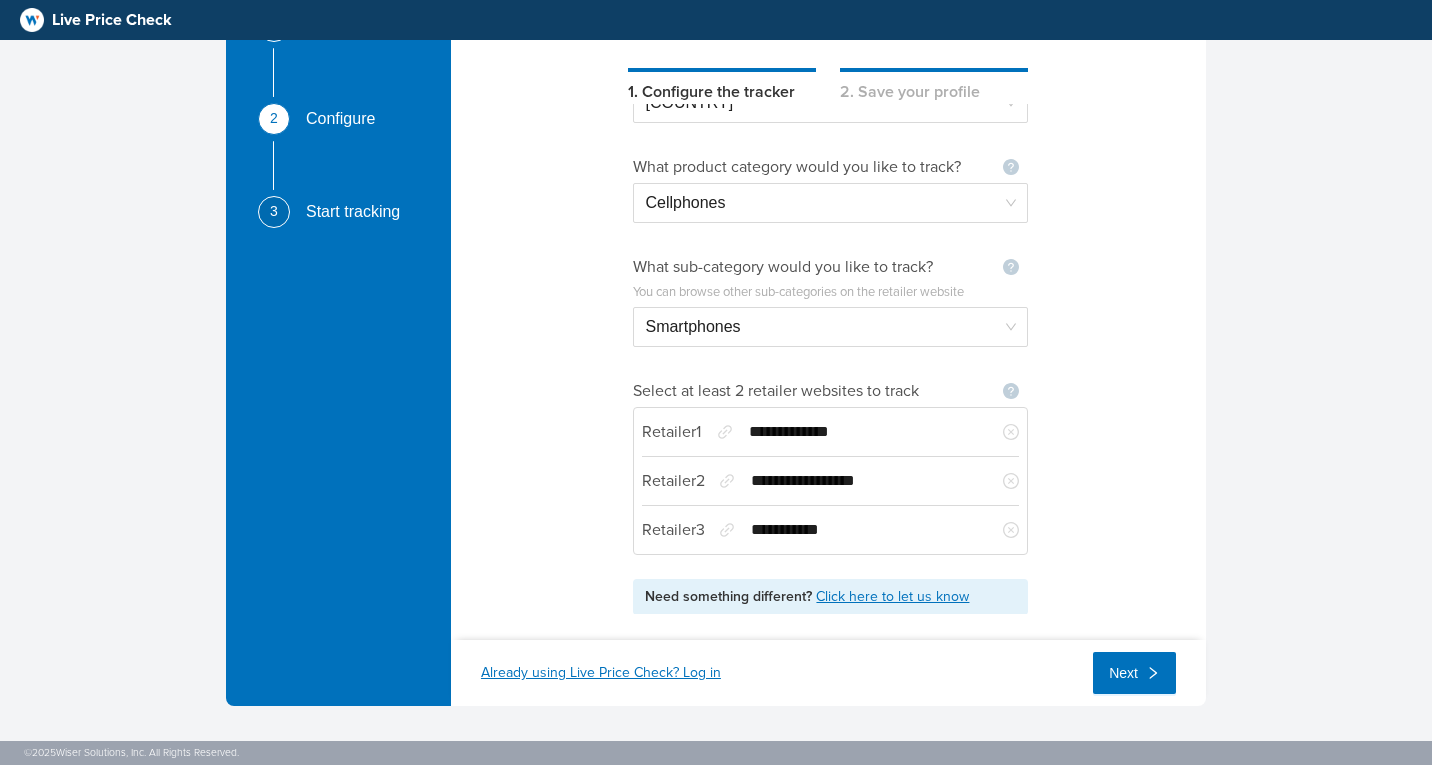scroll, scrollTop: 85, scrollLeft: 0, axis: vertical 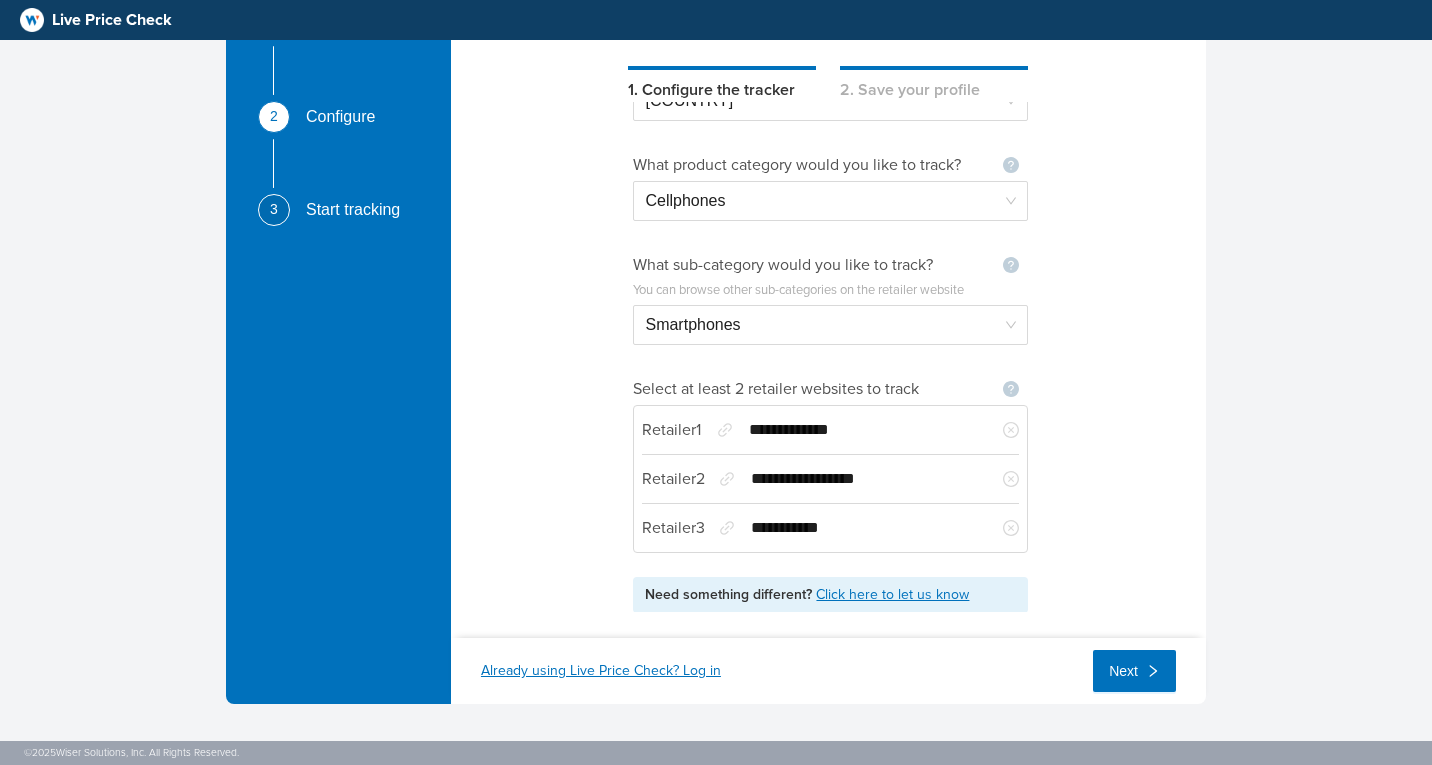 click on "Next" at bounding box center [1123, 671] 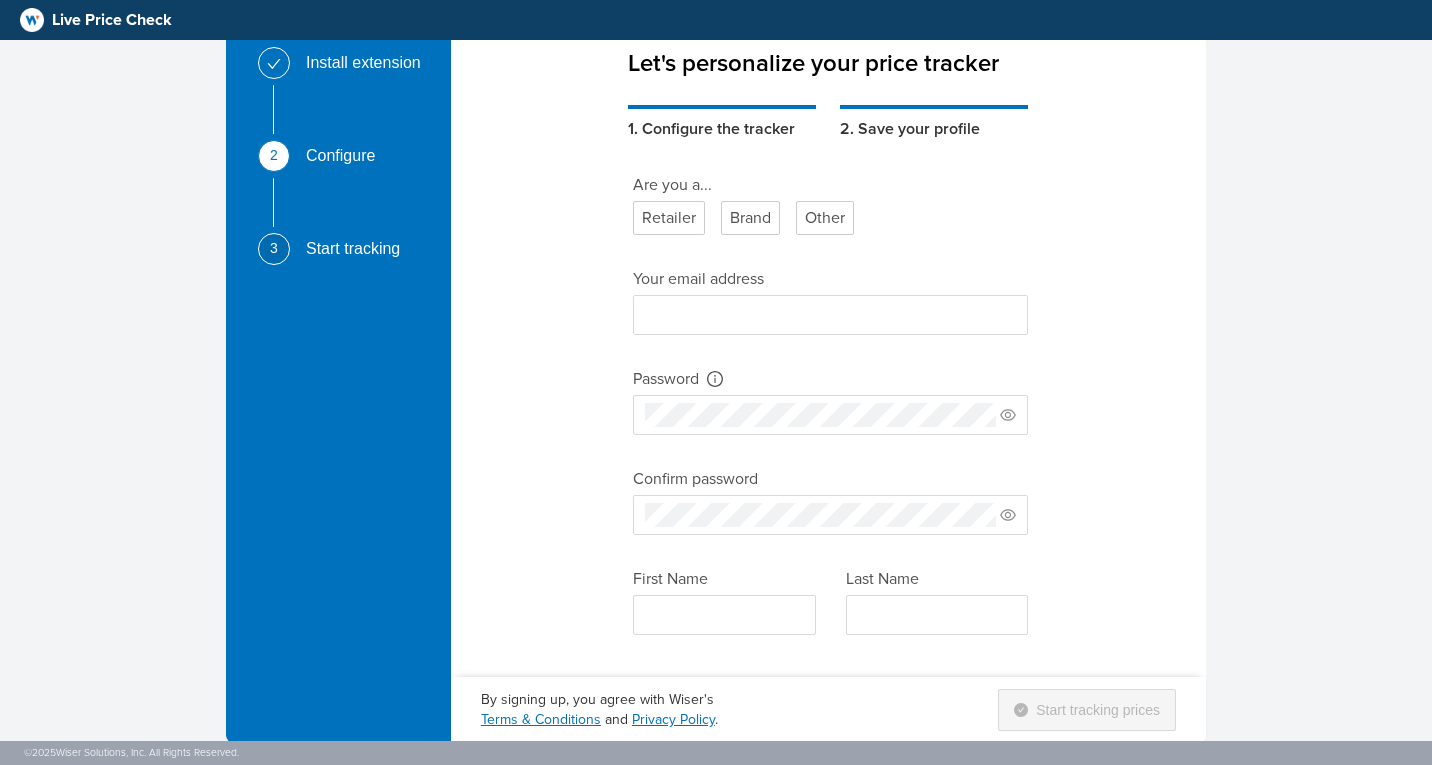scroll, scrollTop: 0, scrollLeft: 0, axis: both 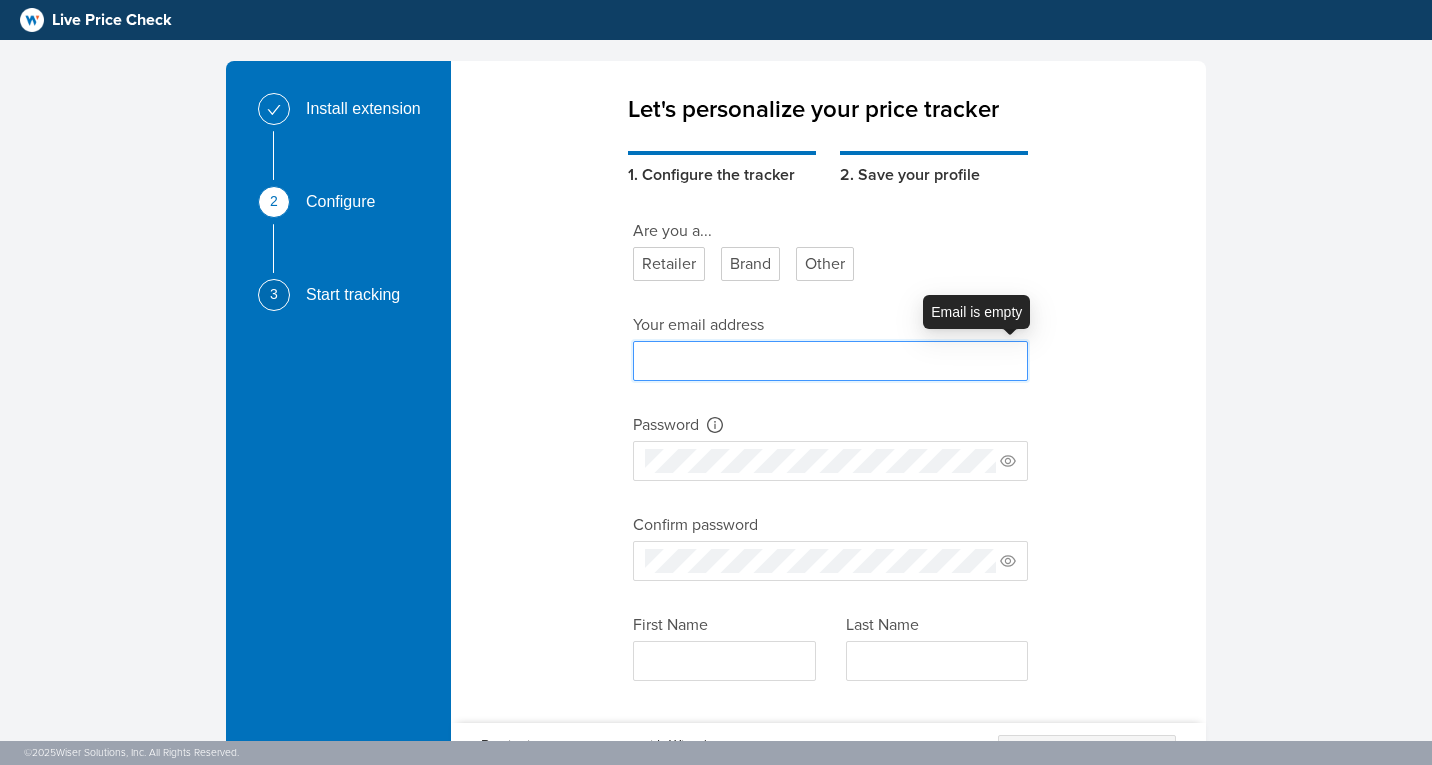 click at bounding box center (830, 361) 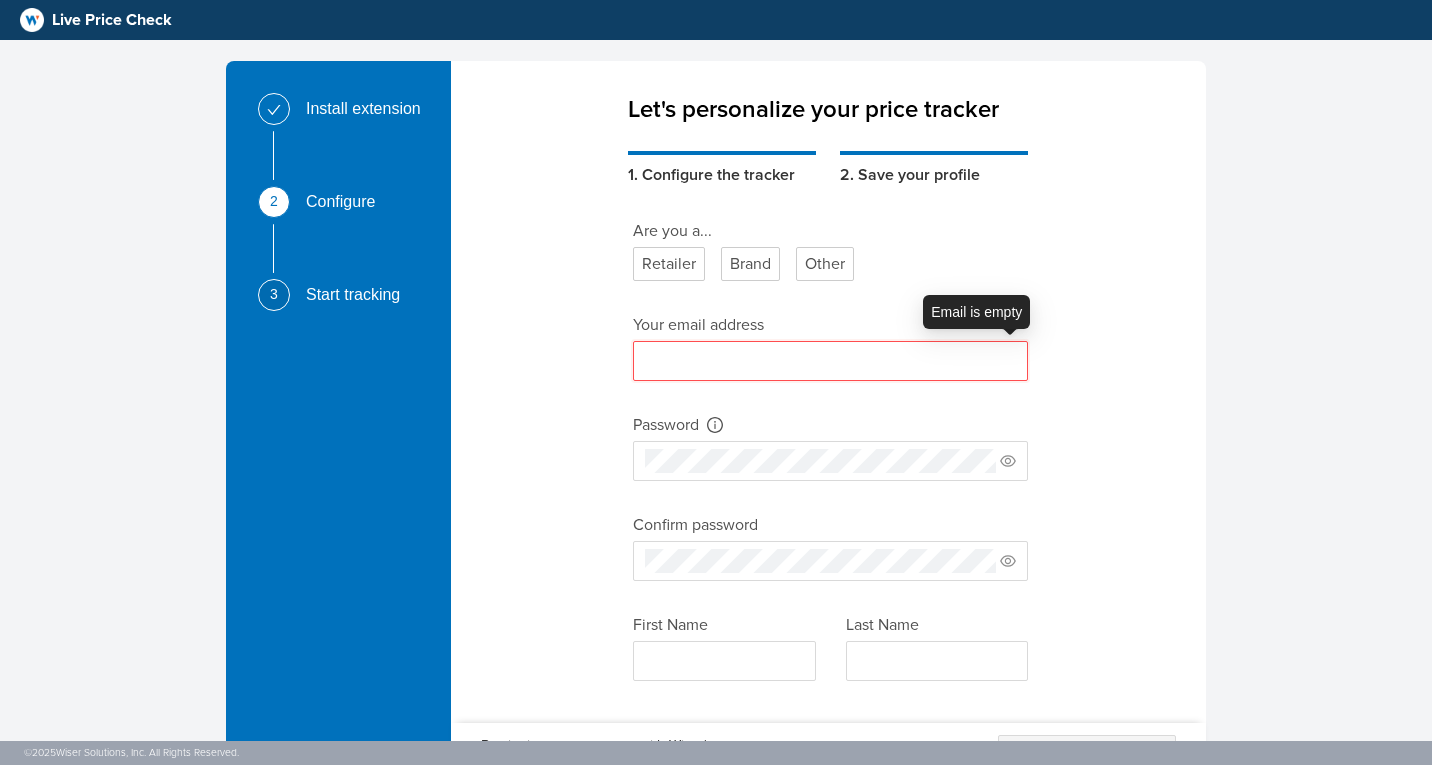 scroll, scrollTop: 85, scrollLeft: 0, axis: vertical 